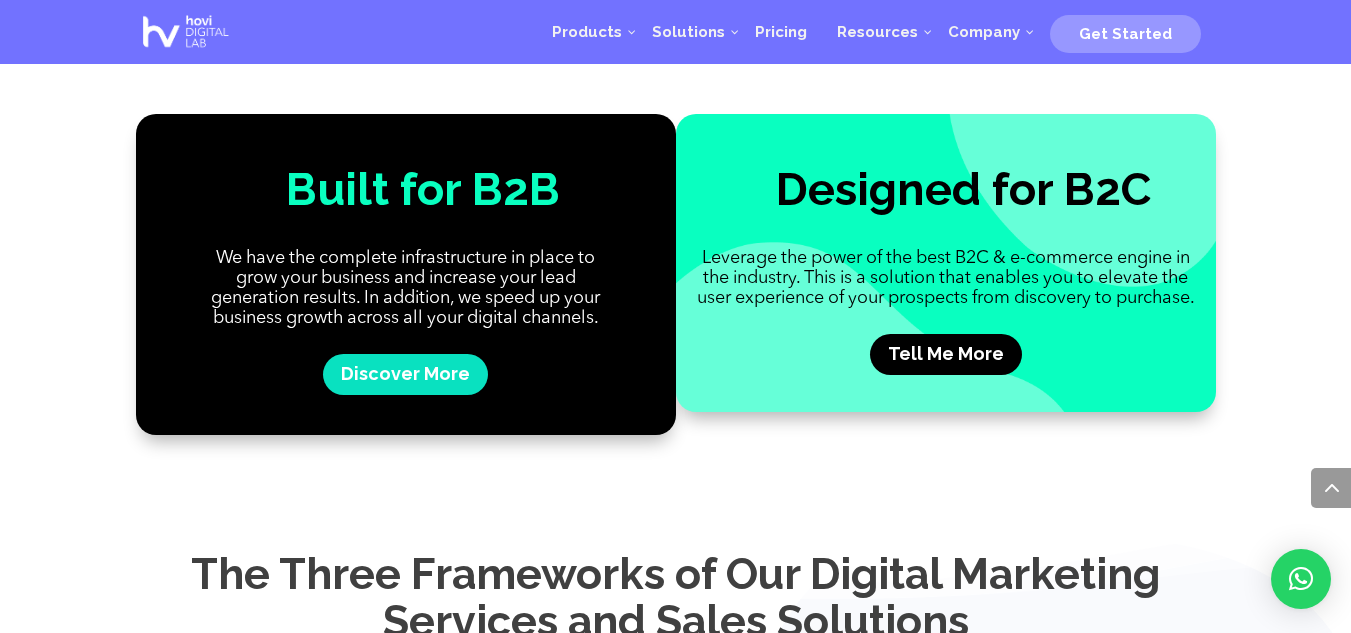 scroll, scrollTop: 0, scrollLeft: 0, axis: both 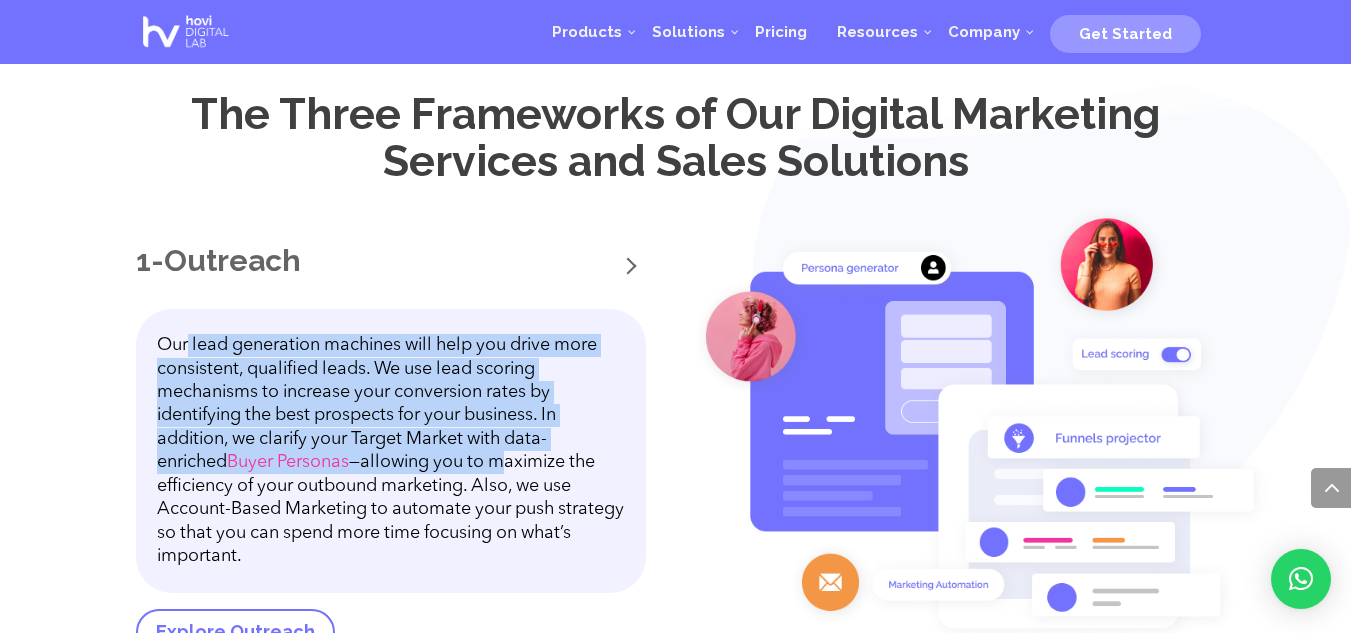 drag, startPoint x: 188, startPoint y: 345, endPoint x: 523, endPoint y: 454, distance: 352.2868 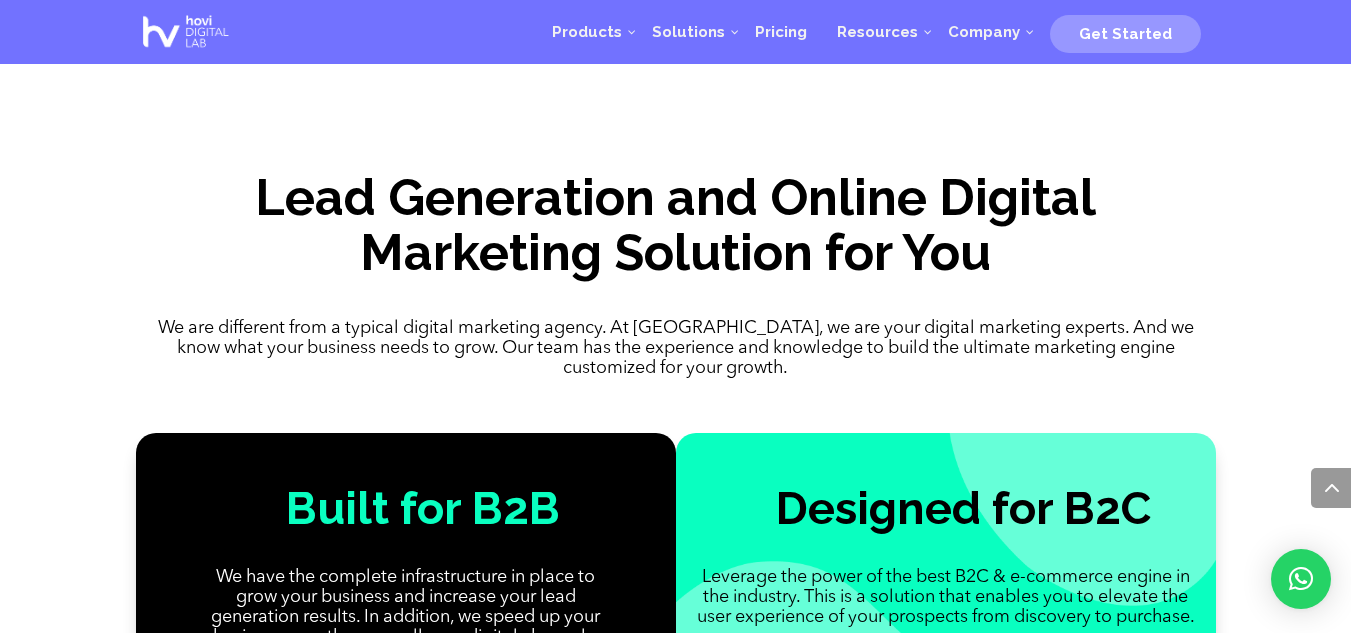 scroll, scrollTop: 1674, scrollLeft: 0, axis: vertical 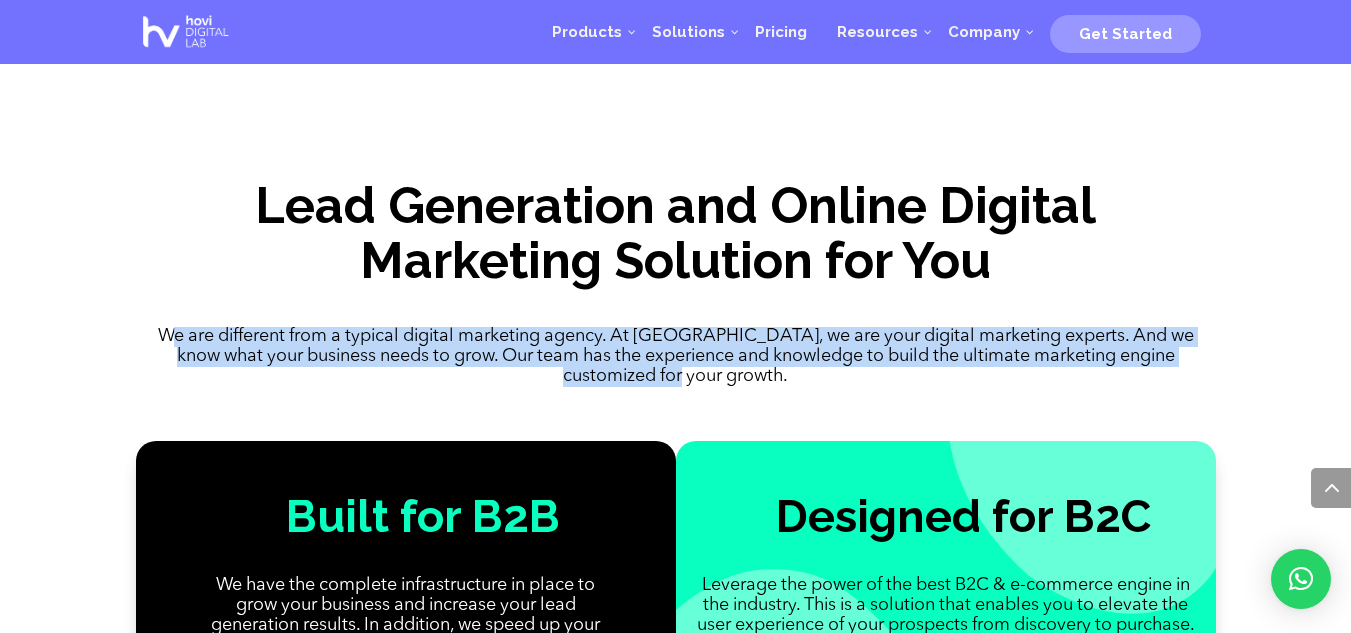 drag, startPoint x: 172, startPoint y: 333, endPoint x: 987, endPoint y: 395, distance: 817.35486 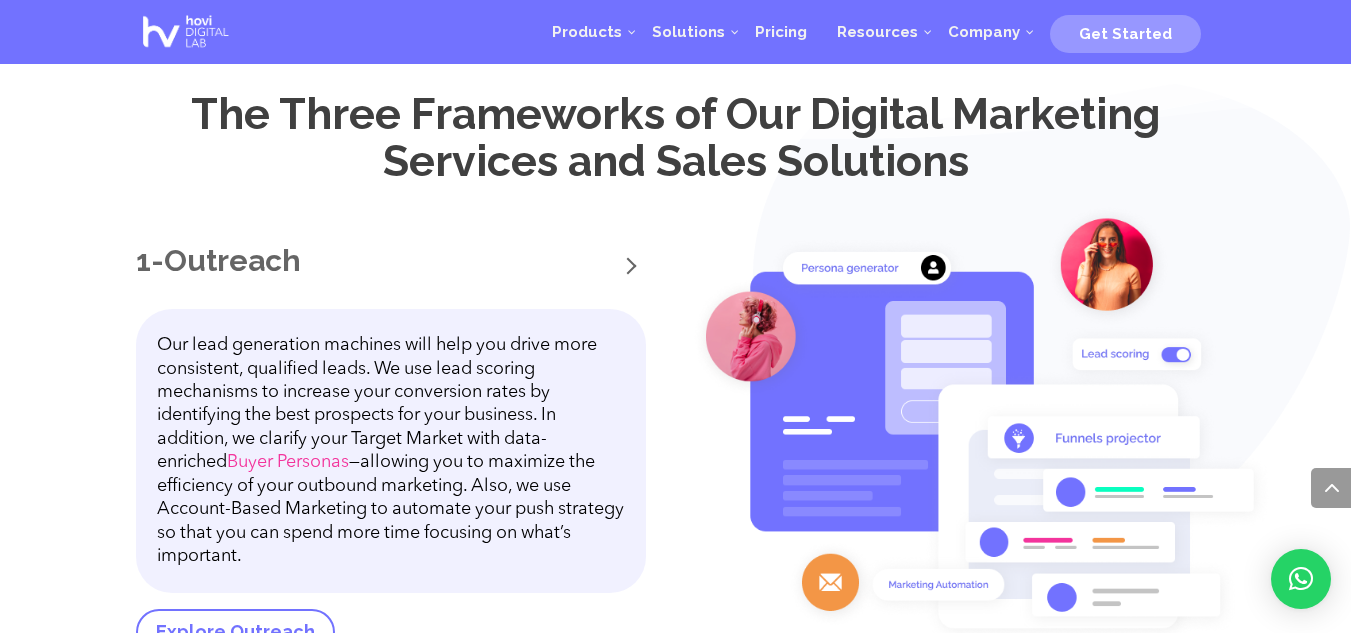 scroll, scrollTop: 2474, scrollLeft: 0, axis: vertical 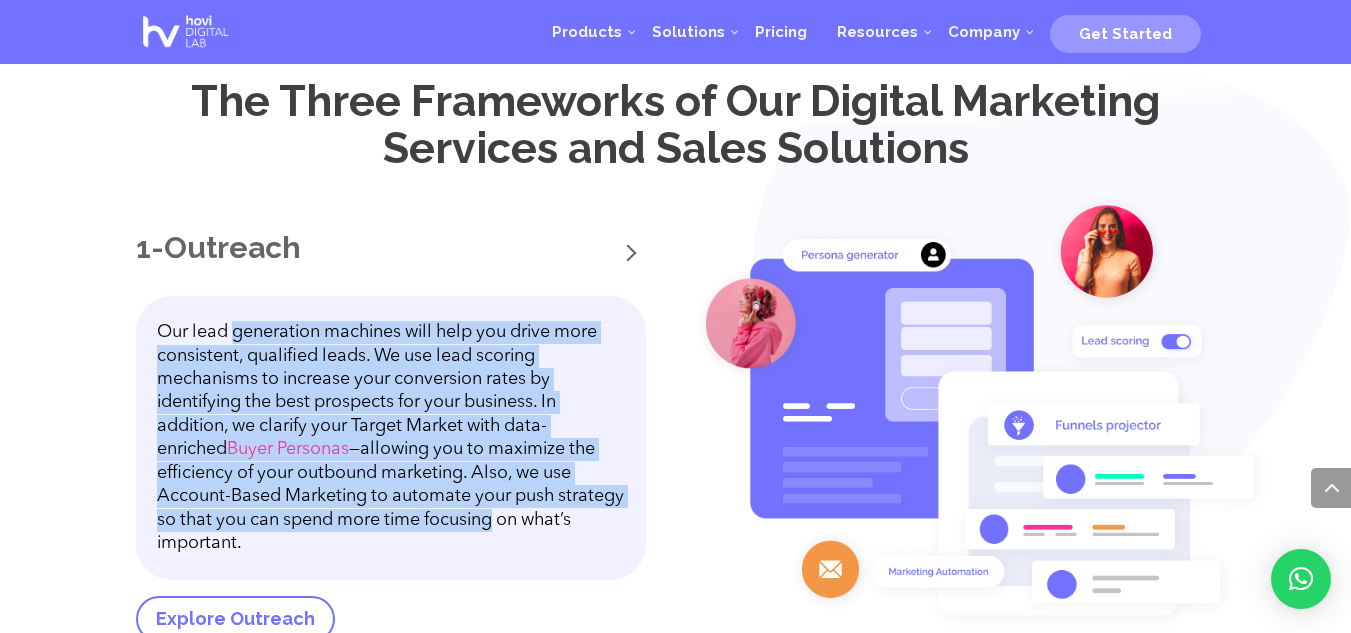 drag, startPoint x: 238, startPoint y: 337, endPoint x: 577, endPoint y: 506, distance: 378.7902 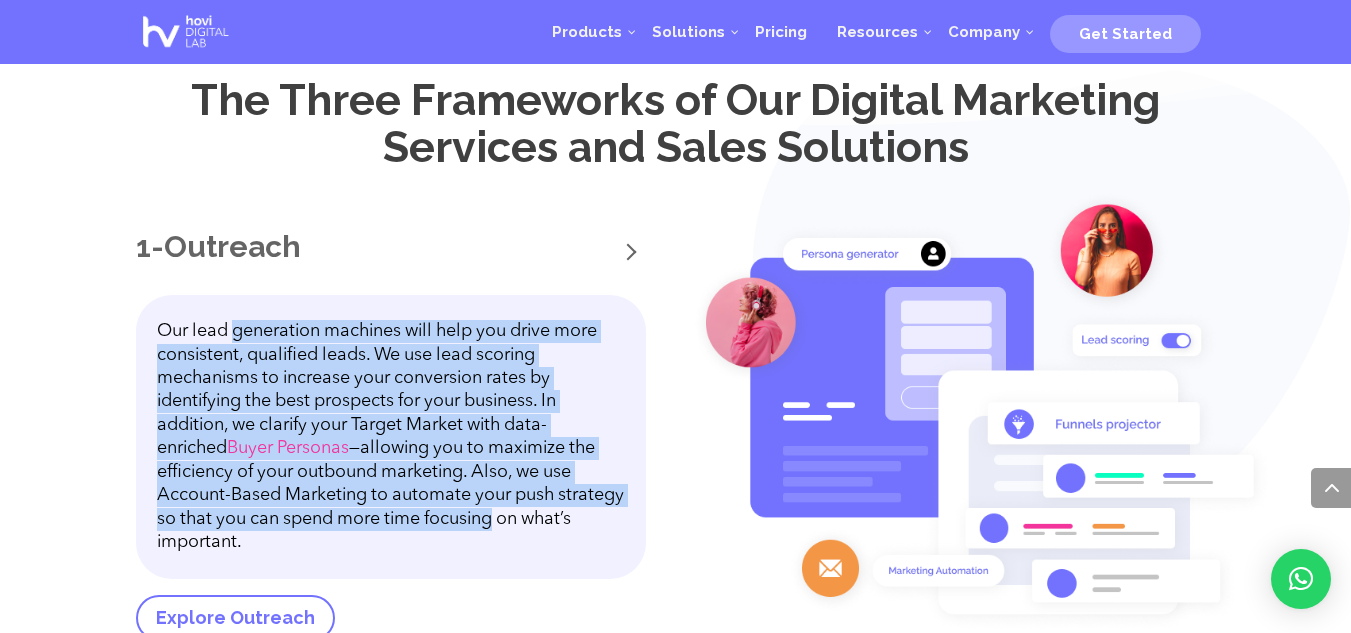 scroll, scrollTop: 2554, scrollLeft: 0, axis: vertical 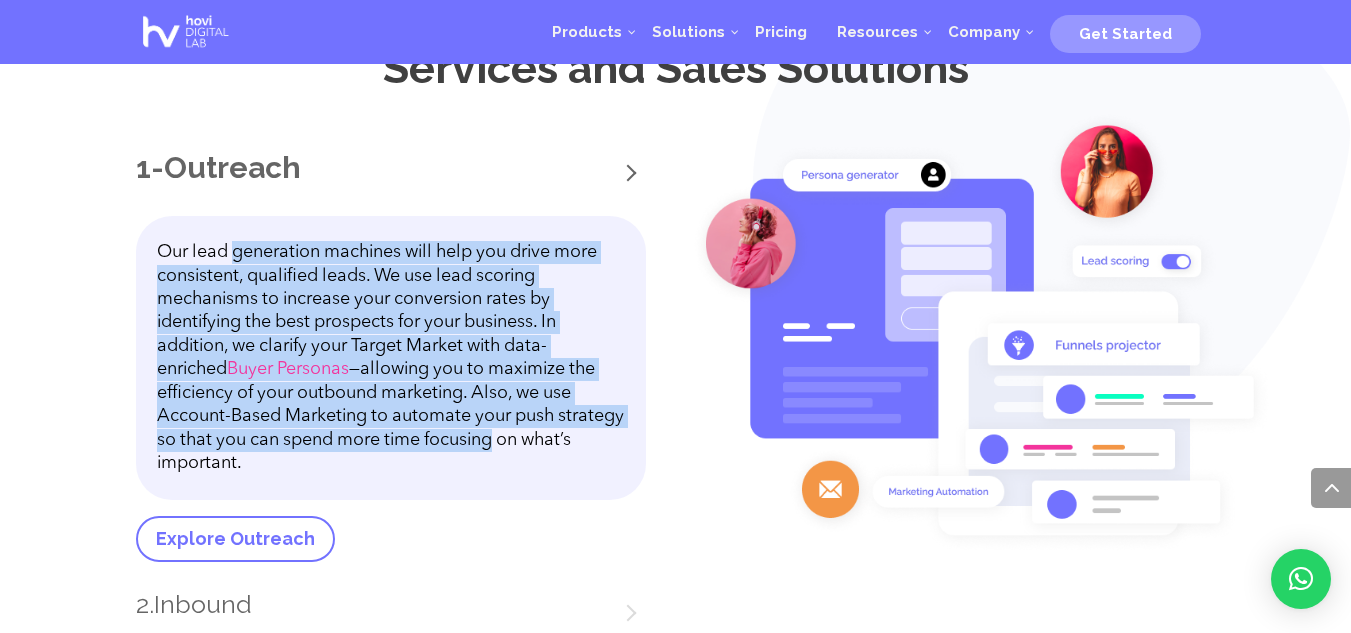 click on "Our lead generation machines will help you drive more consistent, qualified leads. We use lead scoring mechanisms to increase your conversion rates by identifying the best prospects for your business. In addition, we clarify your Target Market with data-enriched  Buyer Personas  —allowing you to maximize the efficiency of your outbound marketing. Also, we use Account-Based Marketing to automate your push strategy so that you can spend more time focusing on what’s important." at bounding box center [391, 358] 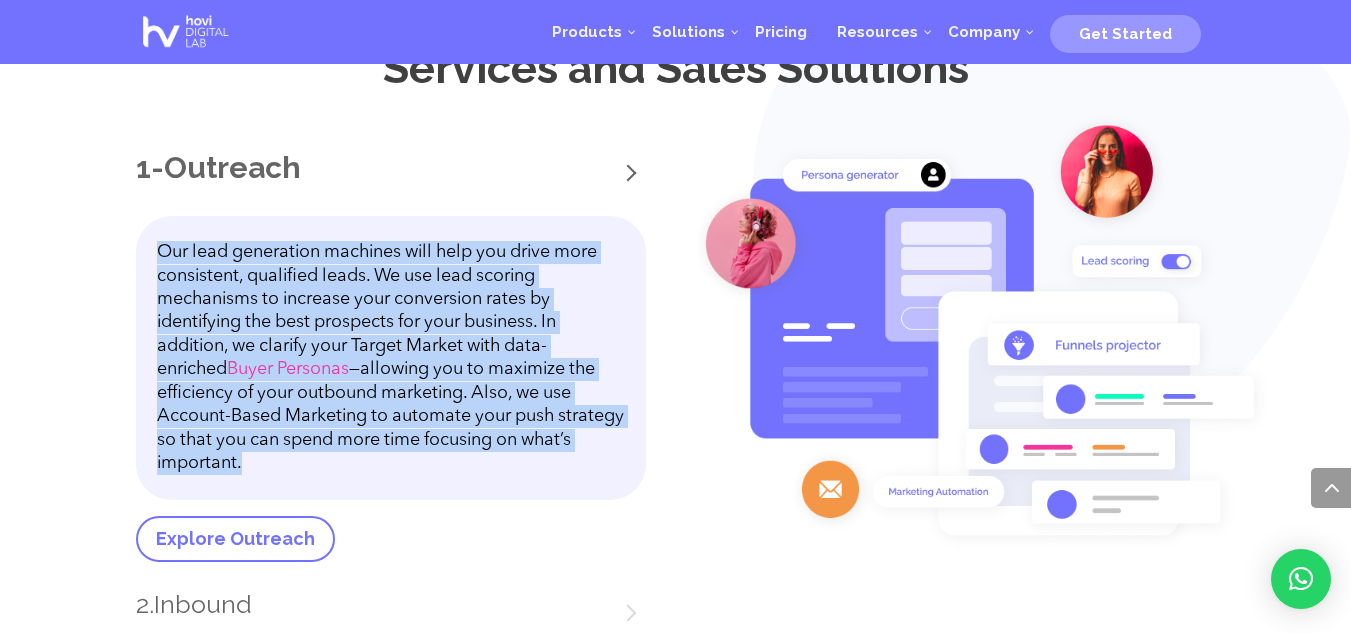 click on "Our lead generation machines will help you drive more consistent, qualified leads. We use lead scoring mechanisms to increase your conversion rates by identifying the best prospects for your business. In addition, we clarify your Target Market with data-enriched  Buyer Personas  —allowing you to maximize the efficiency of your outbound marketing. Also, we use Account-Based Marketing to automate your push strategy so that you can spend more time focusing on what’s important." at bounding box center [391, 358] 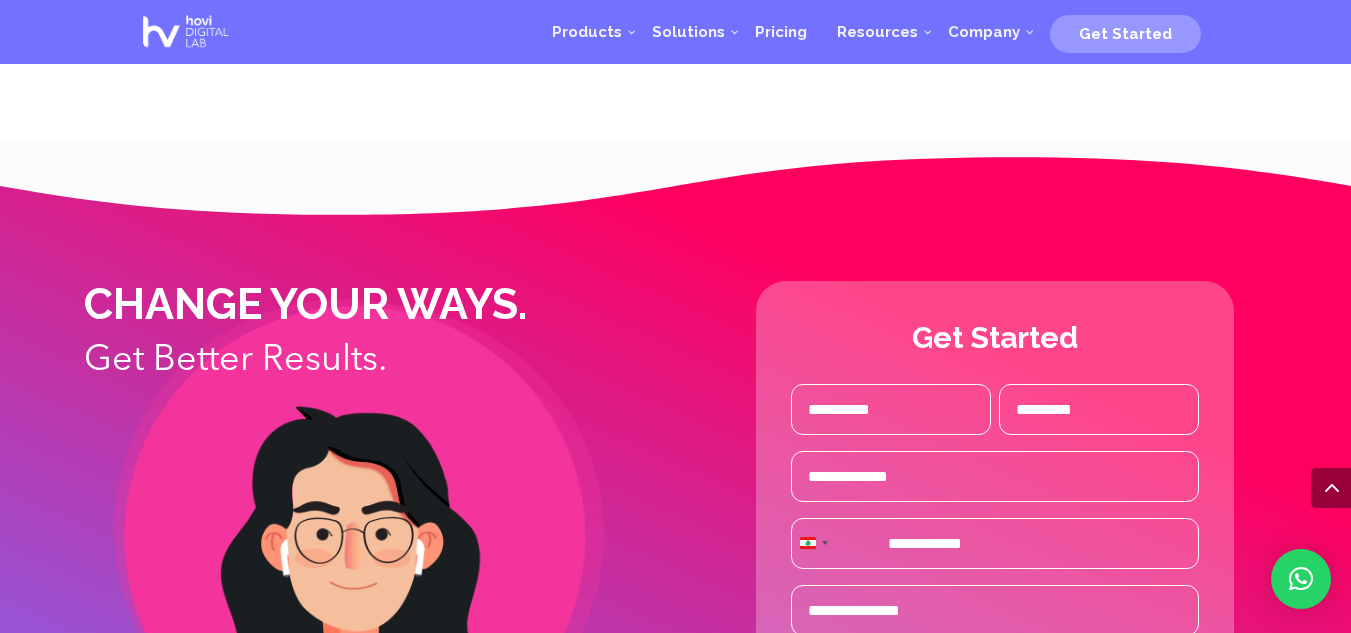scroll, scrollTop: 4850, scrollLeft: 0, axis: vertical 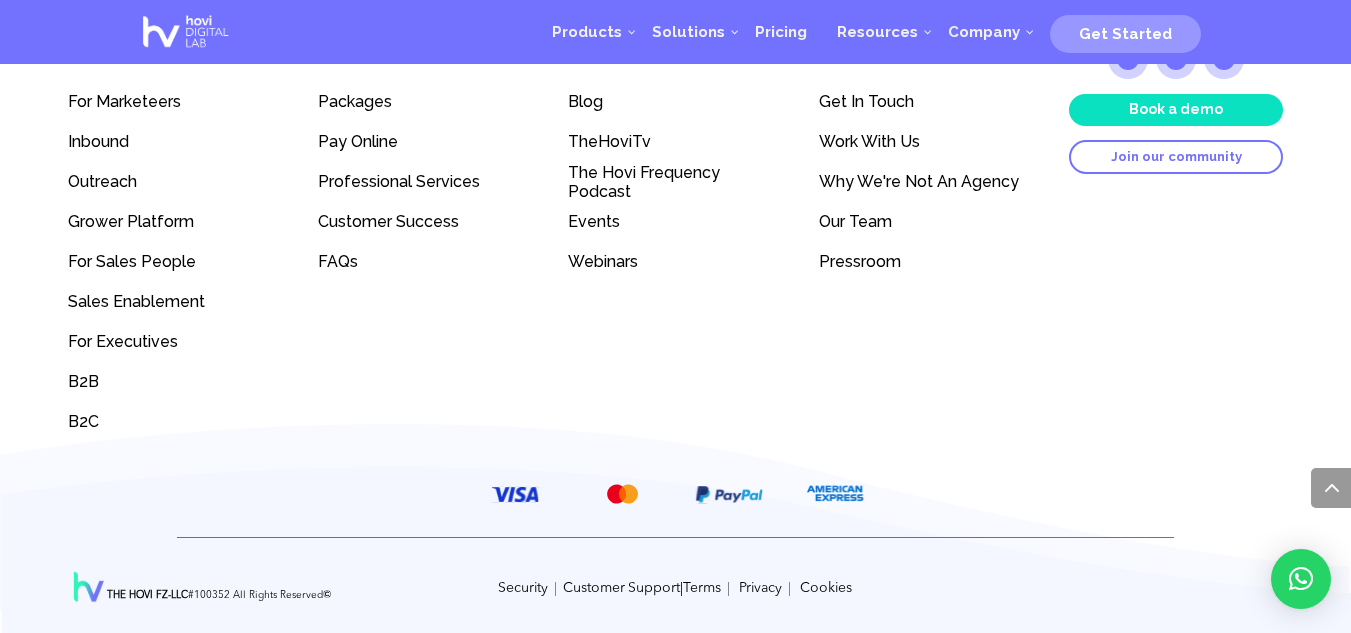 click on "Pricing" at bounding box center [425, 60] 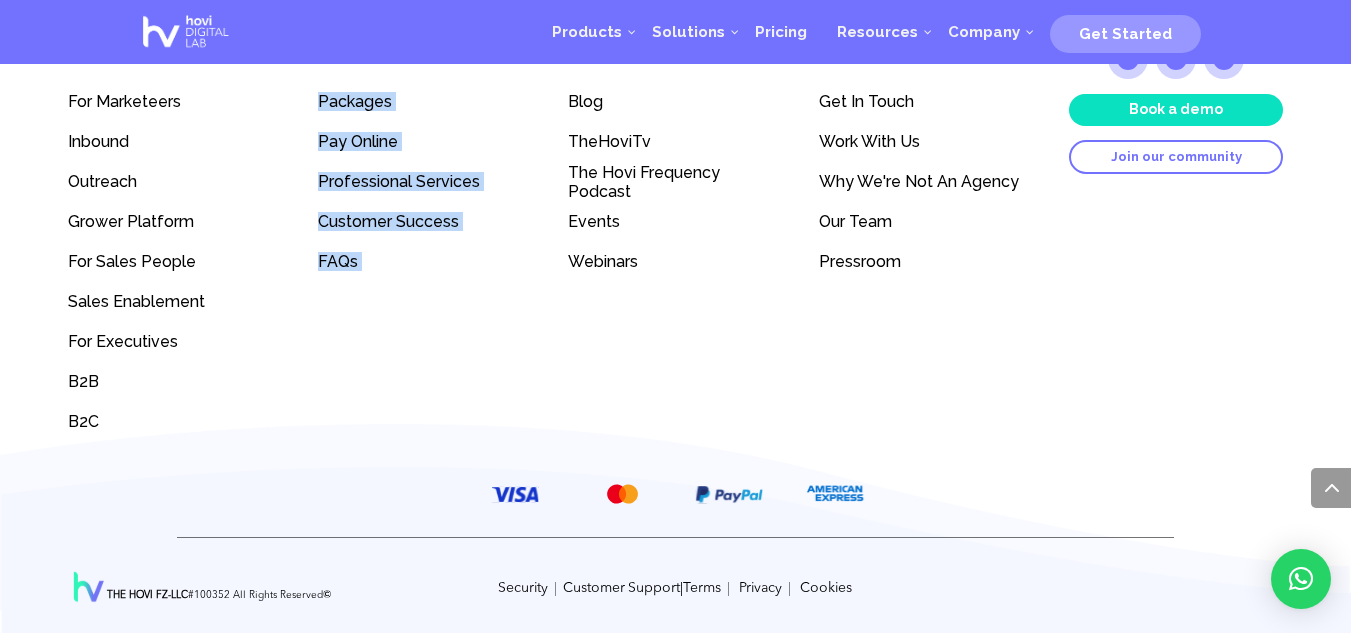 click on "Pricing" at bounding box center [425, 60] 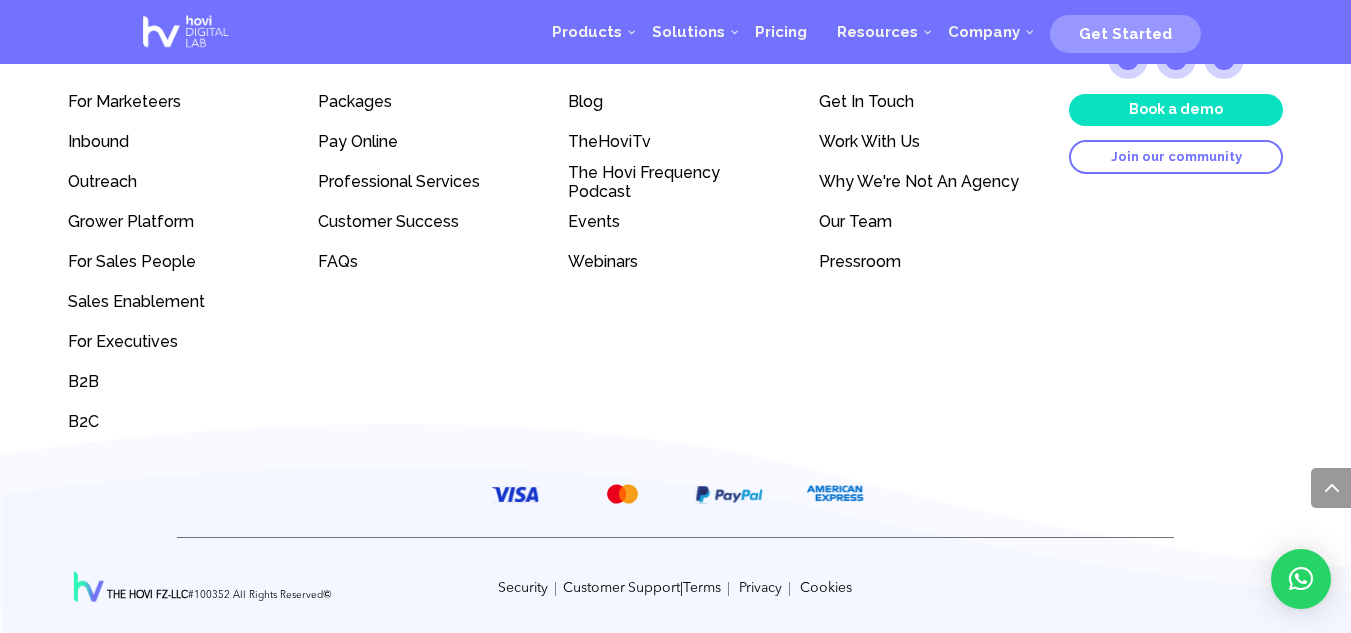 click on "Pricing" at bounding box center (425, 60) 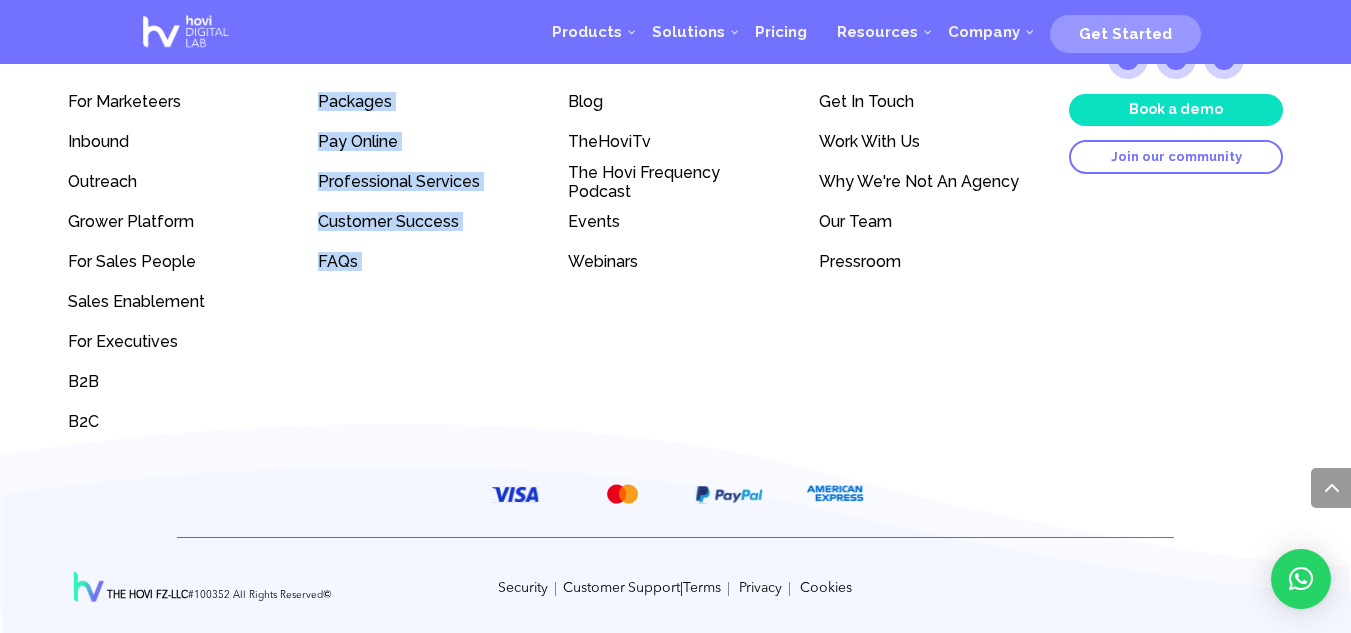 drag, startPoint x: 353, startPoint y: 261, endPoint x: 406, endPoint y: 277, distance: 55.362442 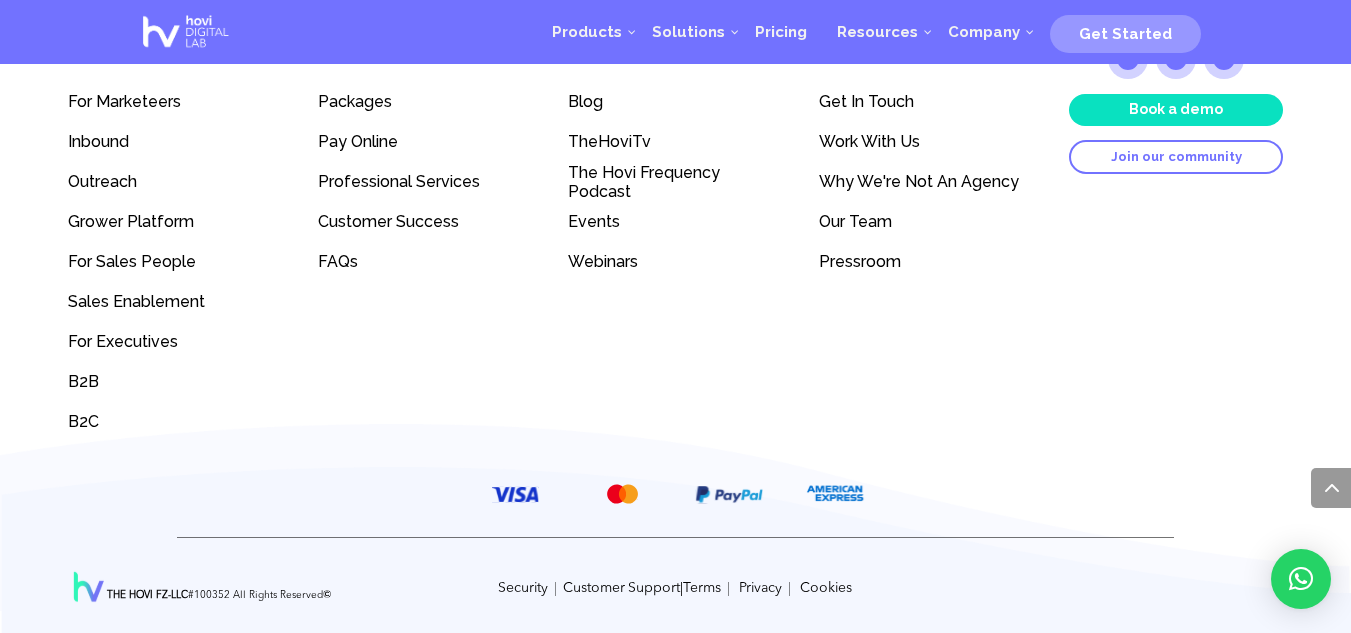click on "Pricing" at bounding box center (425, 60) 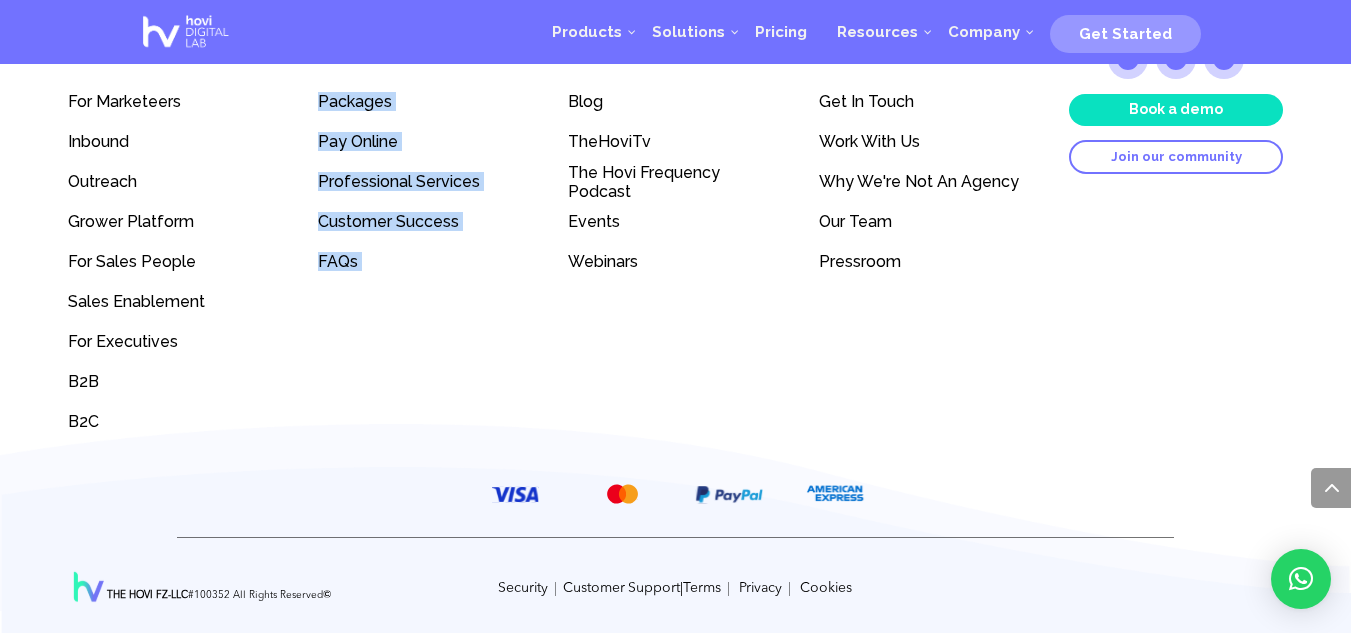 click on "Pricing" at bounding box center [425, 60] 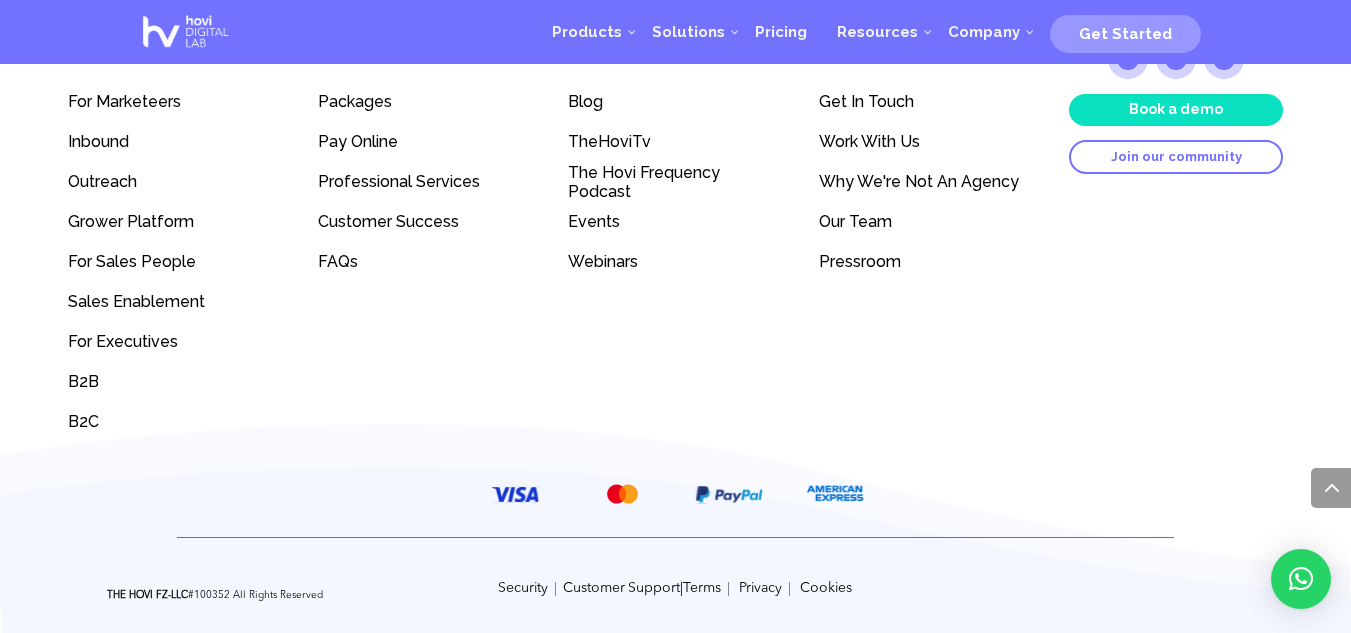 scroll, scrollTop: 11635, scrollLeft: 0, axis: vertical 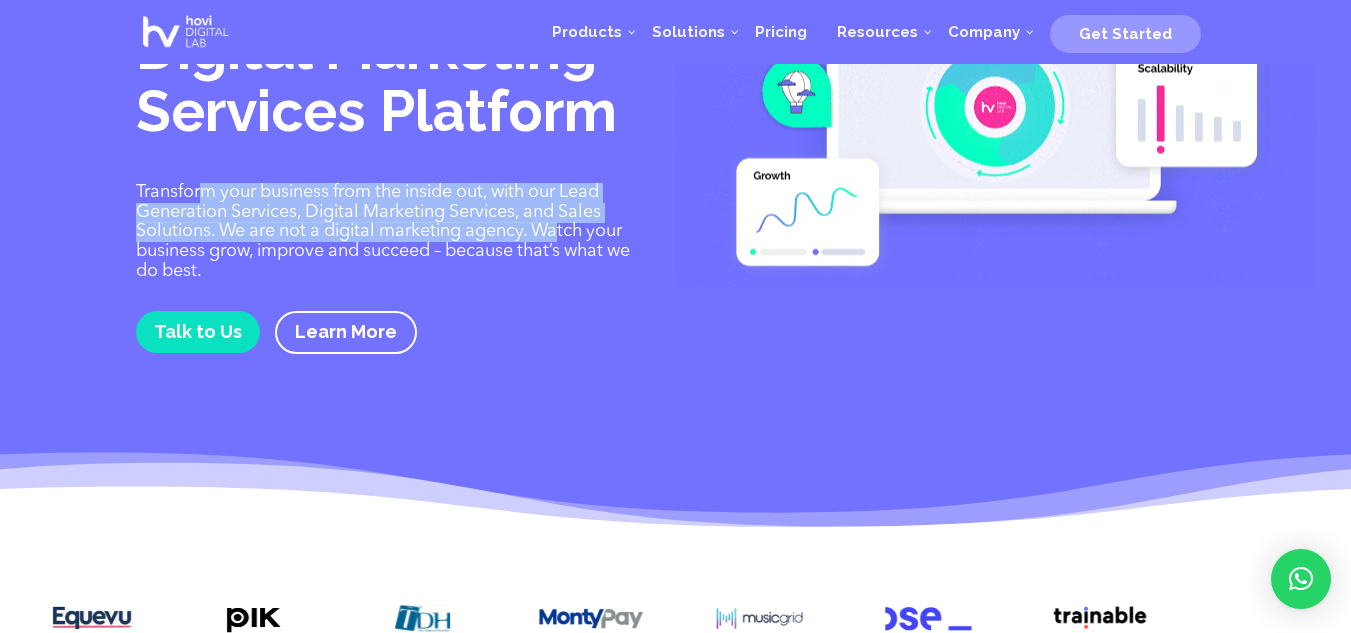drag, startPoint x: 214, startPoint y: 189, endPoint x: 520, endPoint y: 226, distance: 308.22882 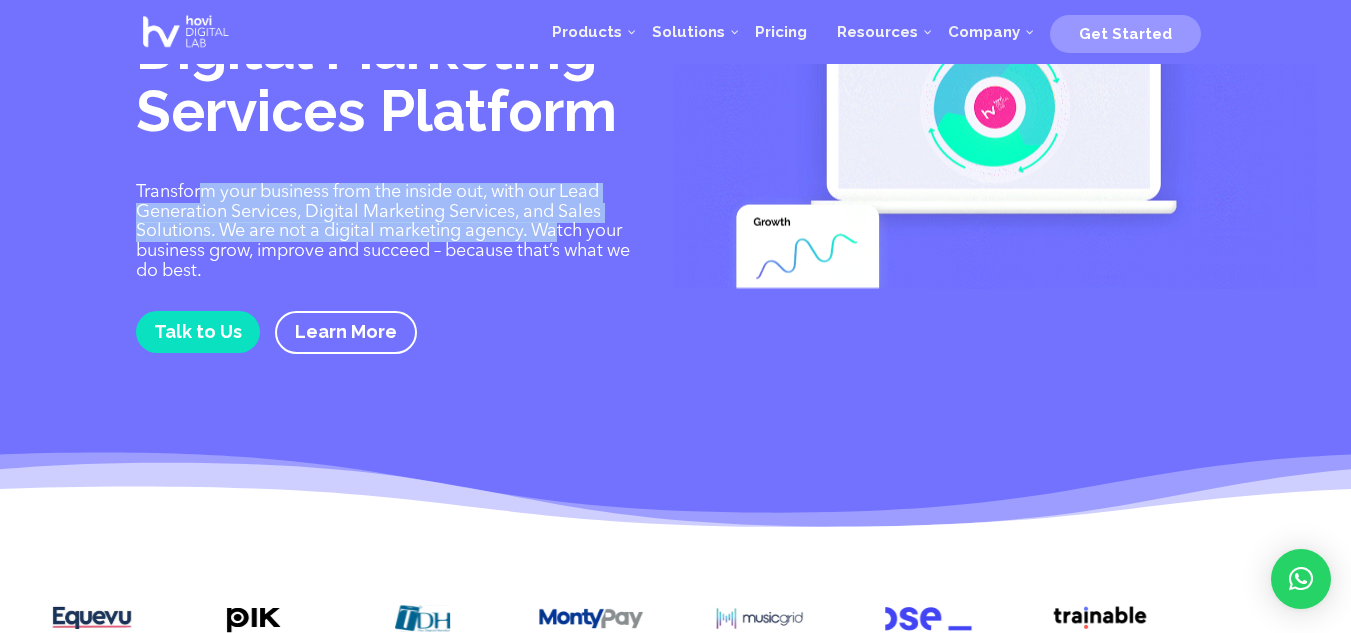 click on "Transform your business from the inside out, with our Lead Generation Services, Digital Marketing Services, and Sales Solutions. We are not a digital marketing agency. Watch your business grow, improve and succeed – because that’s what we do best." at bounding box center [391, 232] 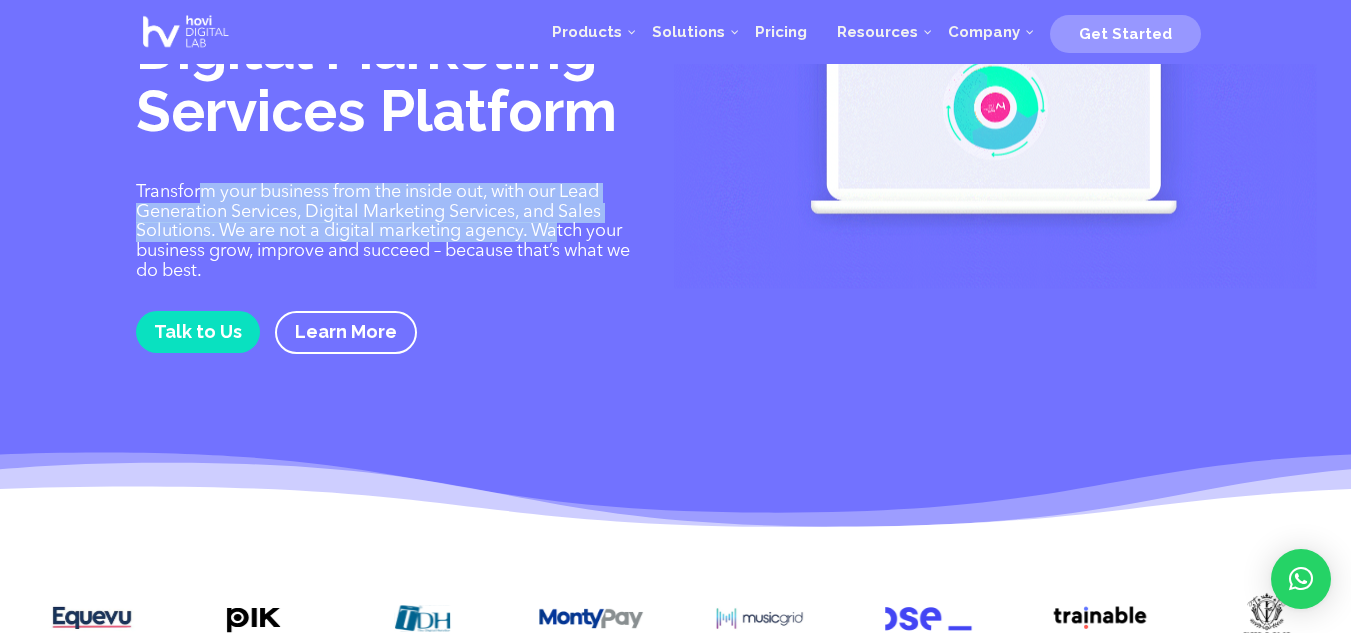 click on "Transform your business from the inside out, with our Lead Generation Services, Digital Marketing Services, and Sales Solutions. We are not a digital marketing agency. Watch your business grow, improve and succeed – because that’s what we do best." at bounding box center [391, 232] 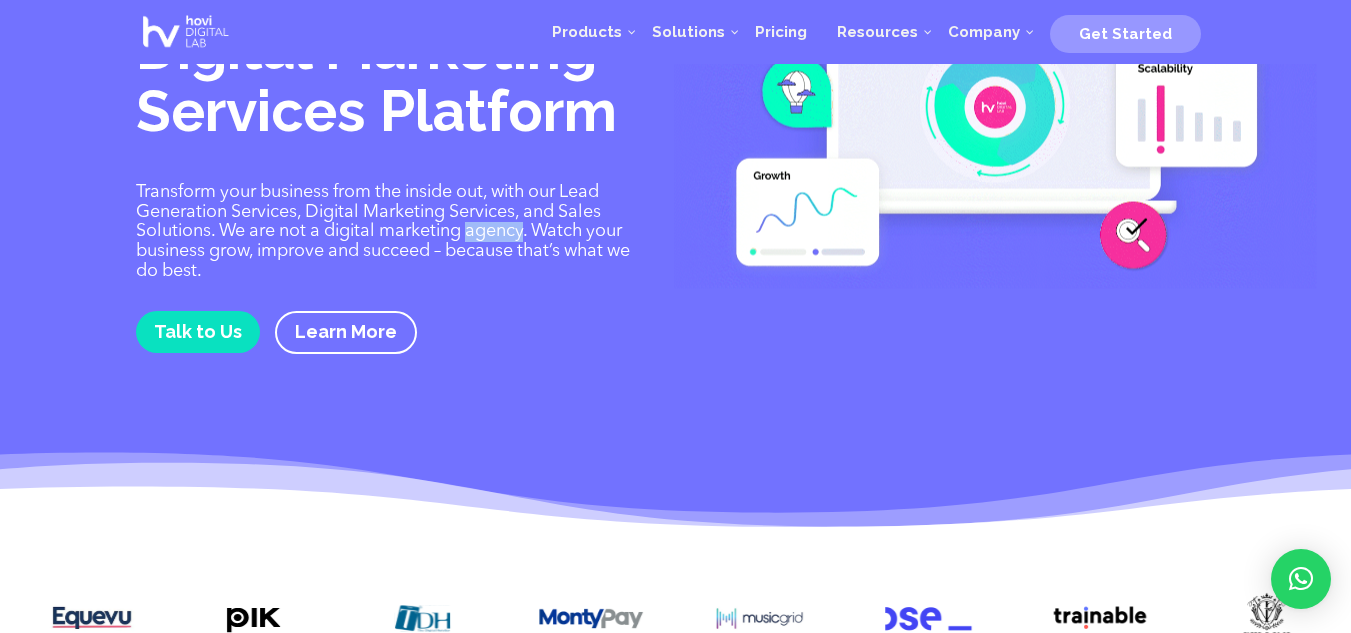 click on "Transform your business from the inside out, with our Lead Generation Services, Digital Marketing Services, and Sales Solutions. We are not a digital marketing agency. Watch your business grow, improve and succeed – because that’s what we do best." at bounding box center (391, 232) 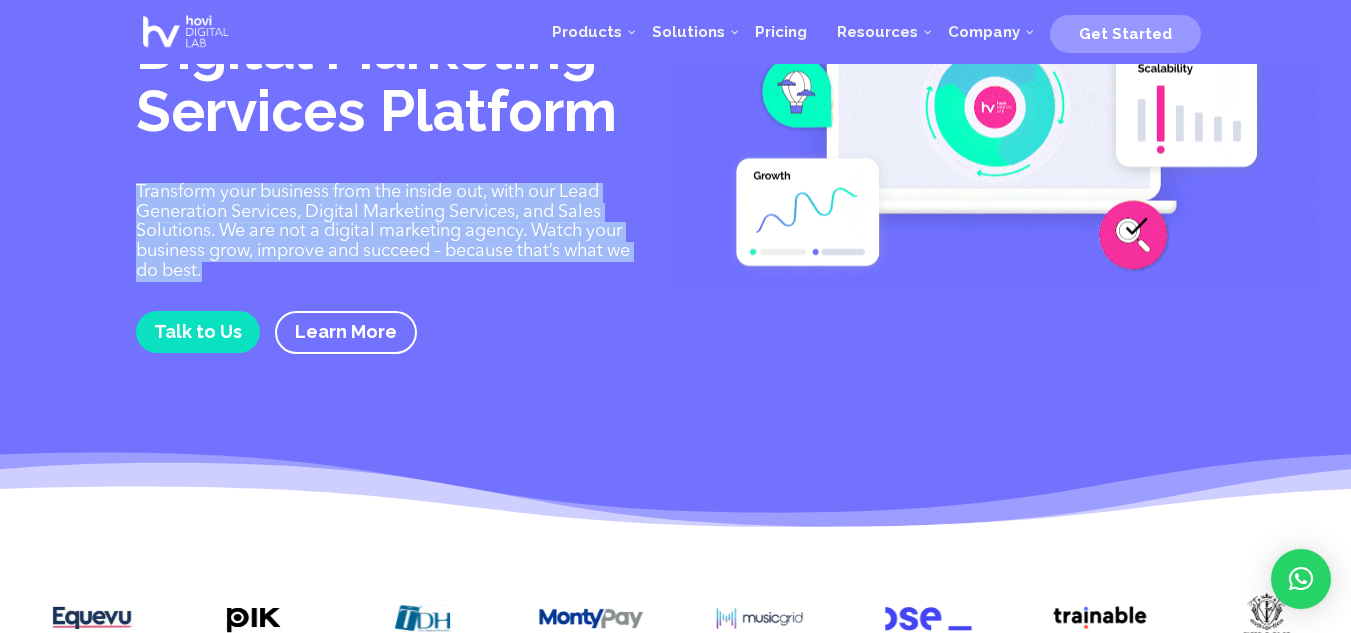 click on "Transform your business from the inside out, with our Lead Generation Services, Digital Marketing Services, and Sales Solutions. We are not a digital marketing agency. Watch your business grow, improve and succeed – because that’s what we do best." at bounding box center (391, 232) 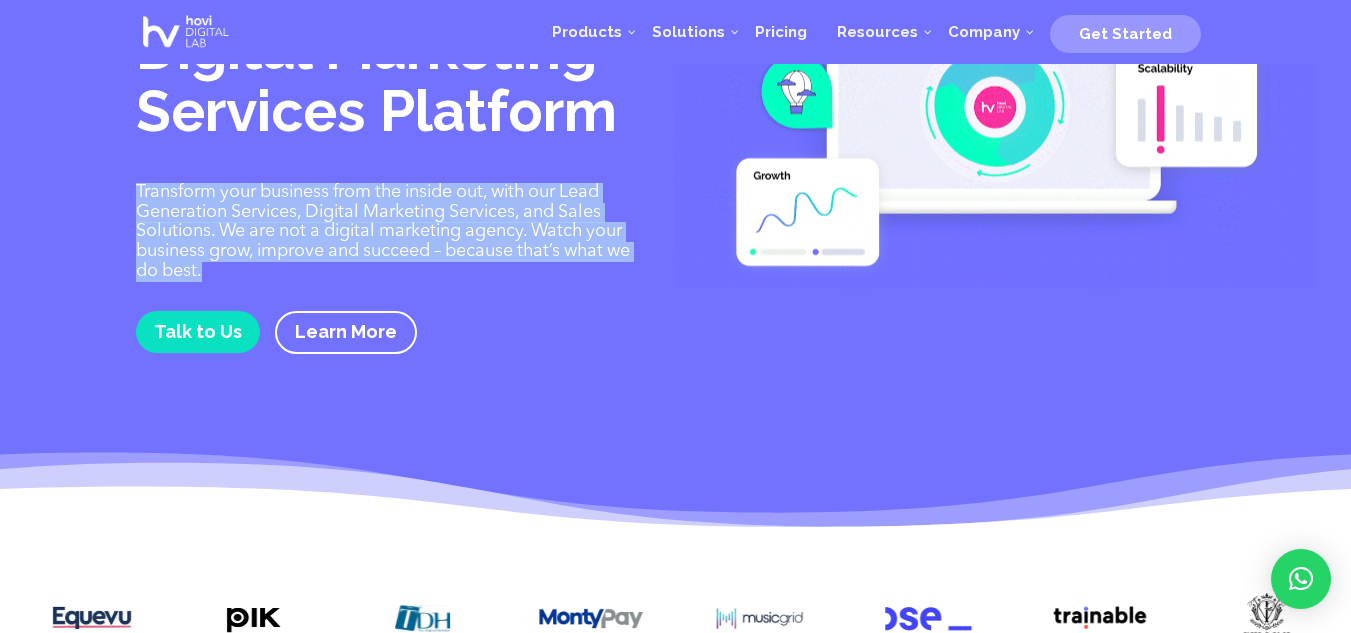 click on "Transform your business from the inside out, with our Lead Generation Services, Digital Marketing Services, and Sales Solutions. We are not a digital marketing agency. Watch your business grow, improve and succeed – because that’s what we do best." at bounding box center [391, 232] 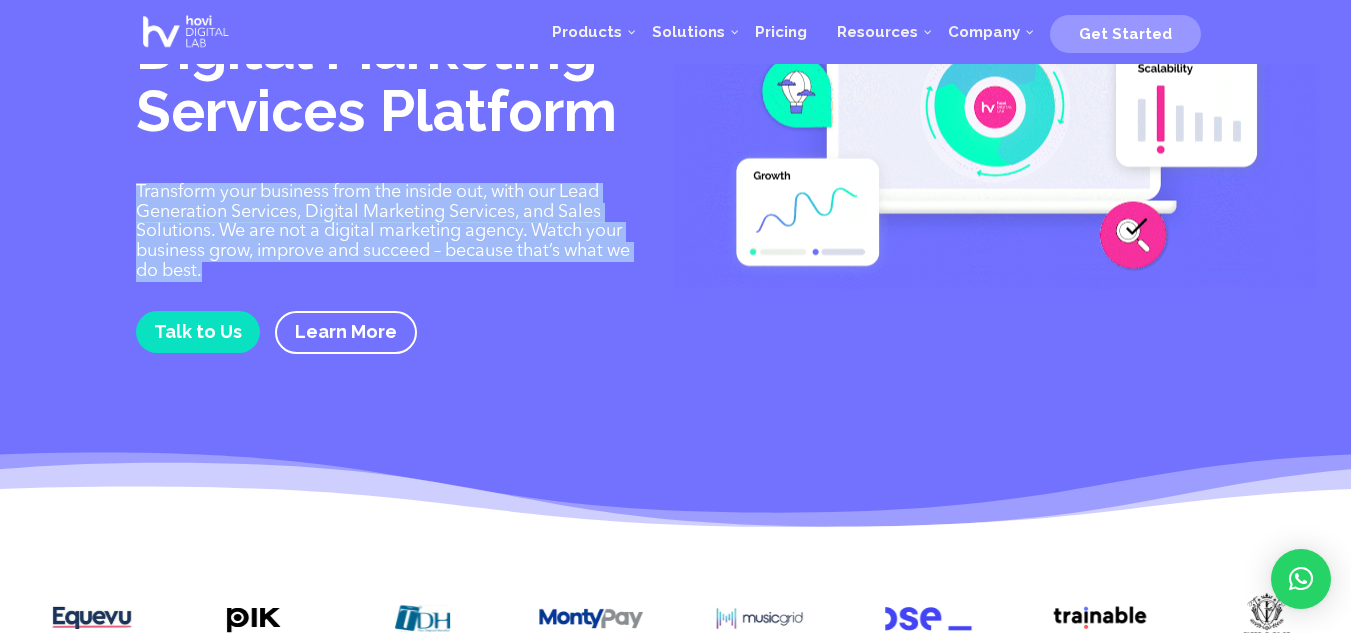 click on "Transform your business from the inside out, with our Lead Generation Services, Digital Marketing Services, and Sales Solutions. We are not a digital marketing agency. Watch your business grow, improve and succeed – because that’s what we do best." at bounding box center (391, 232) 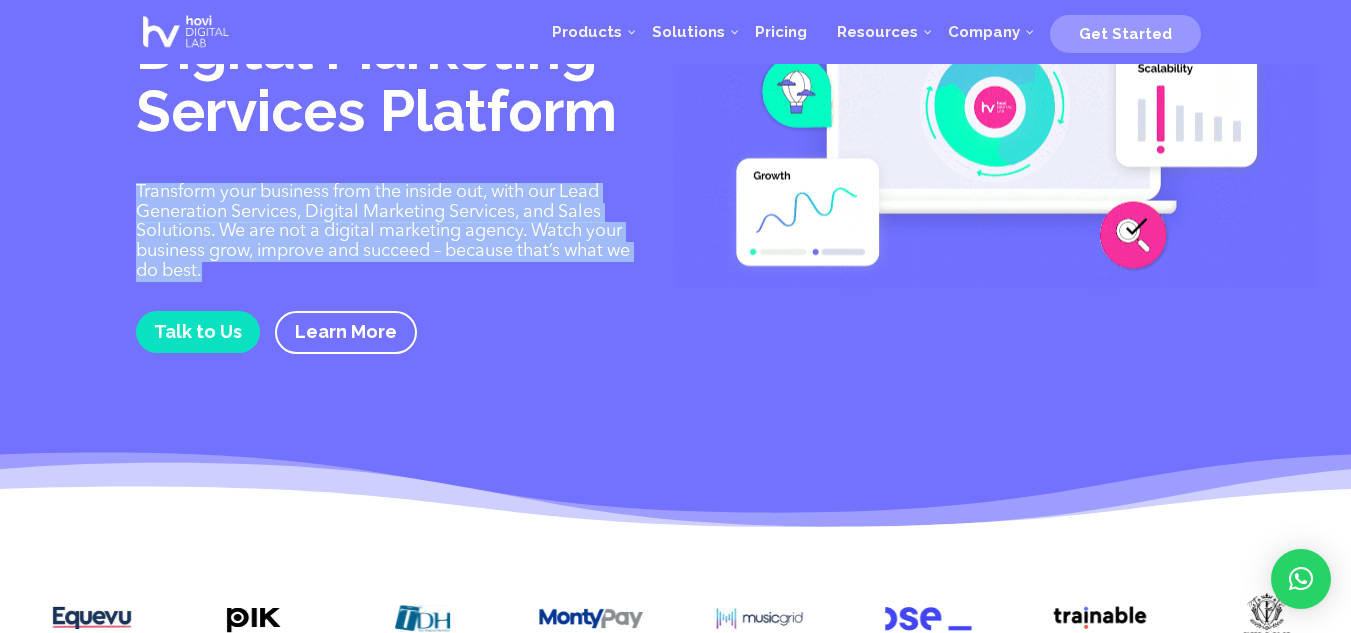 click on "Transform your business from the inside out, with our Lead Generation Services, Digital Marketing Services, and Sales Solutions. We are not a digital marketing agency. Watch your business grow, improve and succeed – because that’s what we do best." at bounding box center (391, 232) 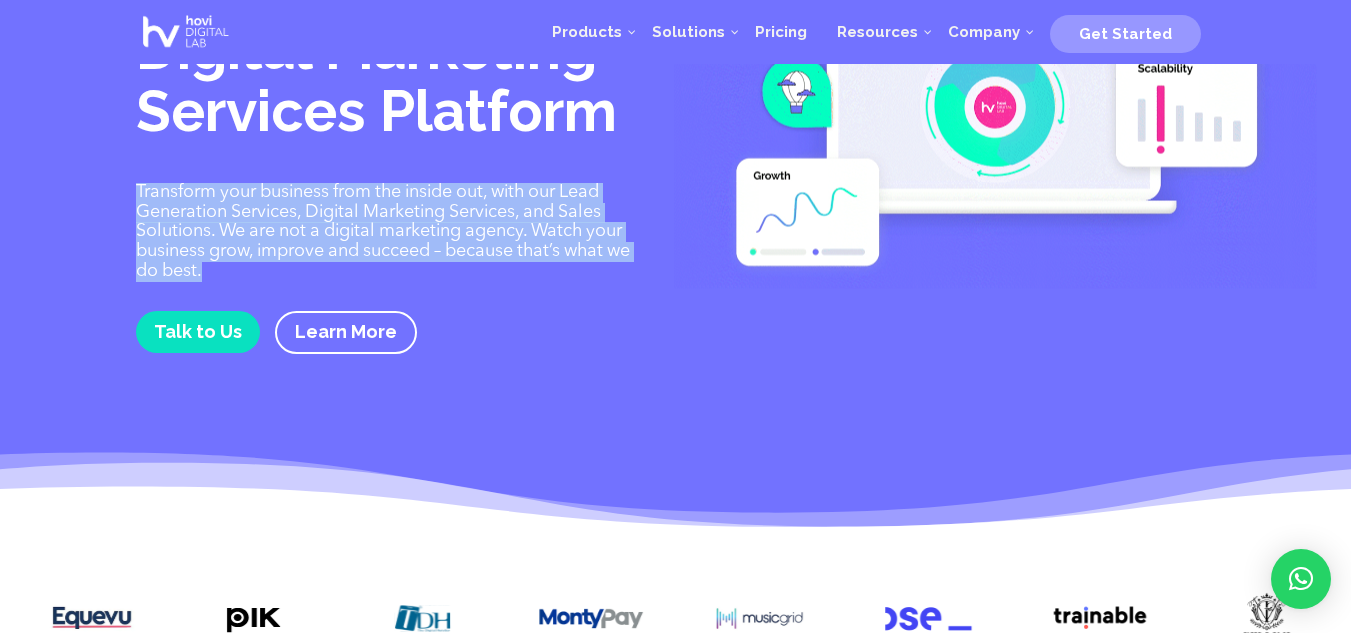 click on "Transform your business from the inside out, with our Lead Generation Services, Digital Marketing Services, and Sales Solutions. We are not a digital marketing agency. Watch your business grow, improve and succeed – because that’s what we do best." at bounding box center [391, 232] 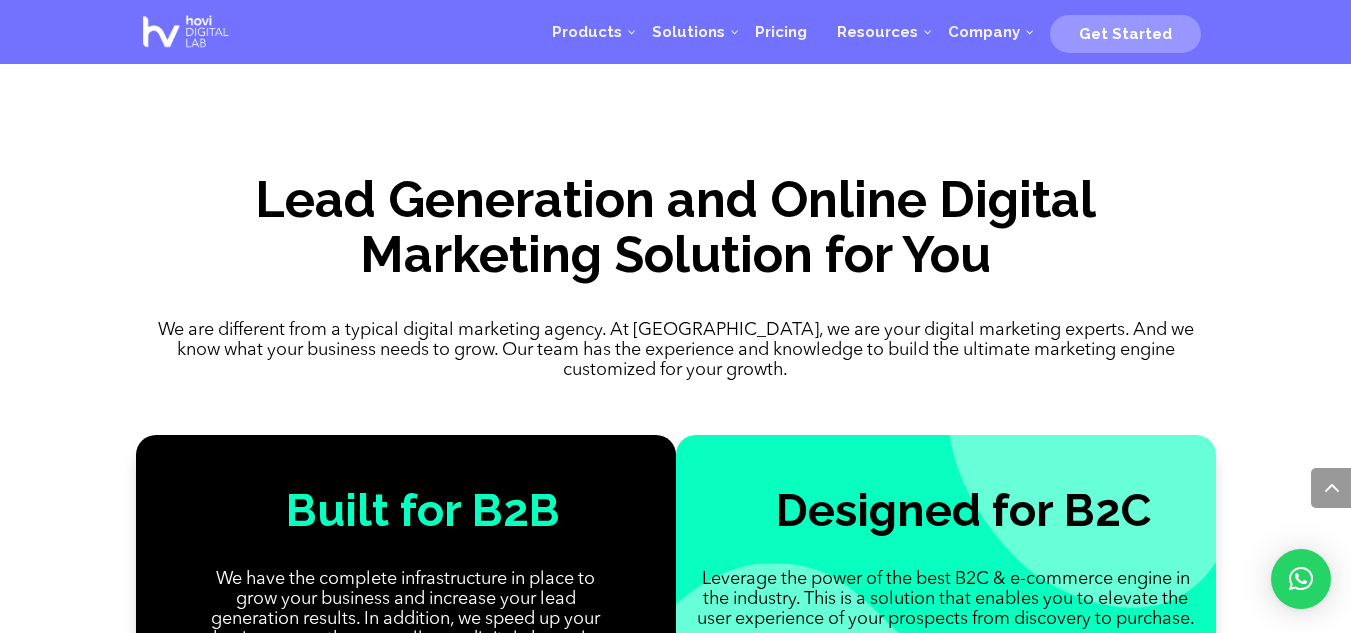scroll, scrollTop: 1980, scrollLeft: 0, axis: vertical 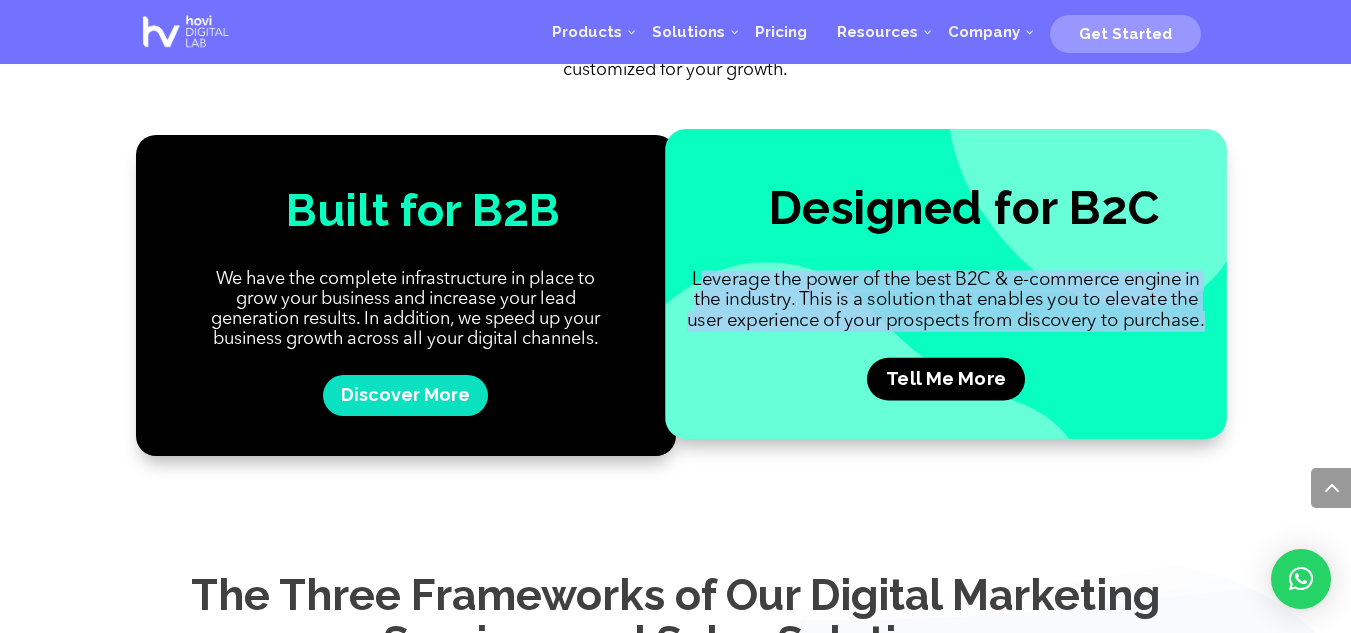drag, startPoint x: 704, startPoint y: 276, endPoint x: 1193, endPoint y: 342, distance: 493.4339 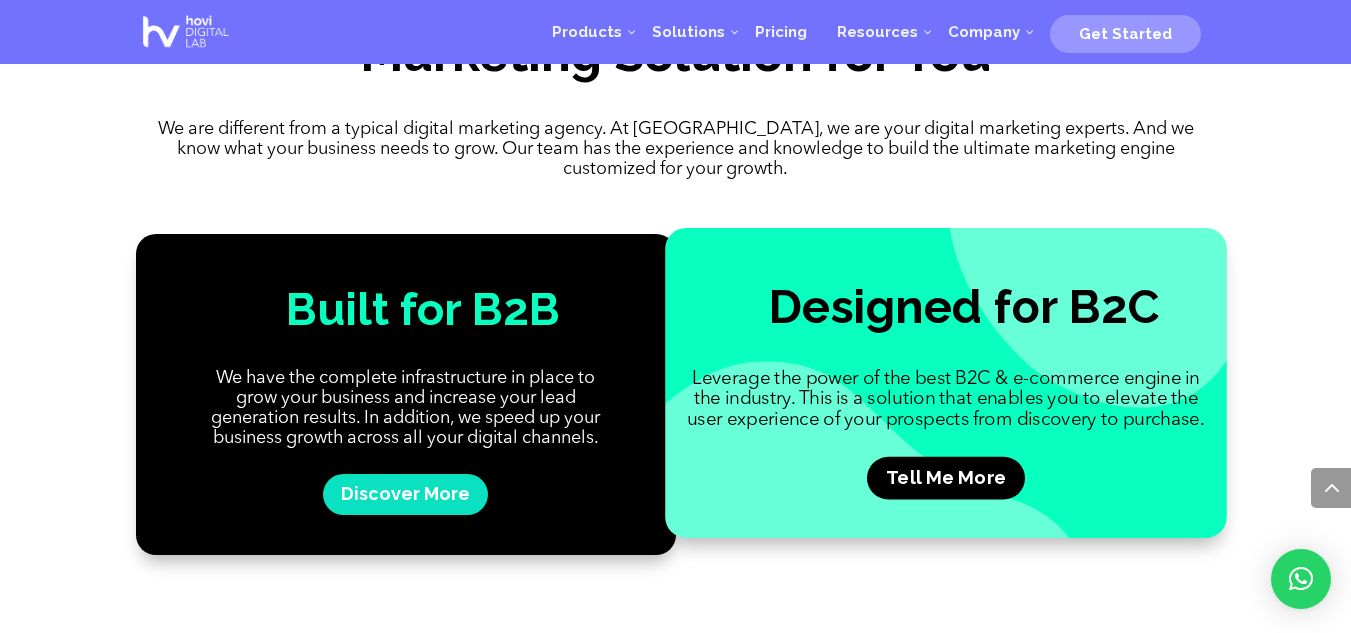 scroll, scrollTop: 1882, scrollLeft: 0, axis: vertical 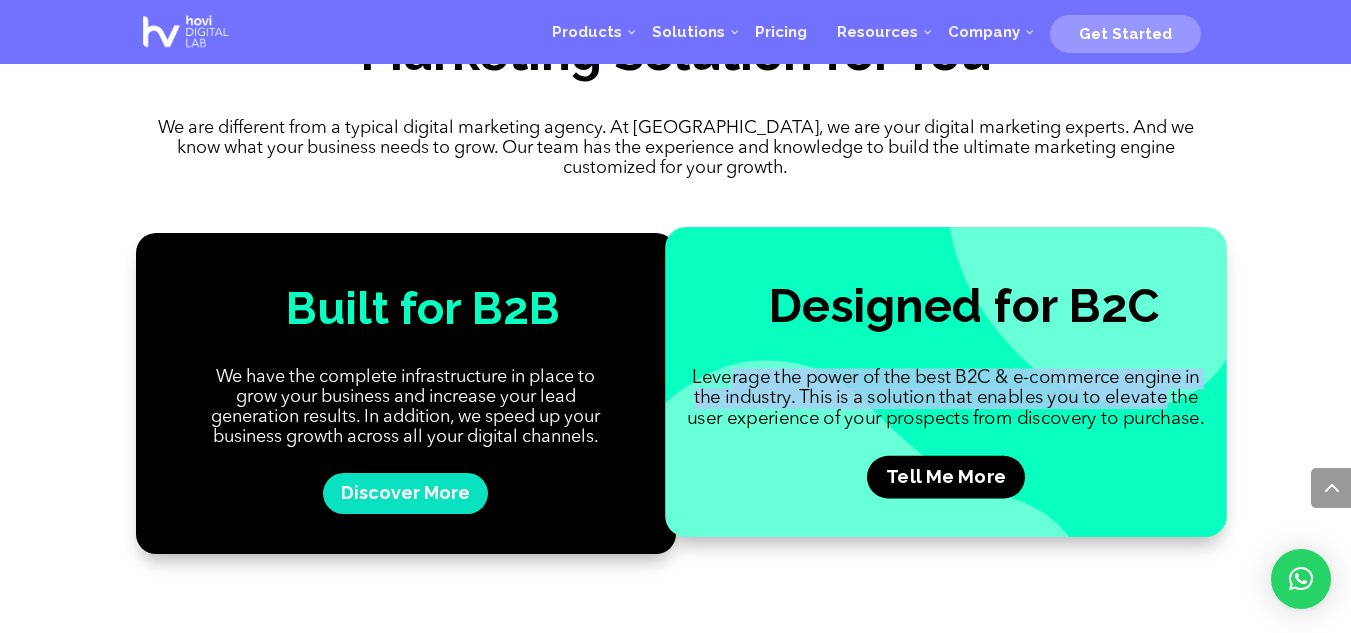 drag, startPoint x: 737, startPoint y: 377, endPoint x: 1200, endPoint y: 392, distance: 463.24292 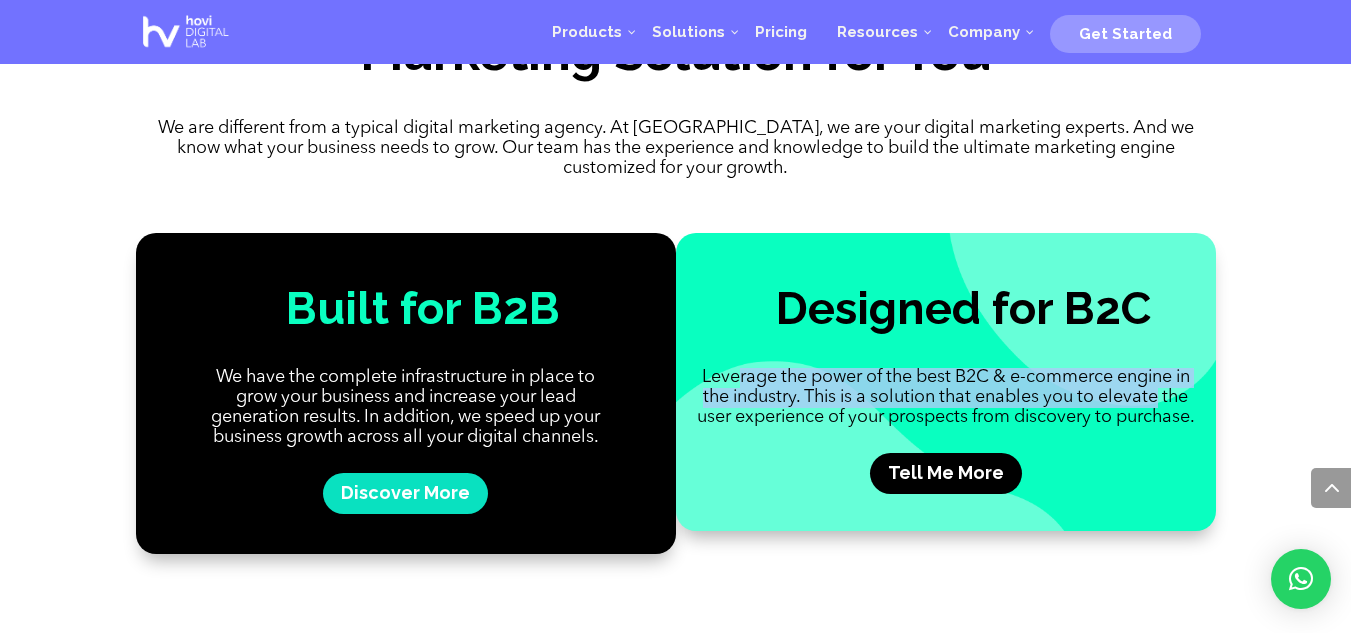 click on "Lead Generation and Online Digital Marketing Solution for You
We are different from a typical digital marketing agency. At [GEOGRAPHIC_DATA], we are your digital marketing experts. And we know what your business needs to grow. Our team has the experience and knowledge to build the ultimate marketing engine customized for your growth.
Built for B2B
We have the complete infrastructure in place to grow your business and increase your lead generation results. In addition, we speed up your business growth across all your digital channels.
Discover More
Designed for B2C
Tell Me More" at bounding box center (675, 265) 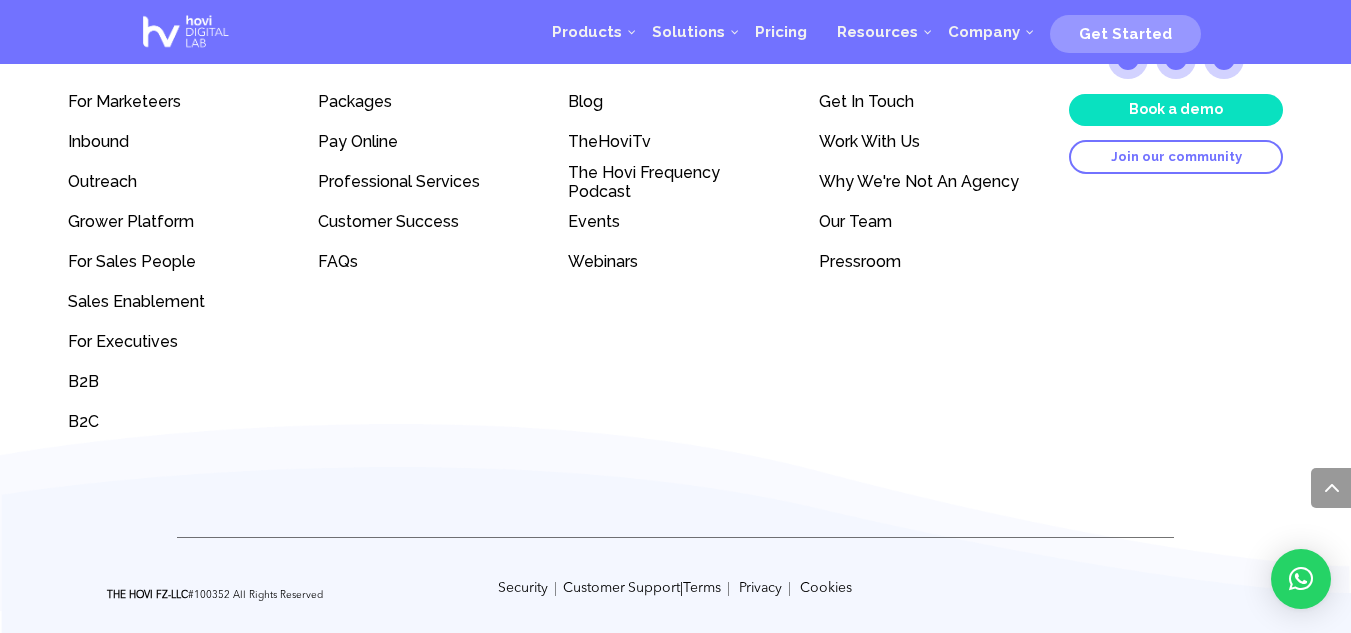 scroll, scrollTop: 6872, scrollLeft: 0, axis: vertical 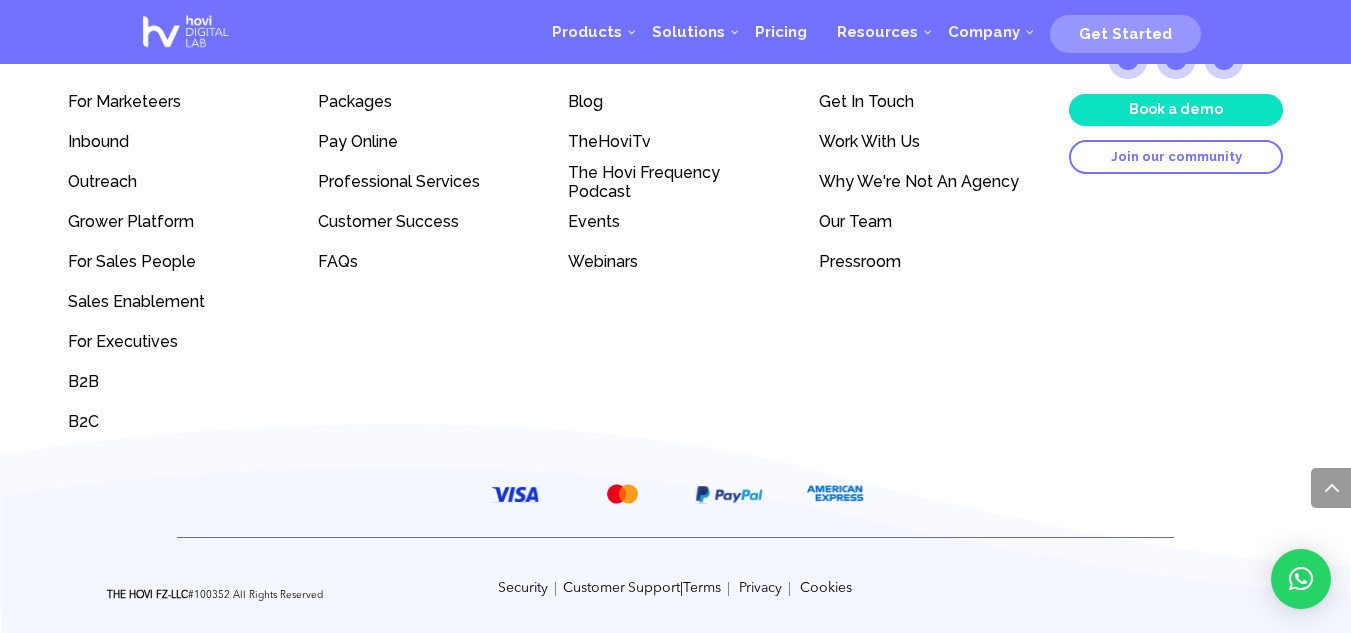click on "Products
For Marketeers
Inbound
Outreach
Grower Platform
For Sales People
Sales Enablement
For Executives
B2B
B2C
Pricing
Packages
Pay Online" at bounding box center (676, 227) 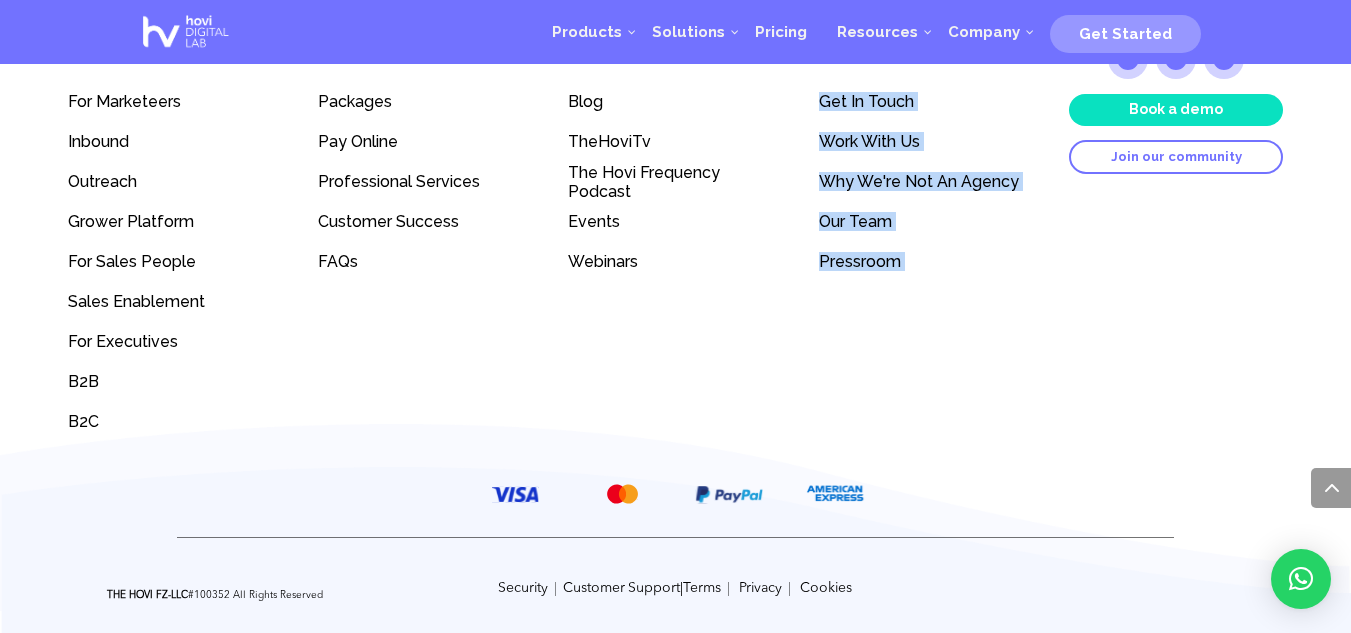 drag, startPoint x: 911, startPoint y: 487, endPoint x: 887, endPoint y: 428, distance: 63.694584 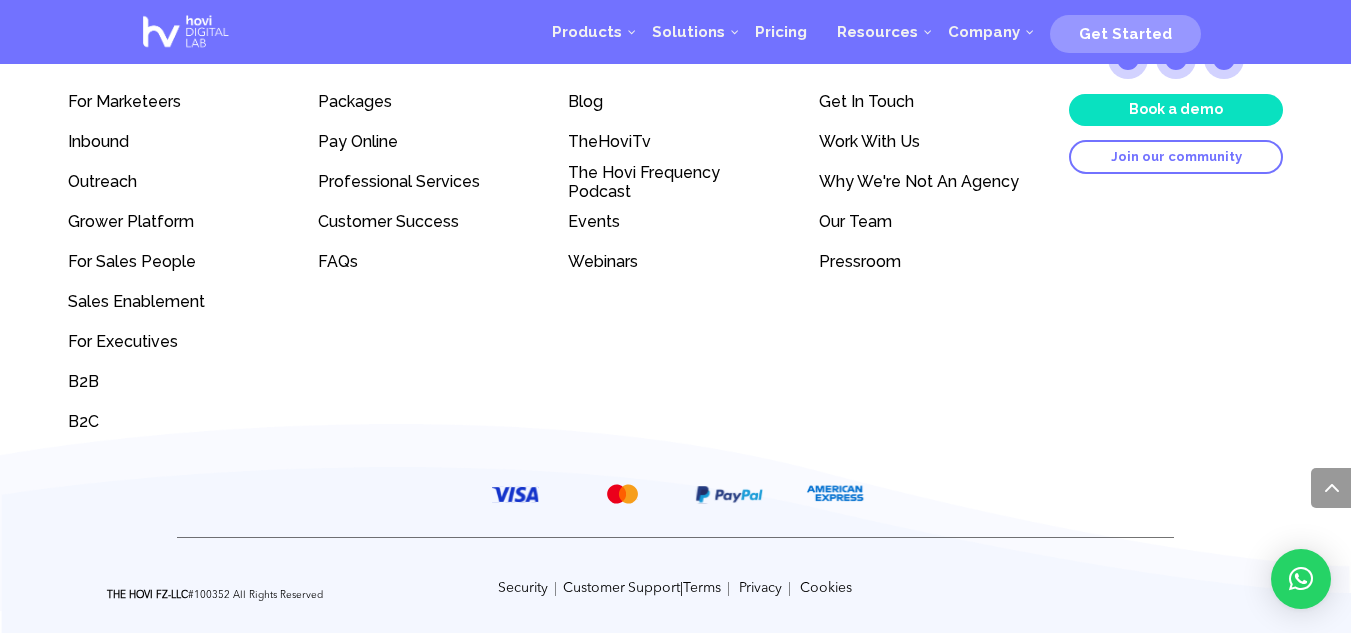 click on "Brand" at bounding box center [926, 60] 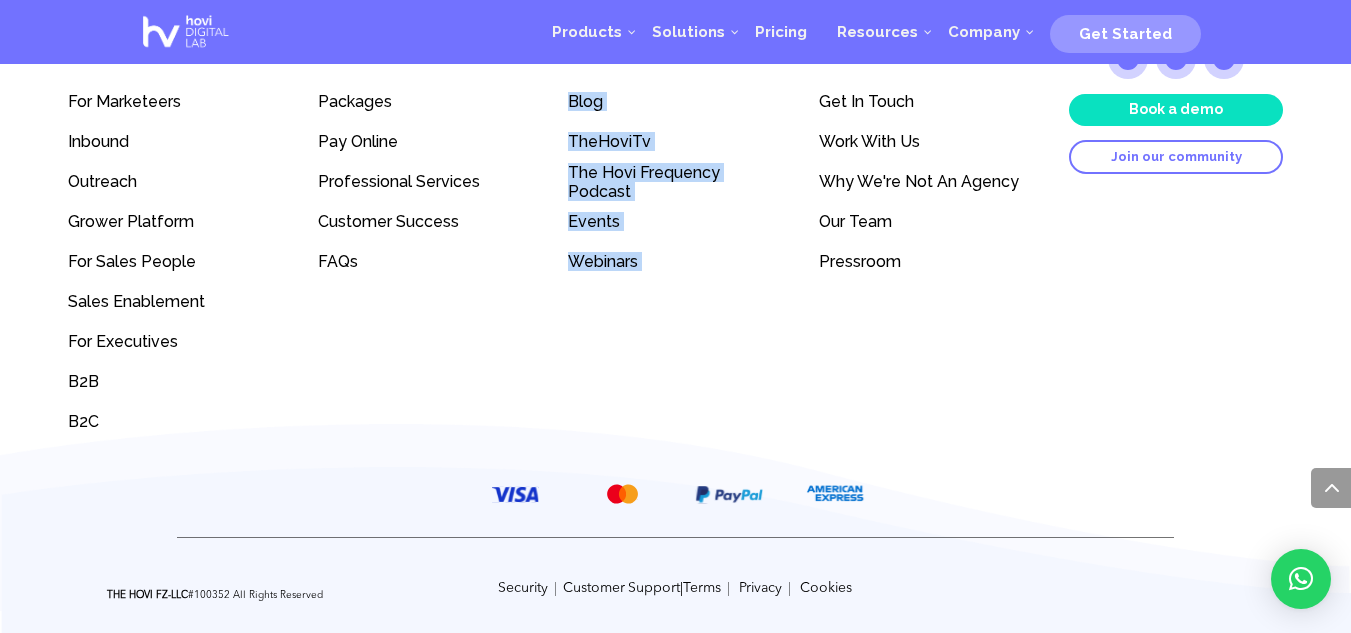 drag, startPoint x: 639, startPoint y: 411, endPoint x: 468, endPoint y: 437, distance: 172.96532 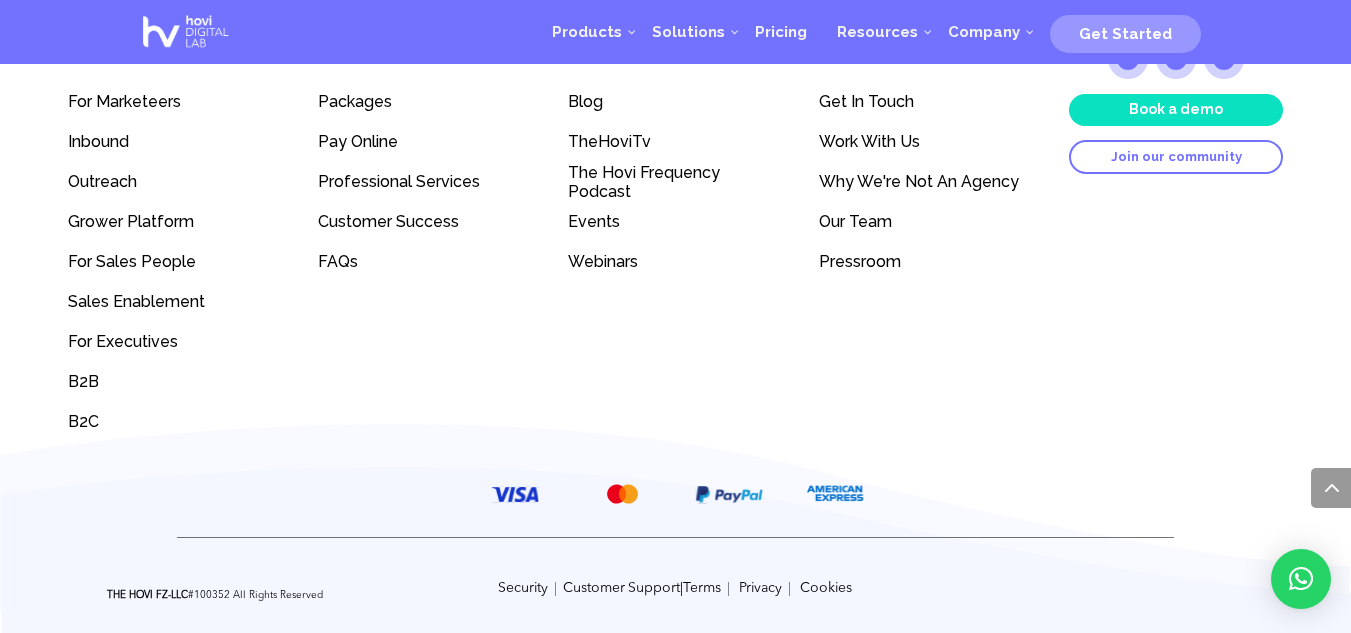 click on "Pricing" at bounding box center [425, 60] 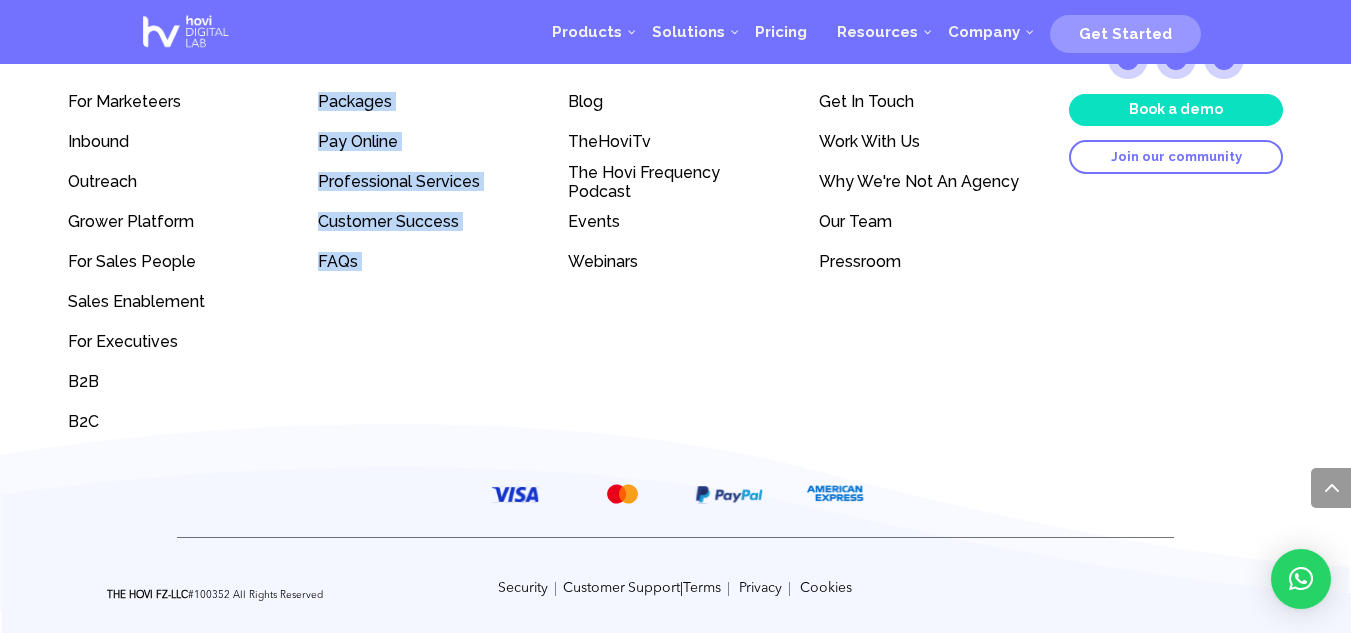 click on "Pricing" at bounding box center (425, 60) 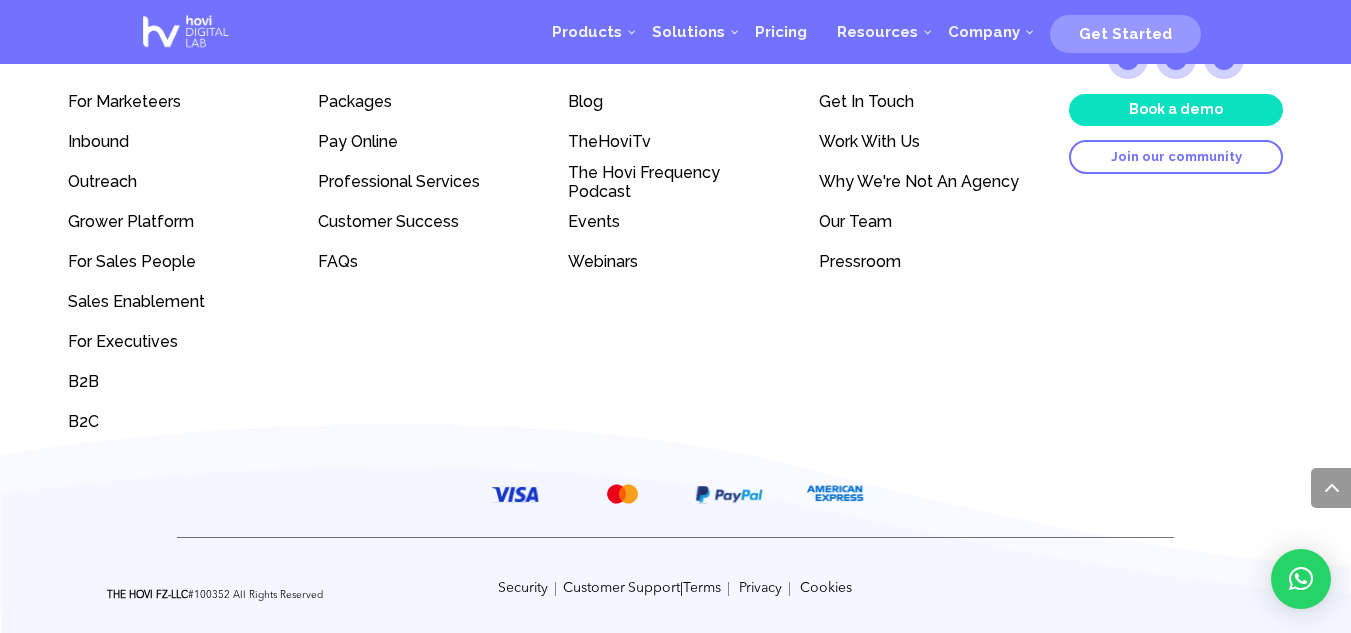 click on "Products" at bounding box center (175, 60) 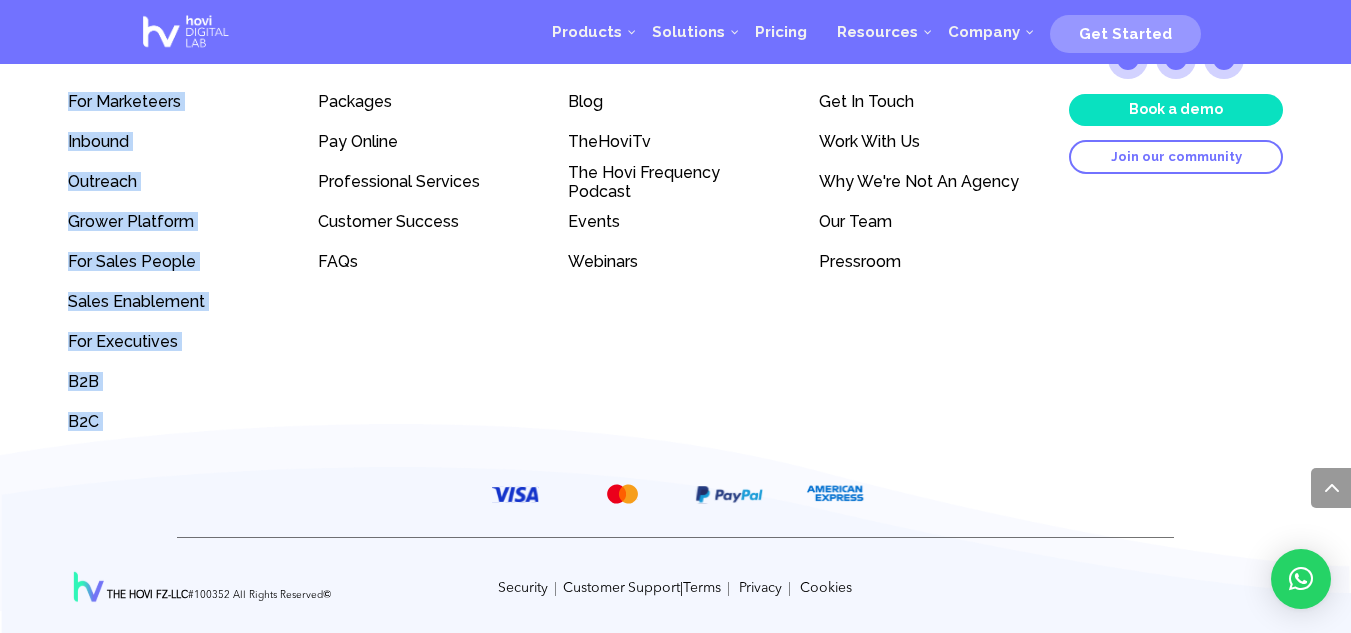 scroll, scrollTop: 11715, scrollLeft: 0, axis: vertical 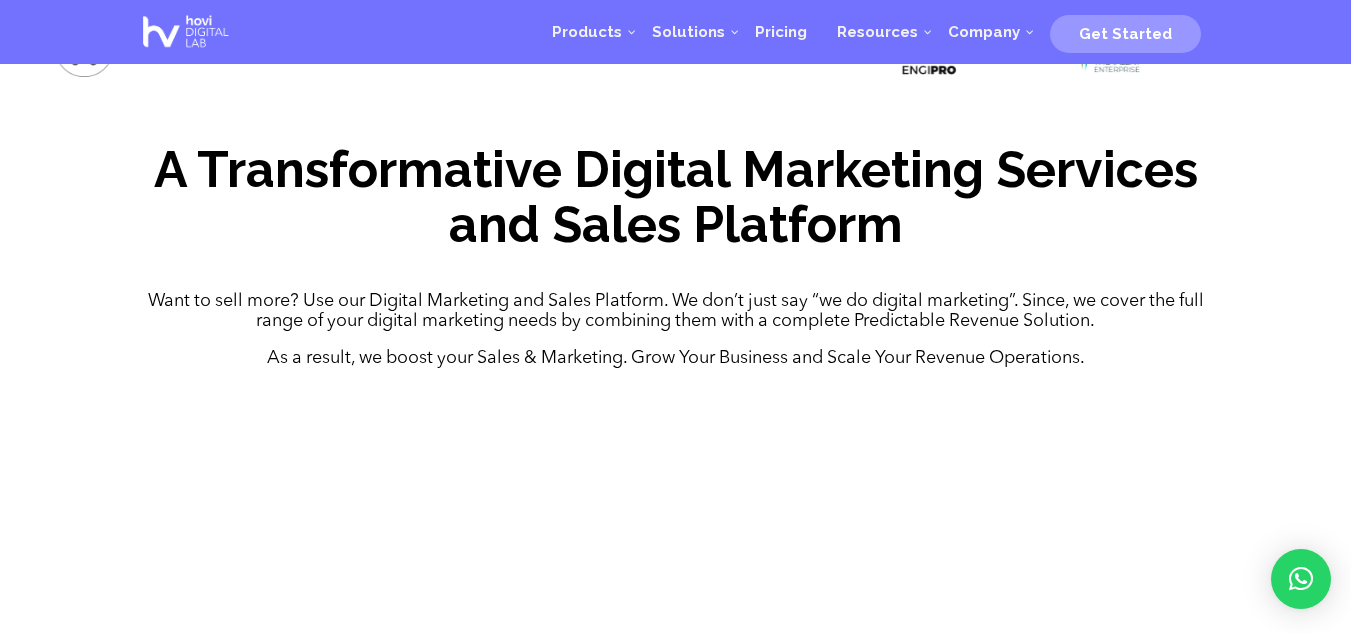 click at bounding box center (676, 715) 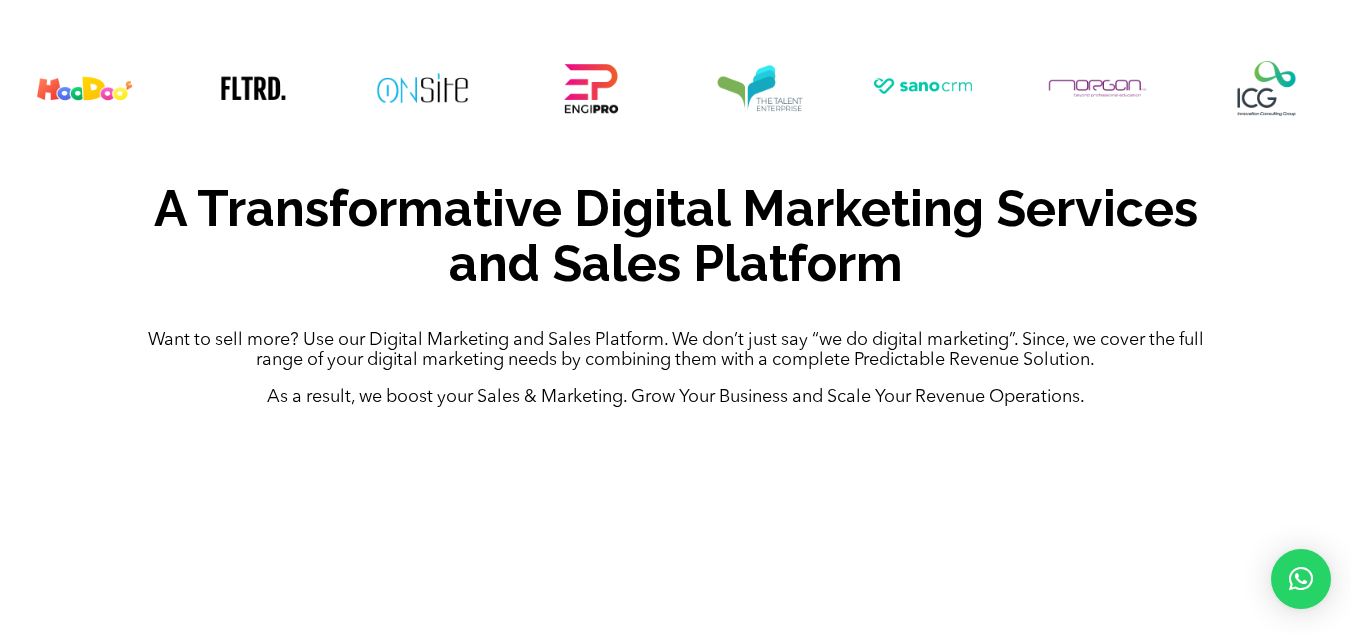 scroll, scrollTop: 0, scrollLeft: 0, axis: both 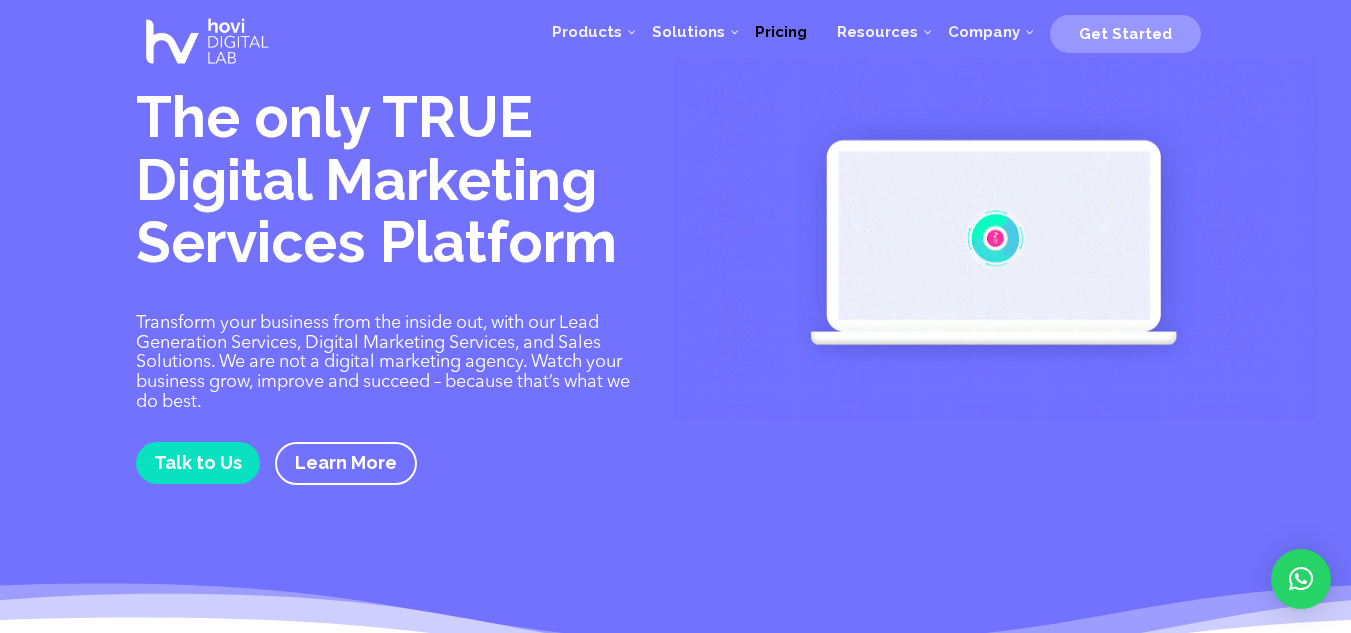 click on "Pricing" at bounding box center [781, 32] 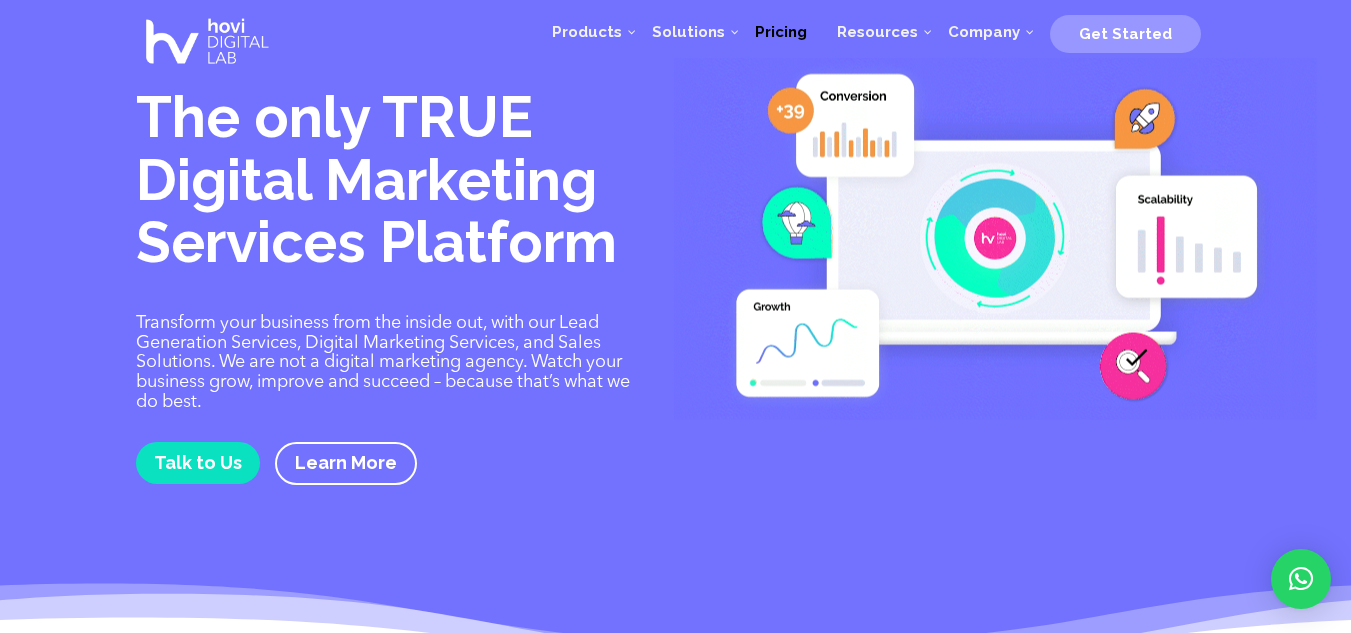 click on "Pricing" at bounding box center (781, 32) 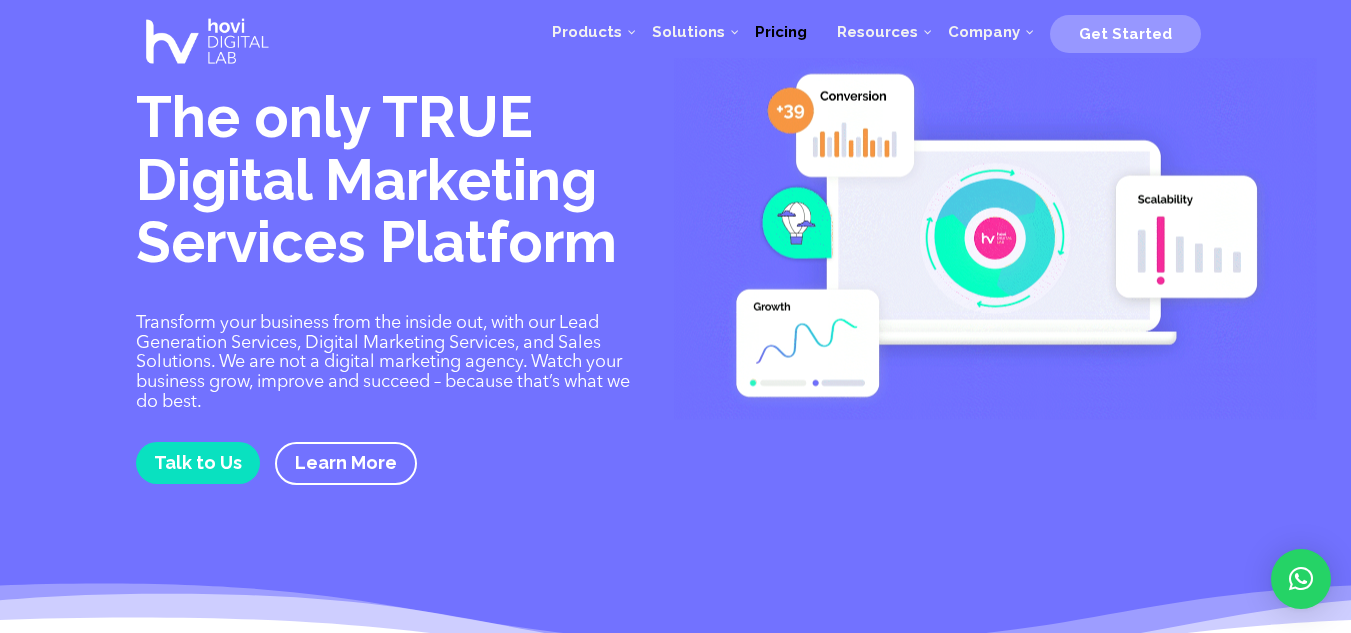 click on "Pricing" at bounding box center (781, 32) 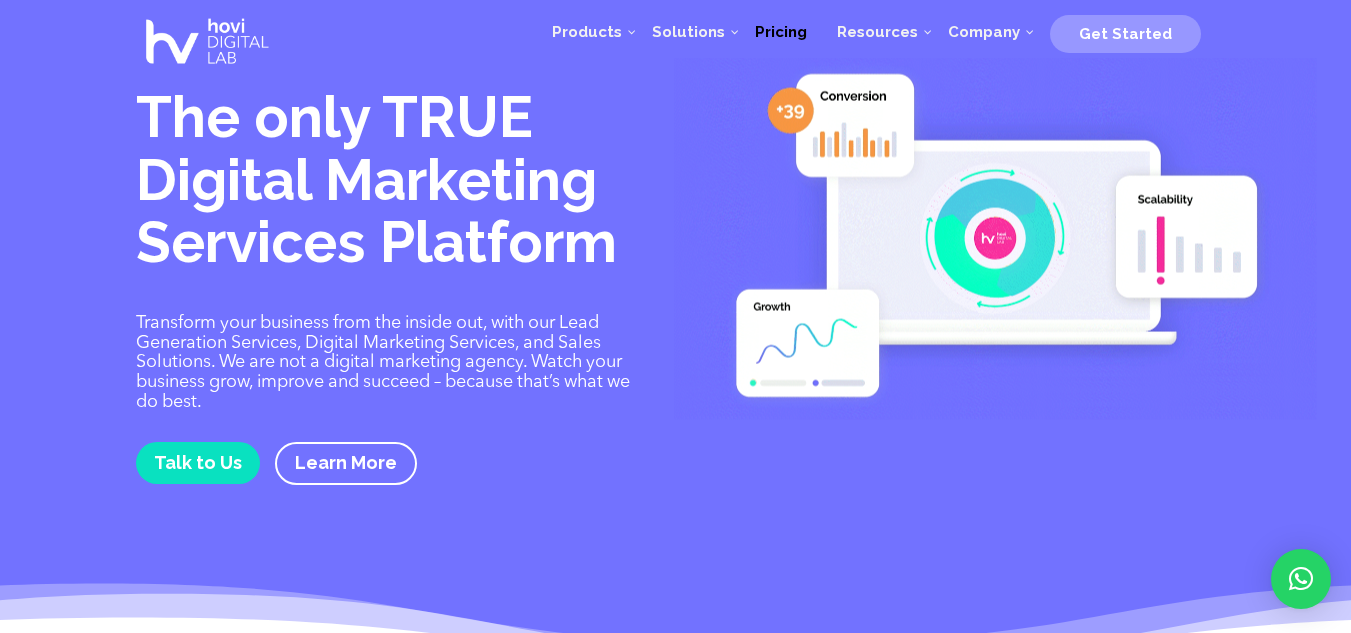 click on "Pricing" at bounding box center [781, 32] 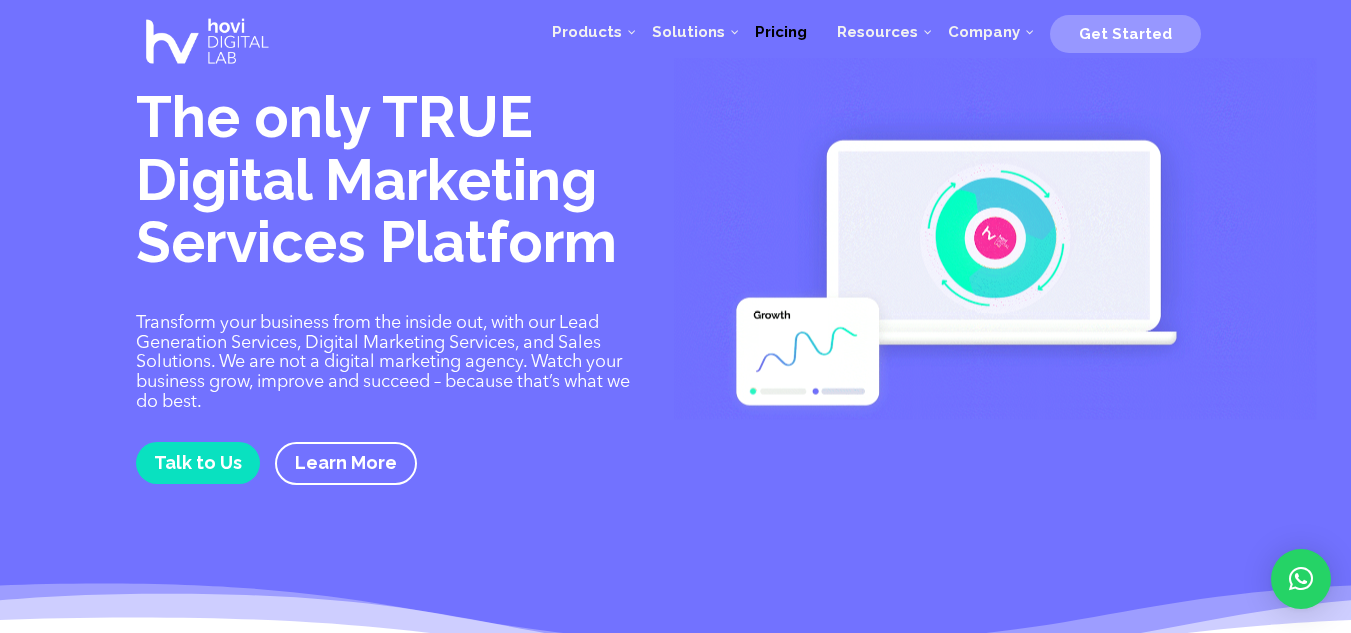 click on "Pricing" at bounding box center [781, 32] 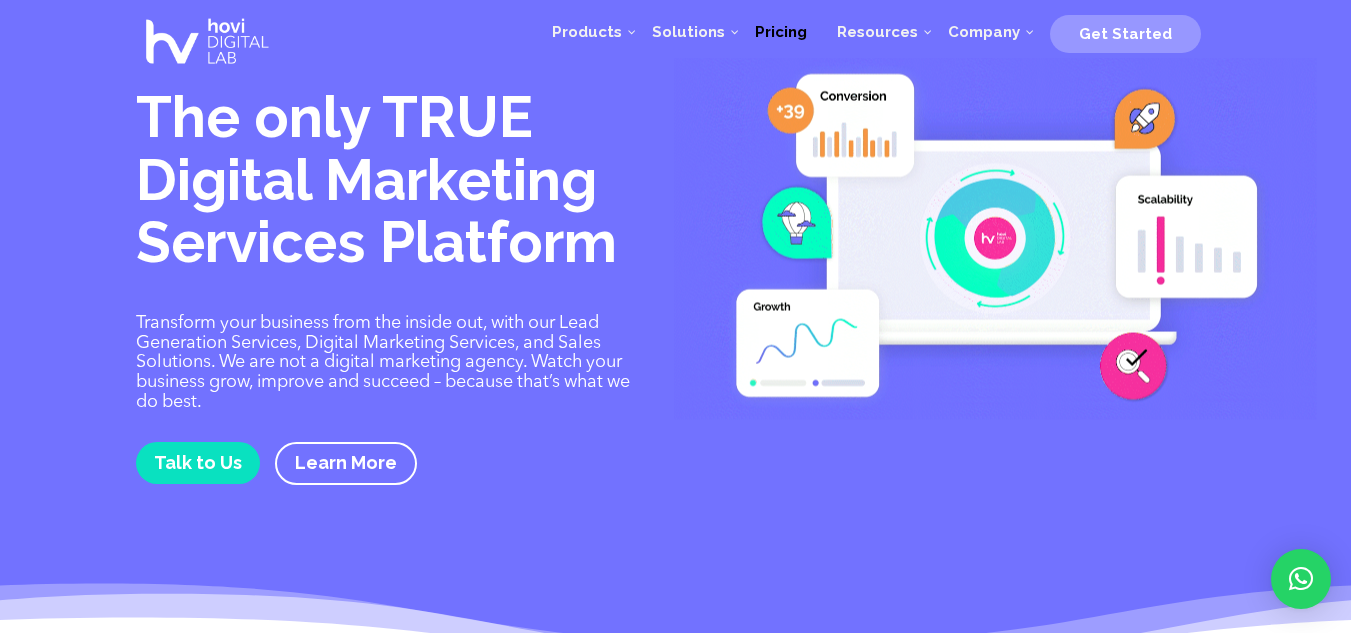 click on "Pricing" at bounding box center (781, 32) 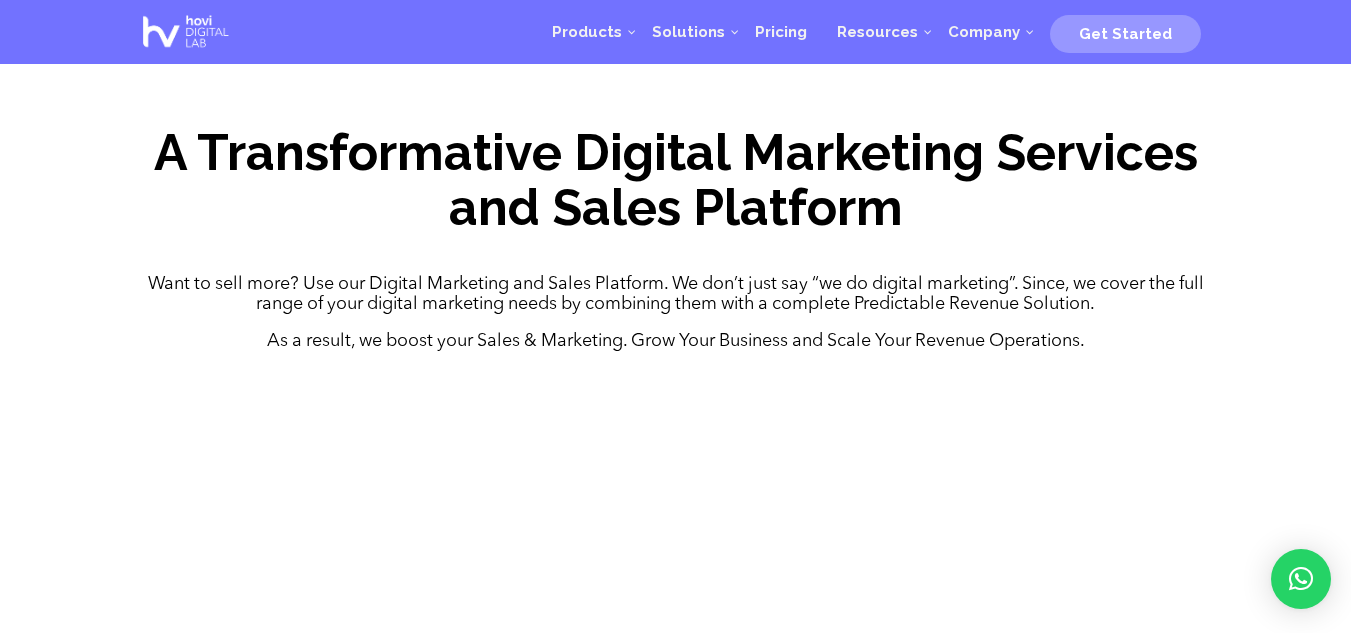 scroll, scrollTop: 720, scrollLeft: 0, axis: vertical 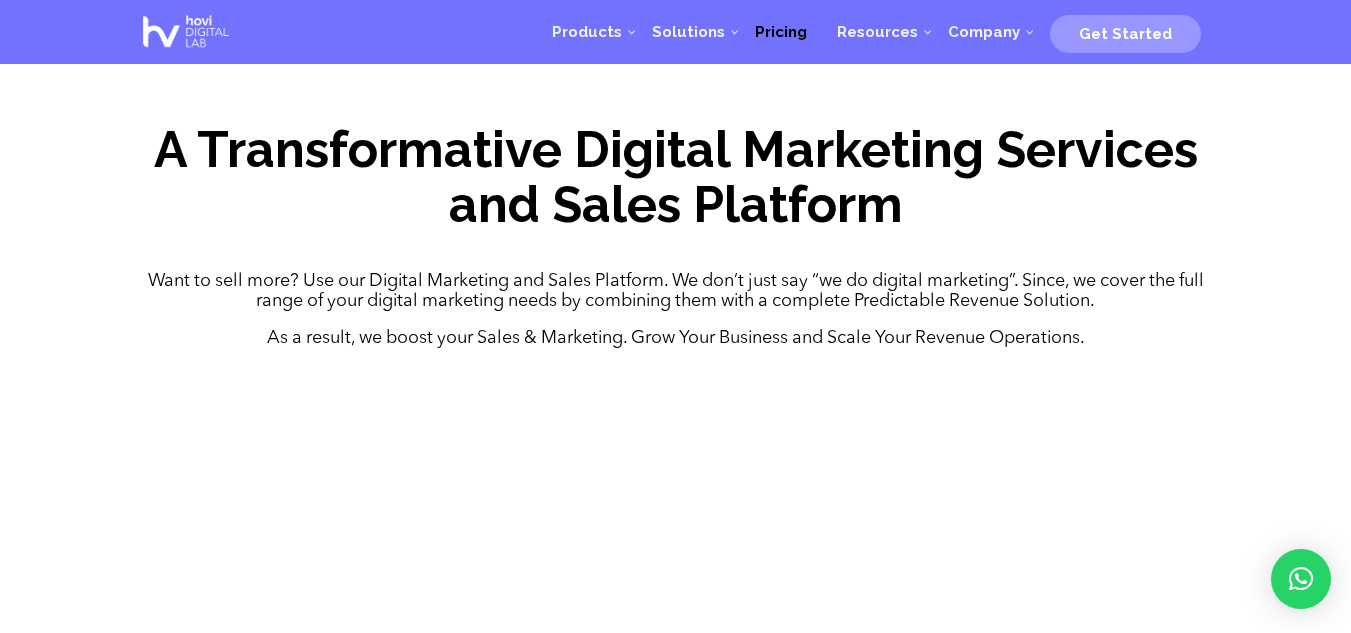 click on "Pricing" at bounding box center (781, 32) 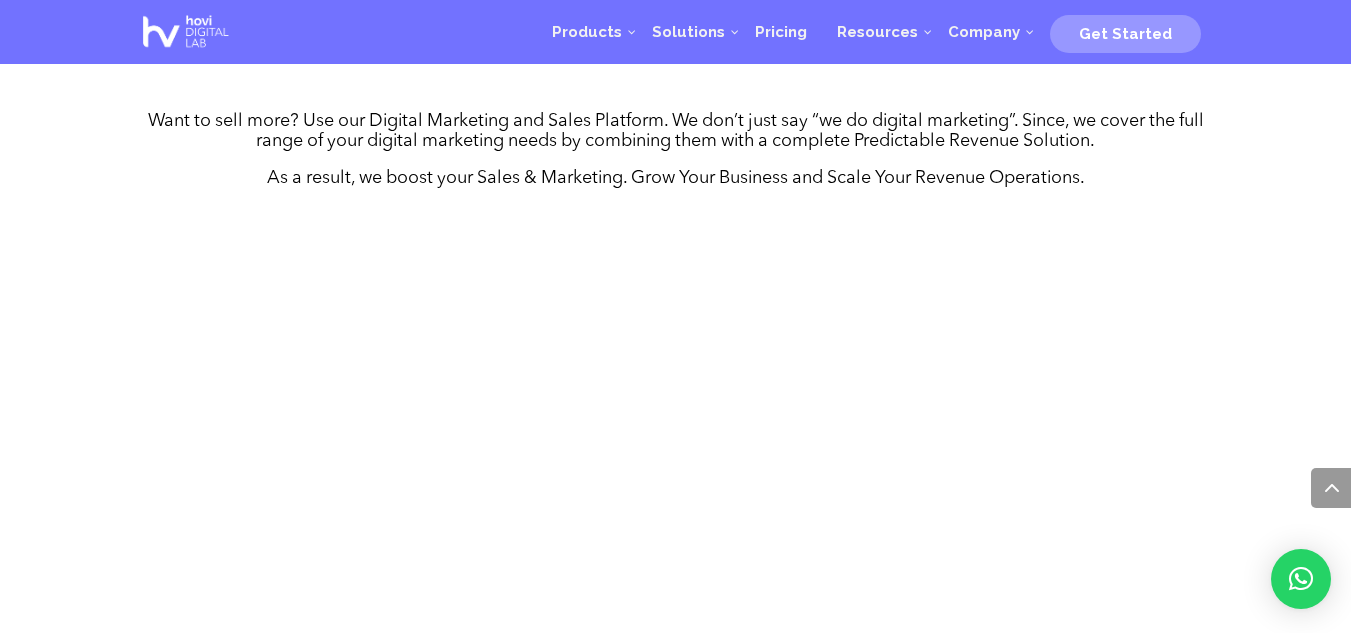scroll, scrollTop: 980, scrollLeft: 0, axis: vertical 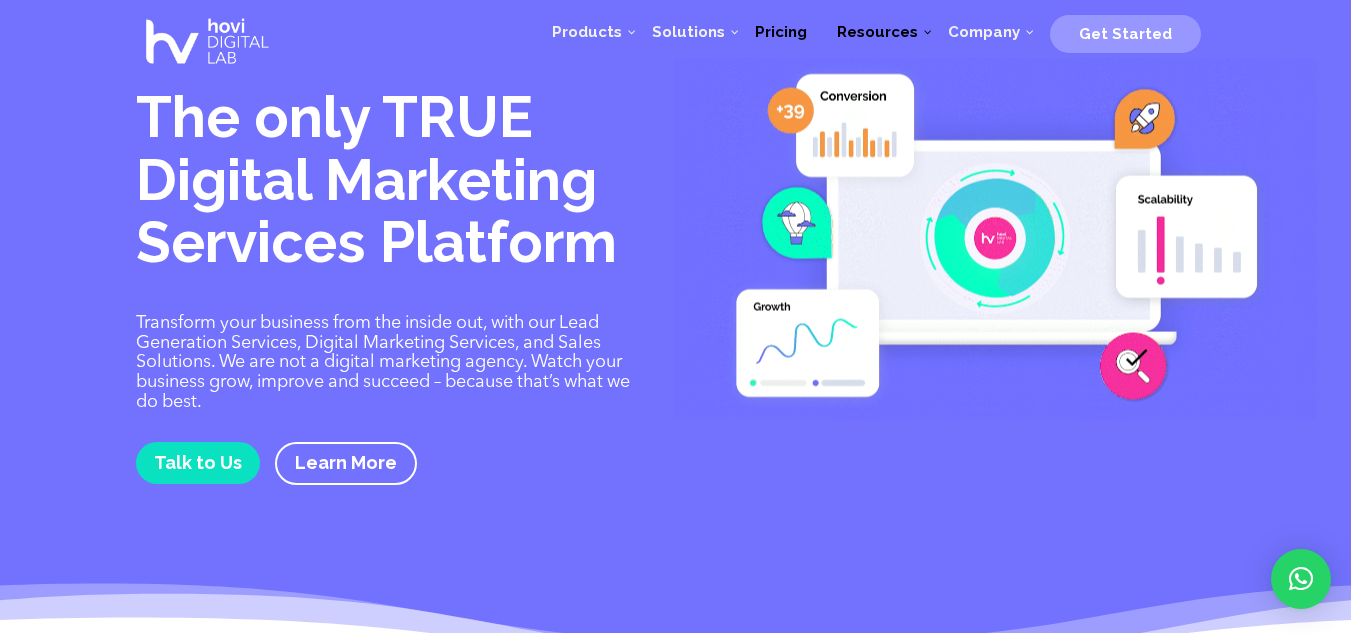 click on "Pricing" at bounding box center [781, 32] 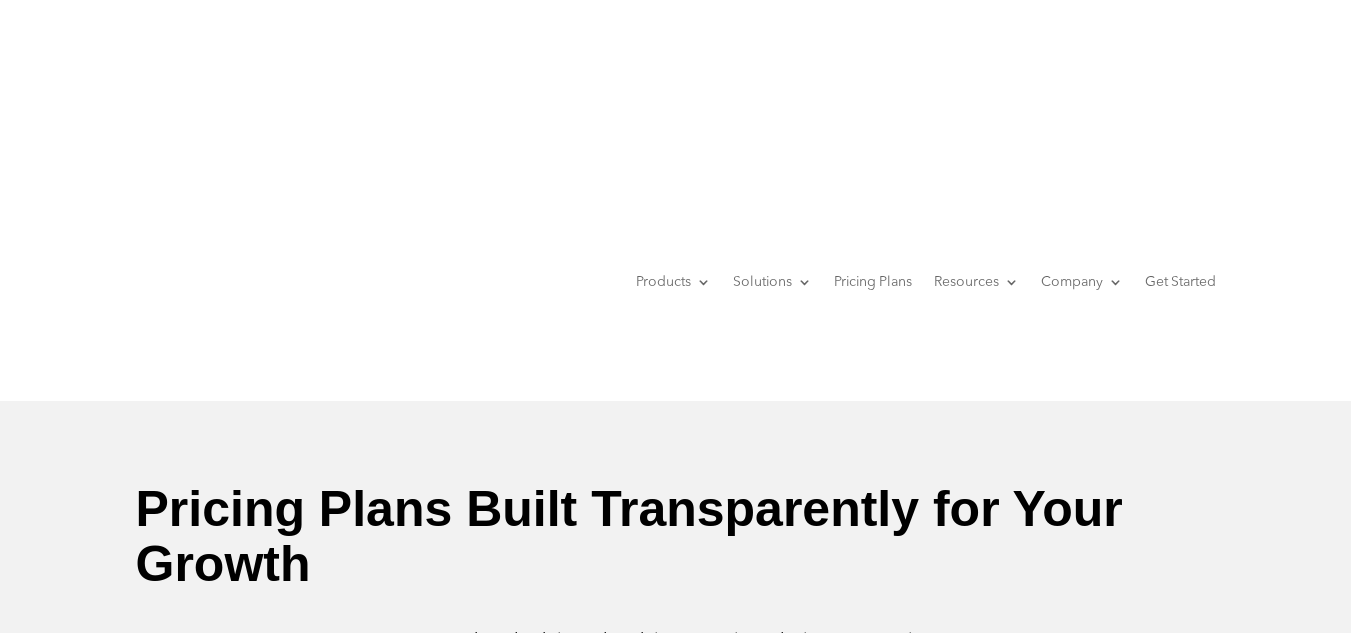 scroll, scrollTop: 0, scrollLeft: 0, axis: both 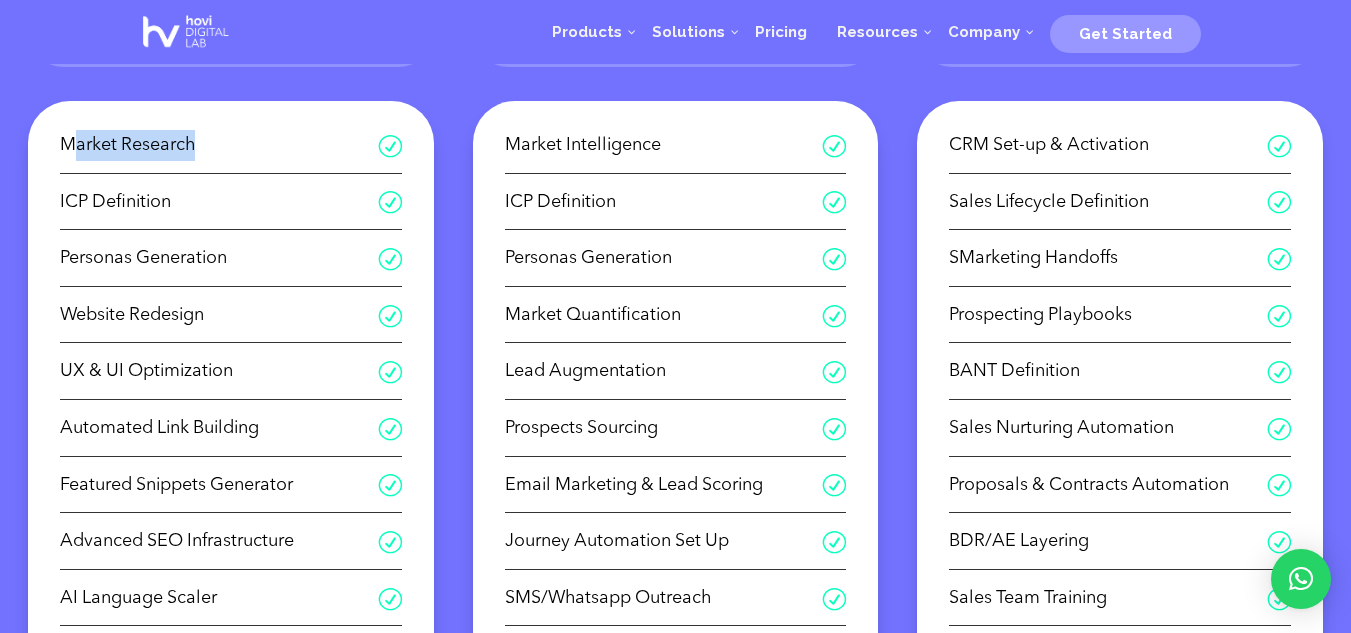 drag, startPoint x: 192, startPoint y: 155, endPoint x: 79, endPoint y: 155, distance: 113 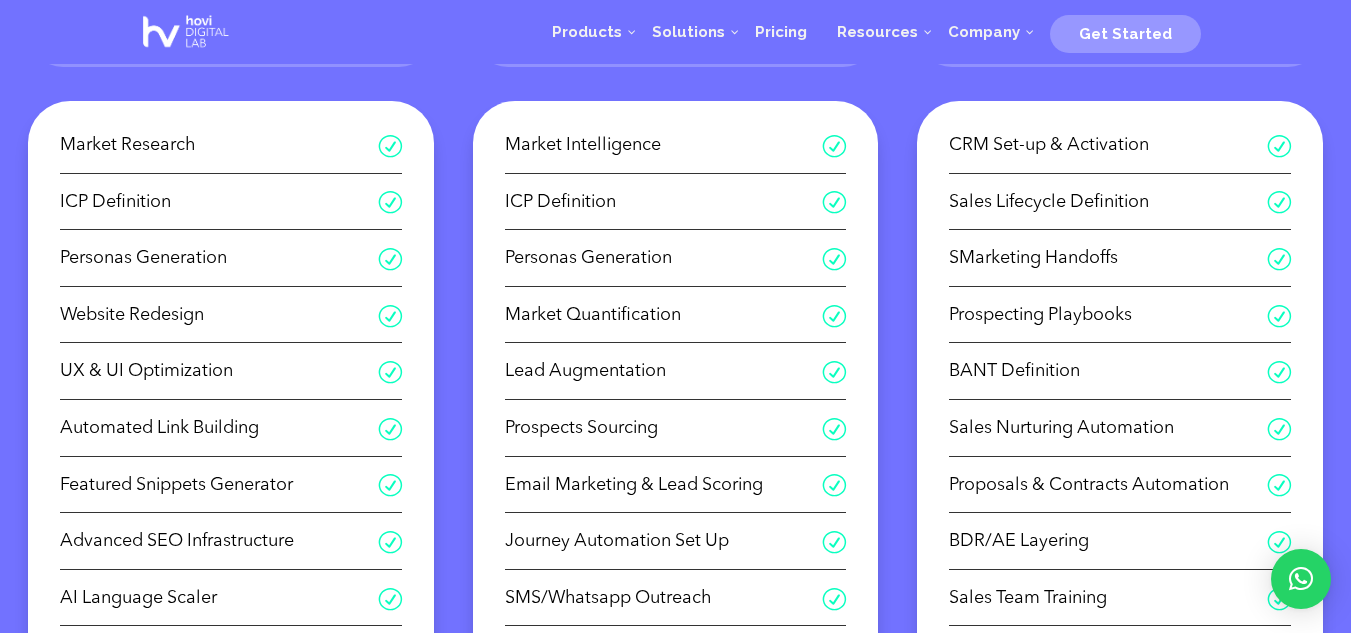click on "ICP Definition" at bounding box center (219, 202) 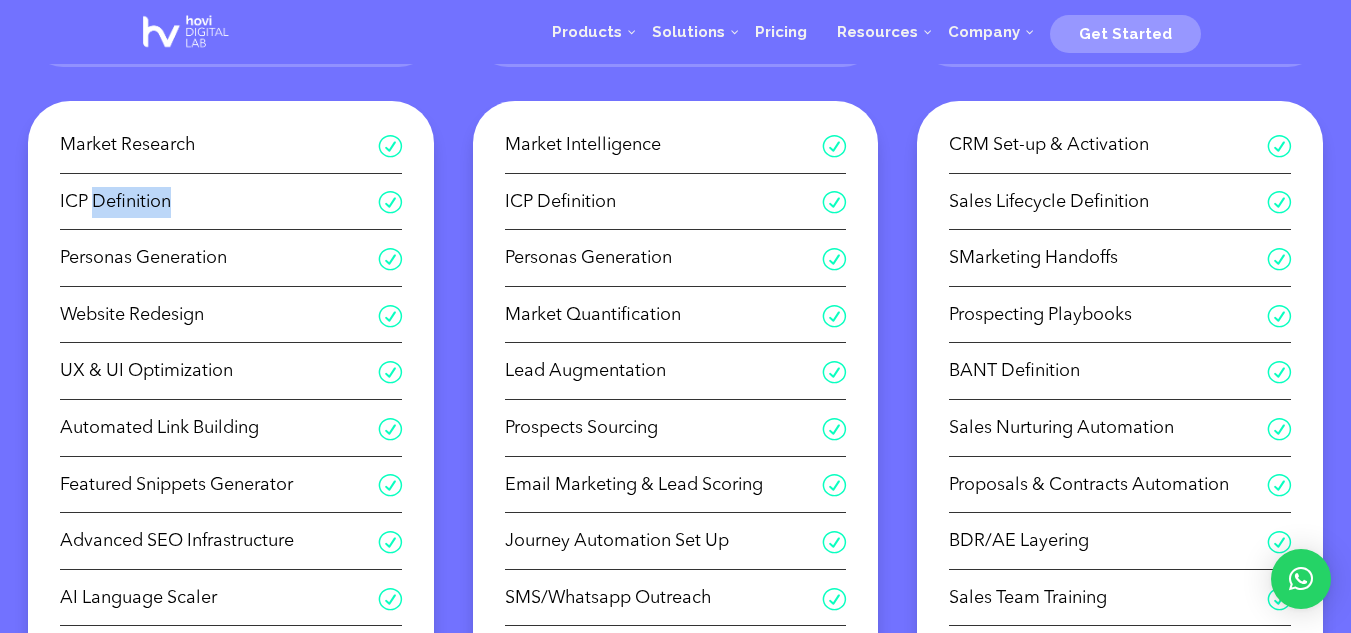 click on "ICP Definition" at bounding box center (219, 202) 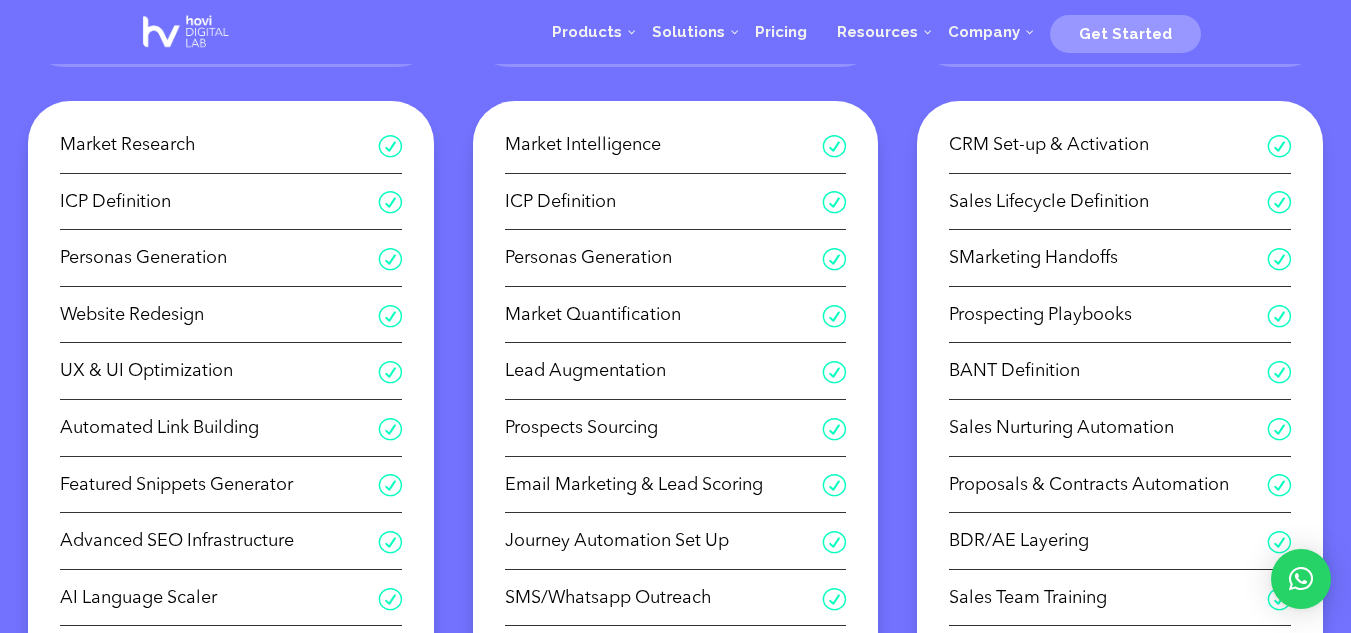click on "Personas Generation" at bounding box center (219, 258) 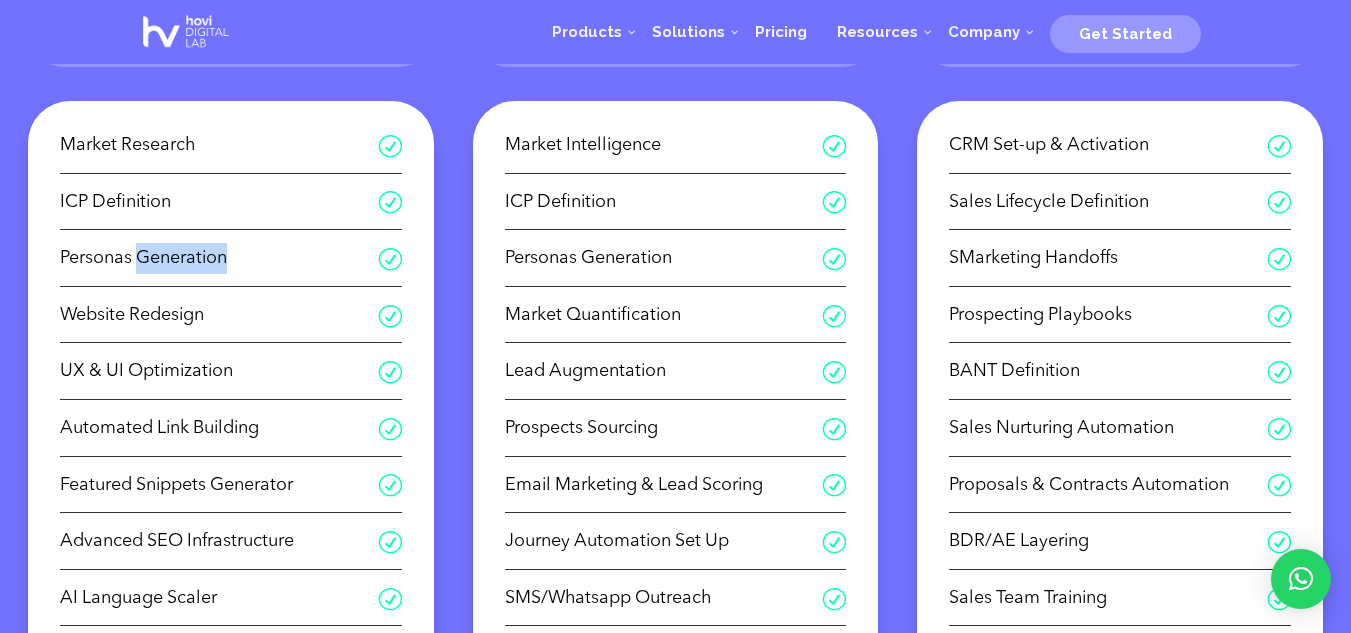 click on "Personas Generation" at bounding box center [219, 258] 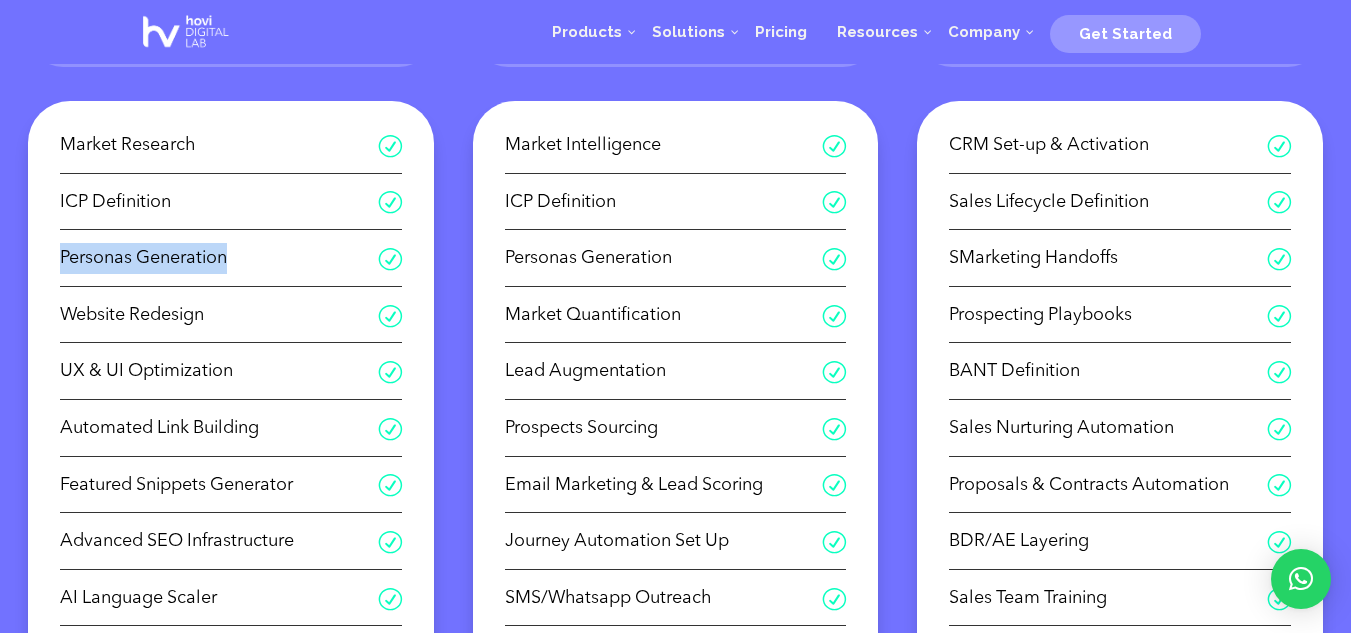 click on "Personas Generation" at bounding box center (219, 258) 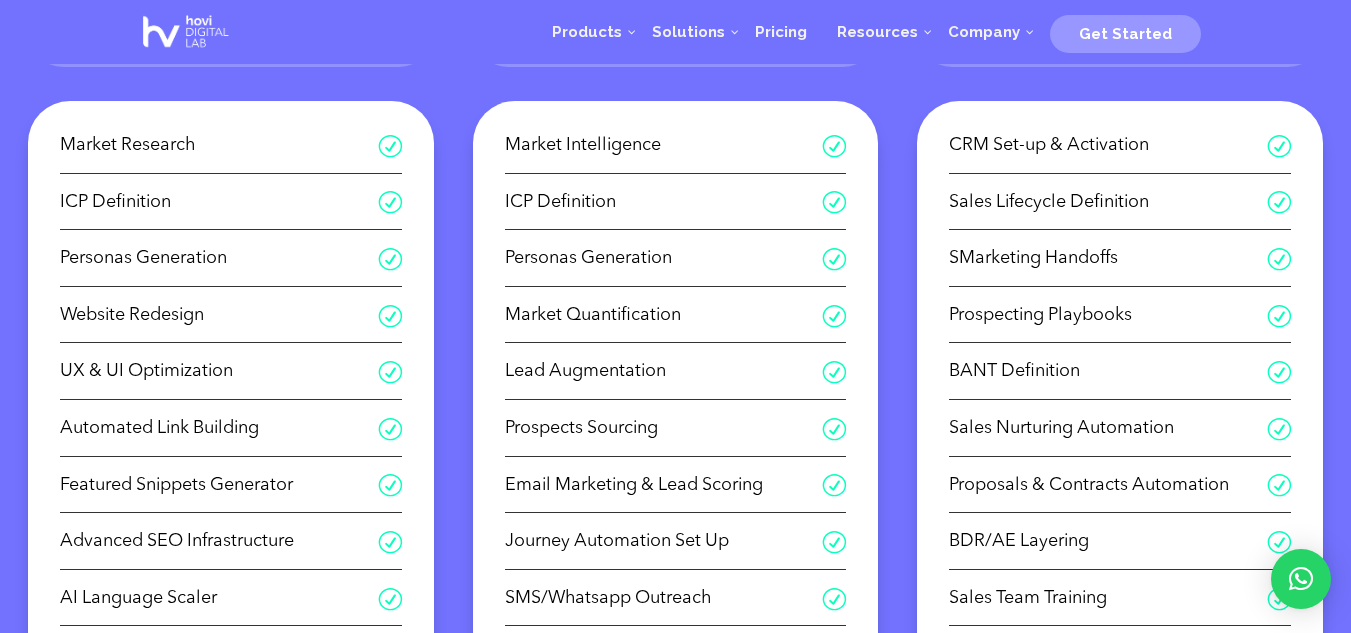click on "Website Redesign" at bounding box center [219, 315] 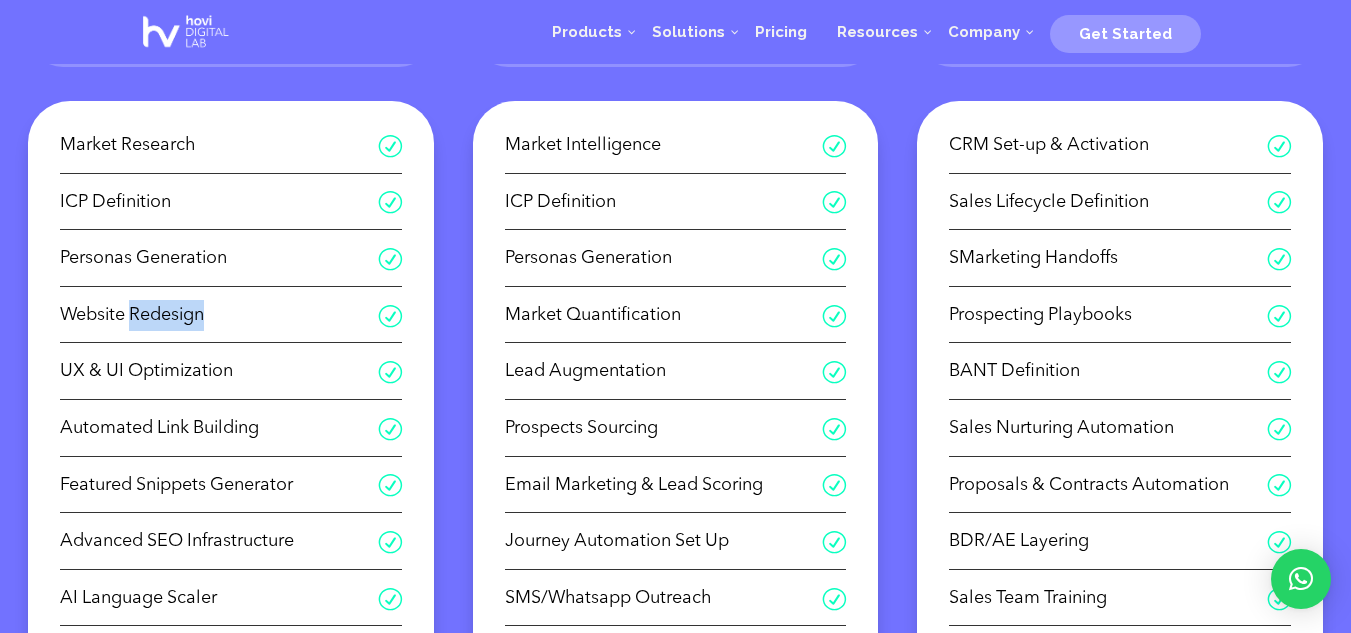 click on "Website Redesign" at bounding box center [219, 315] 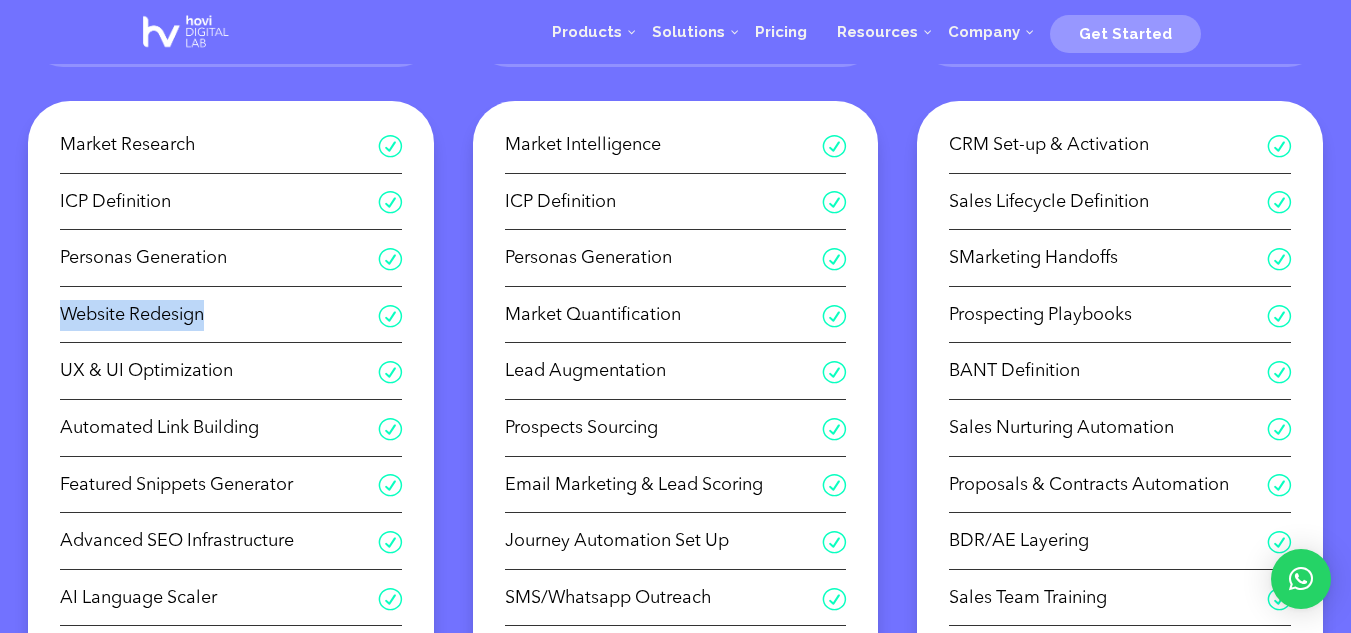 drag, startPoint x: 181, startPoint y: 332, endPoint x: 176, endPoint y: 412, distance: 80.1561 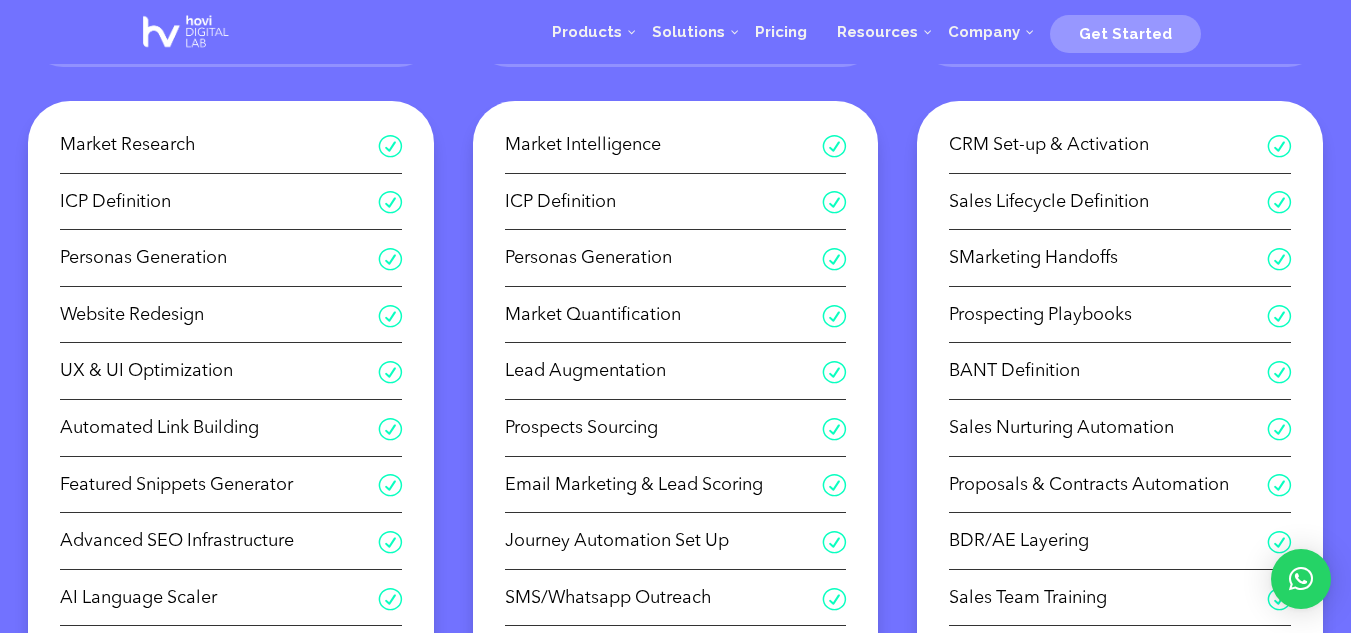 click on "UX & UI Optimization" at bounding box center [219, 371] 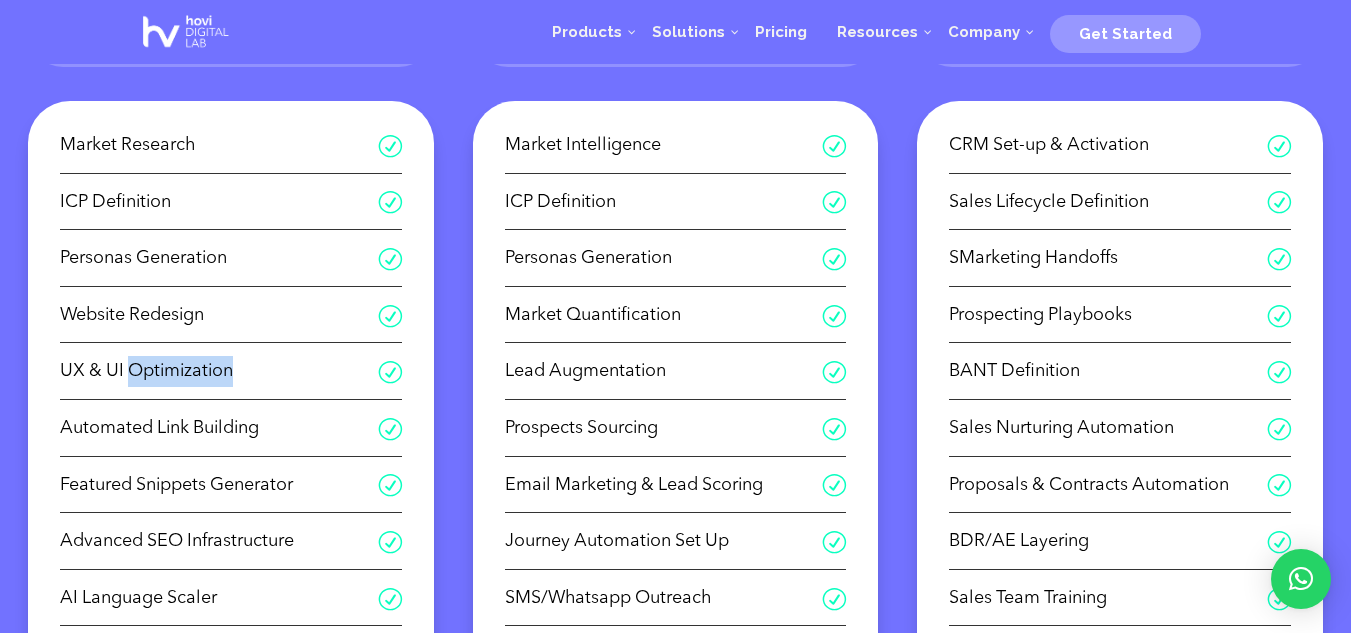 click on "UX & UI Optimization" at bounding box center [219, 371] 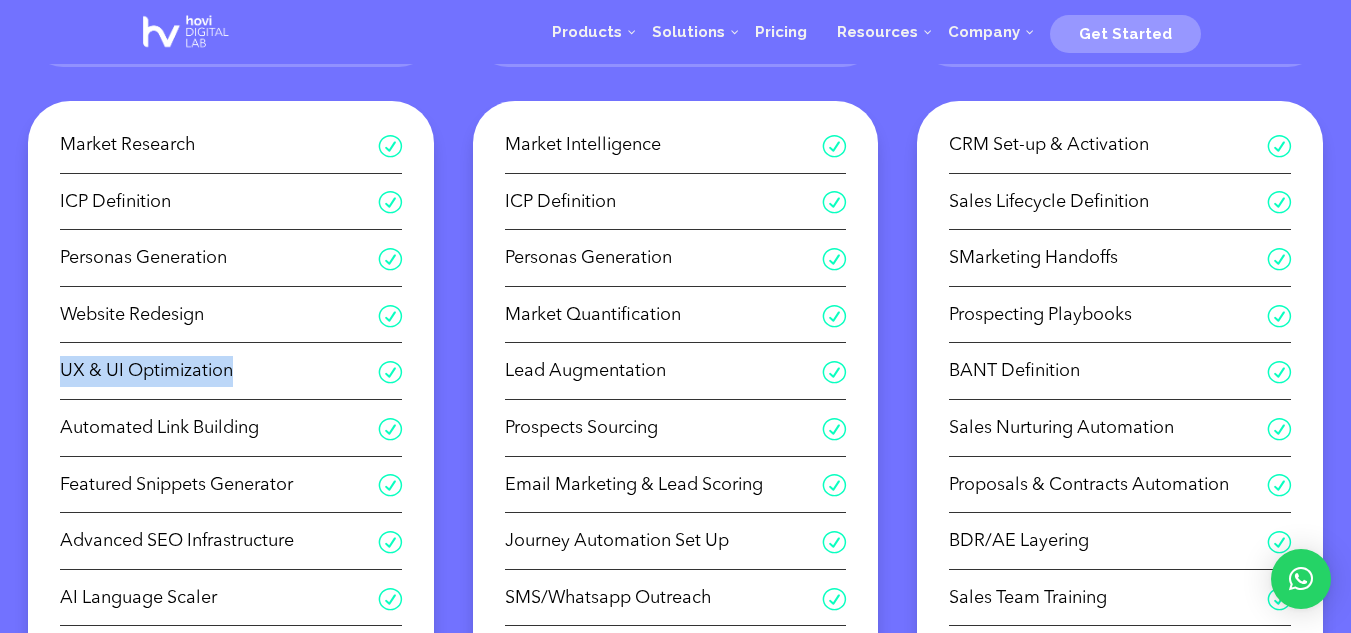 click on "UX & UI Optimization" at bounding box center [219, 371] 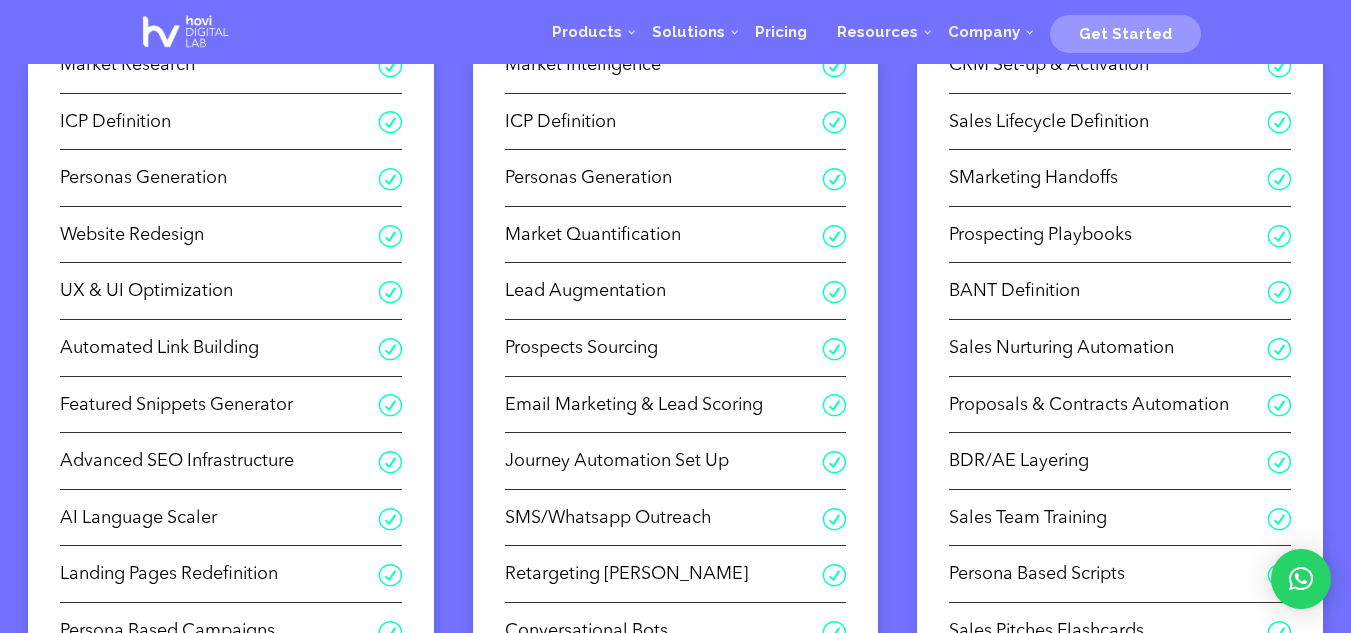 click on "Automated Link Building" at bounding box center (219, 348) 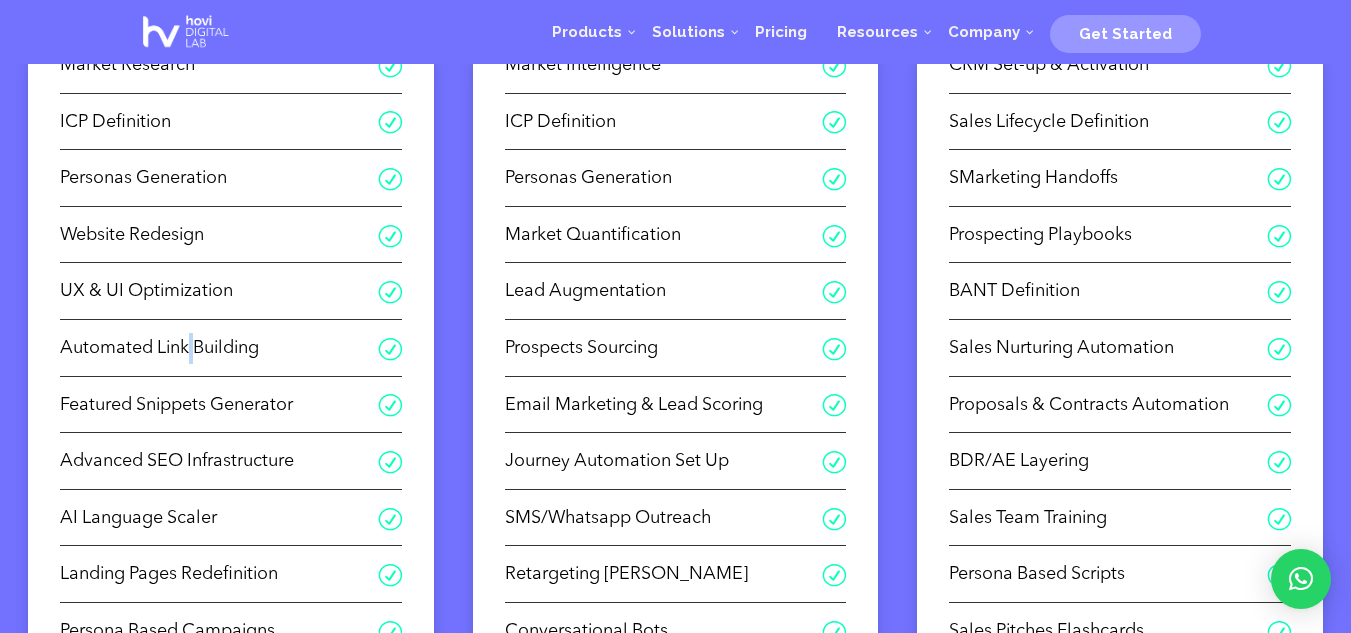 click on "Automated Link Building" at bounding box center (219, 348) 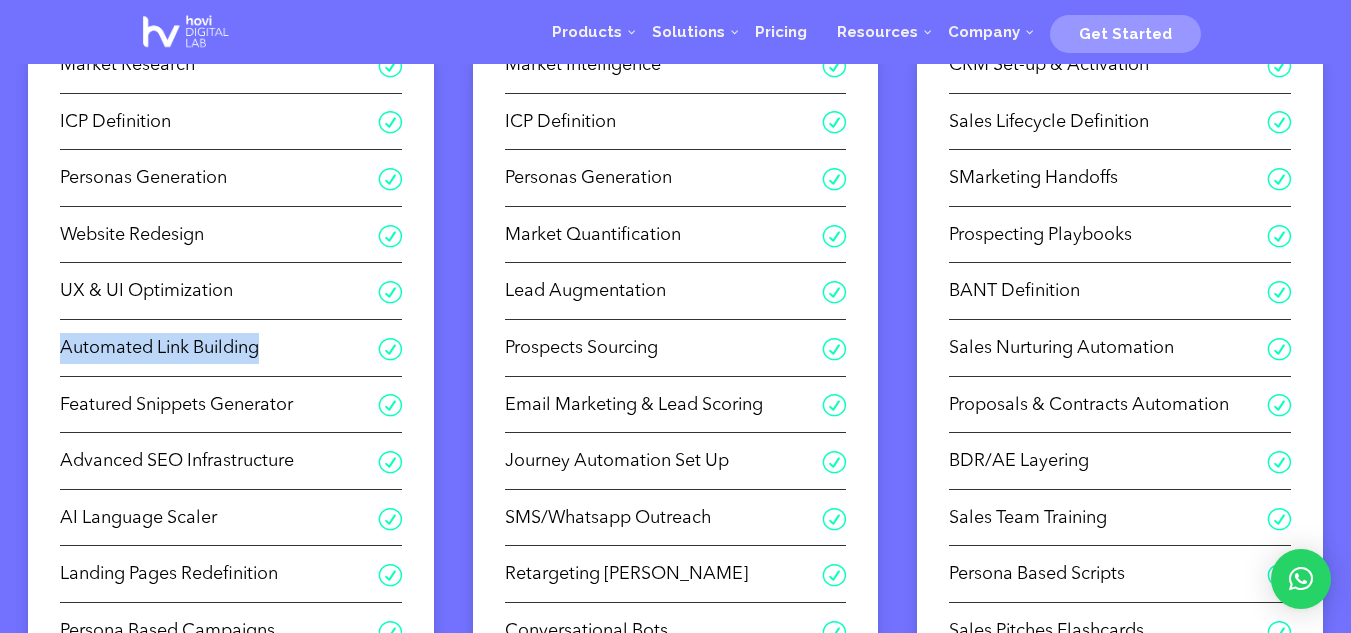 click on "Automated Link Building" at bounding box center [219, 348] 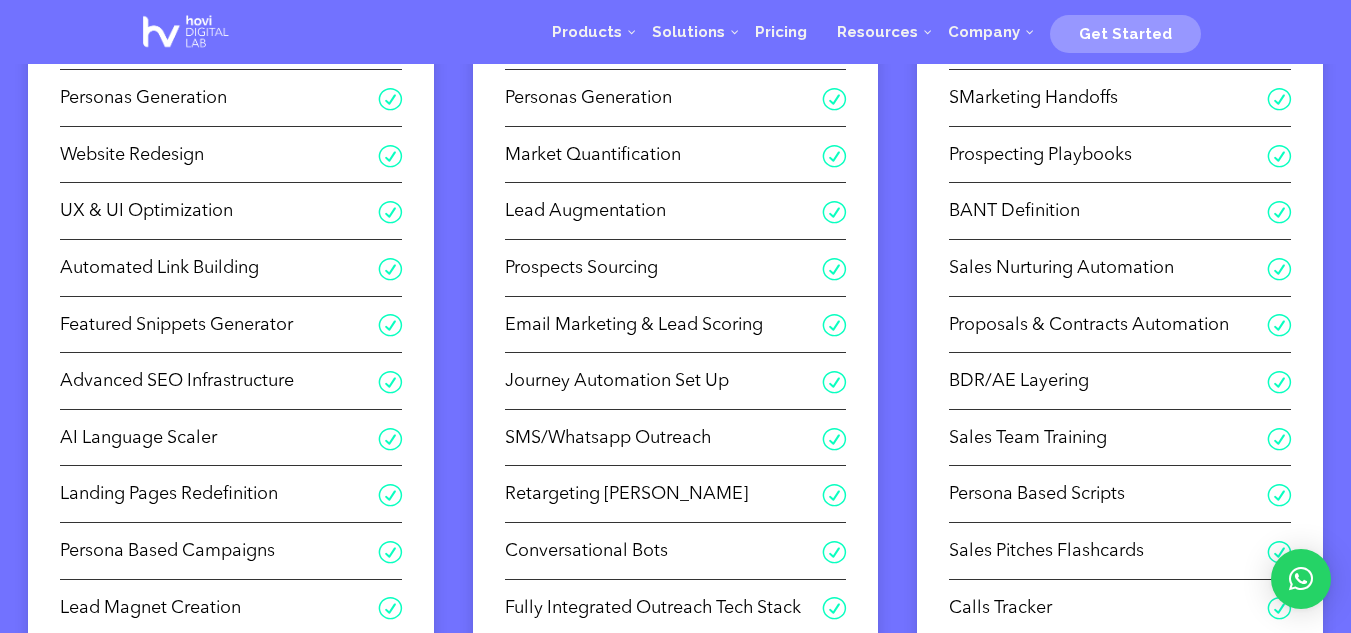 click on "Featured Snippets Generator" at bounding box center [219, 325] 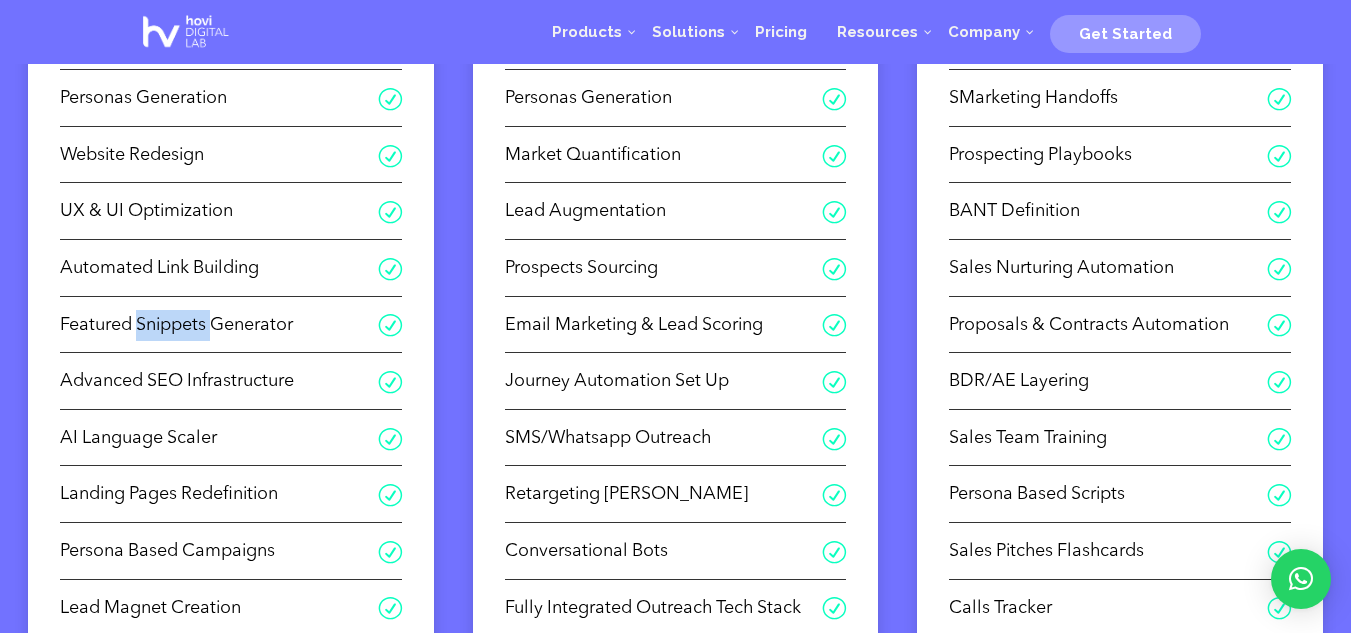 click on "Featured Snippets Generator" at bounding box center [219, 325] 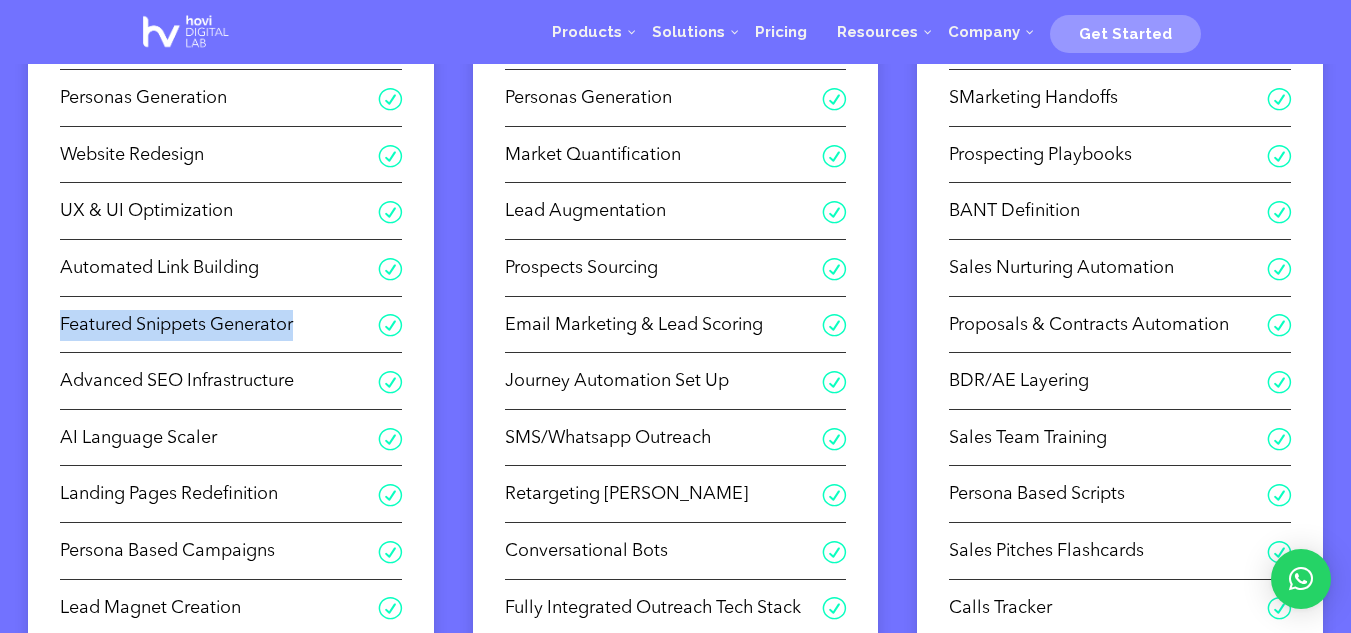 click on "Featured Snippets Generator" at bounding box center (219, 325) 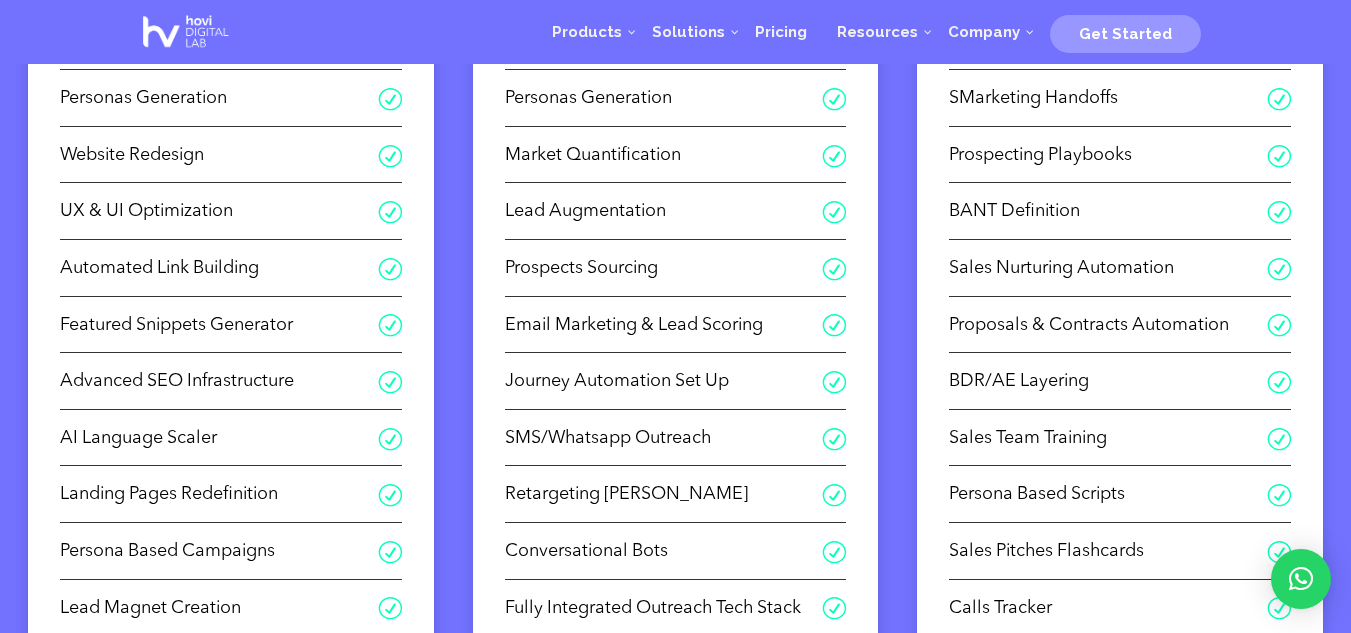 click on "Advanced SEO Infrastructure" at bounding box center (219, 381) 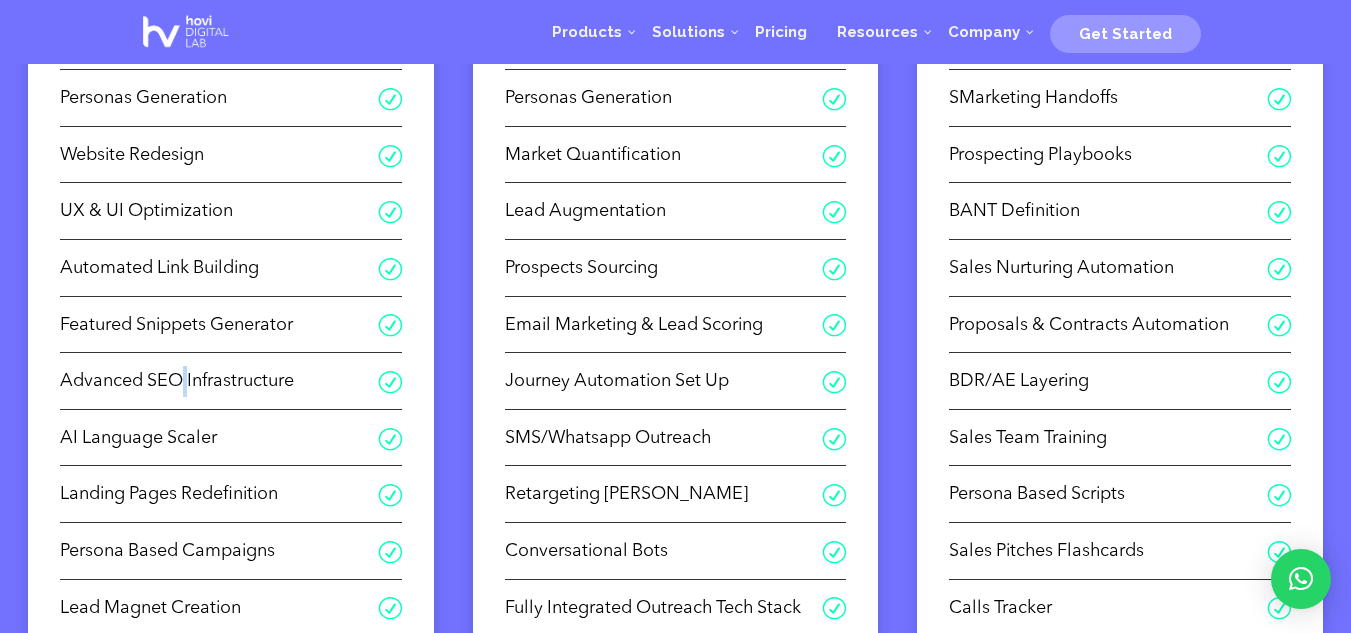 click on "Advanced SEO Infrastructure" at bounding box center [219, 381] 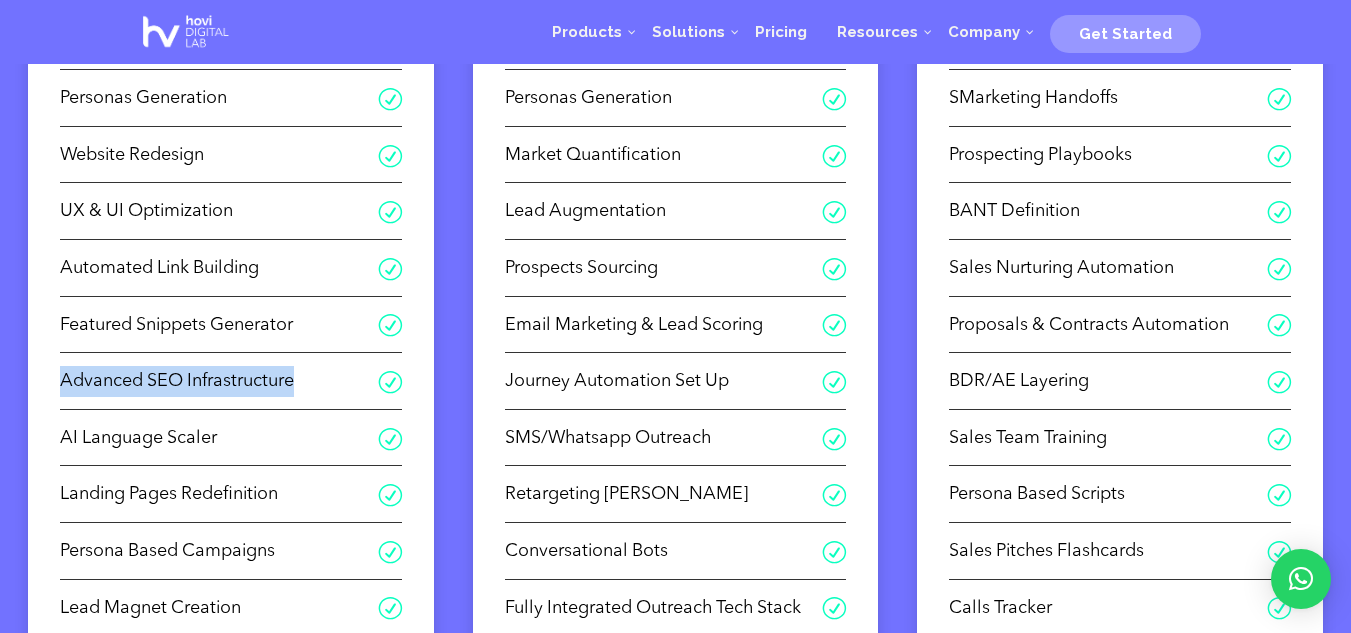 click on "Advanced SEO Infrastructure" at bounding box center [219, 381] 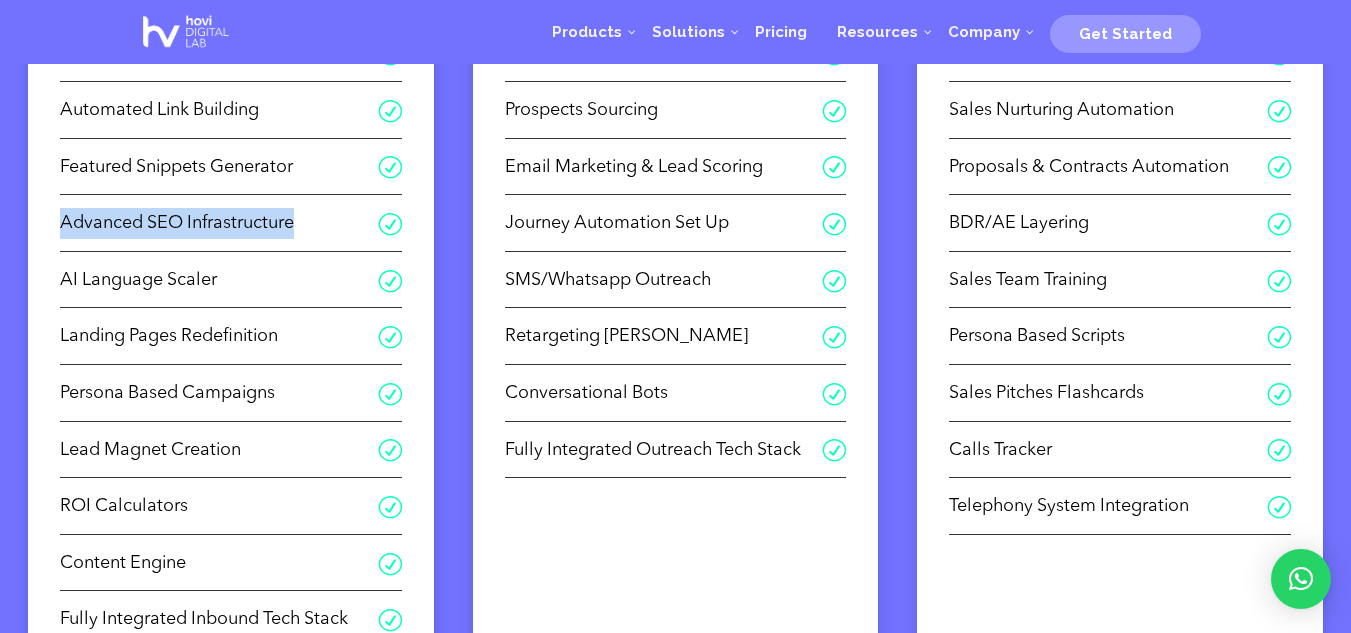 scroll, scrollTop: 800, scrollLeft: 0, axis: vertical 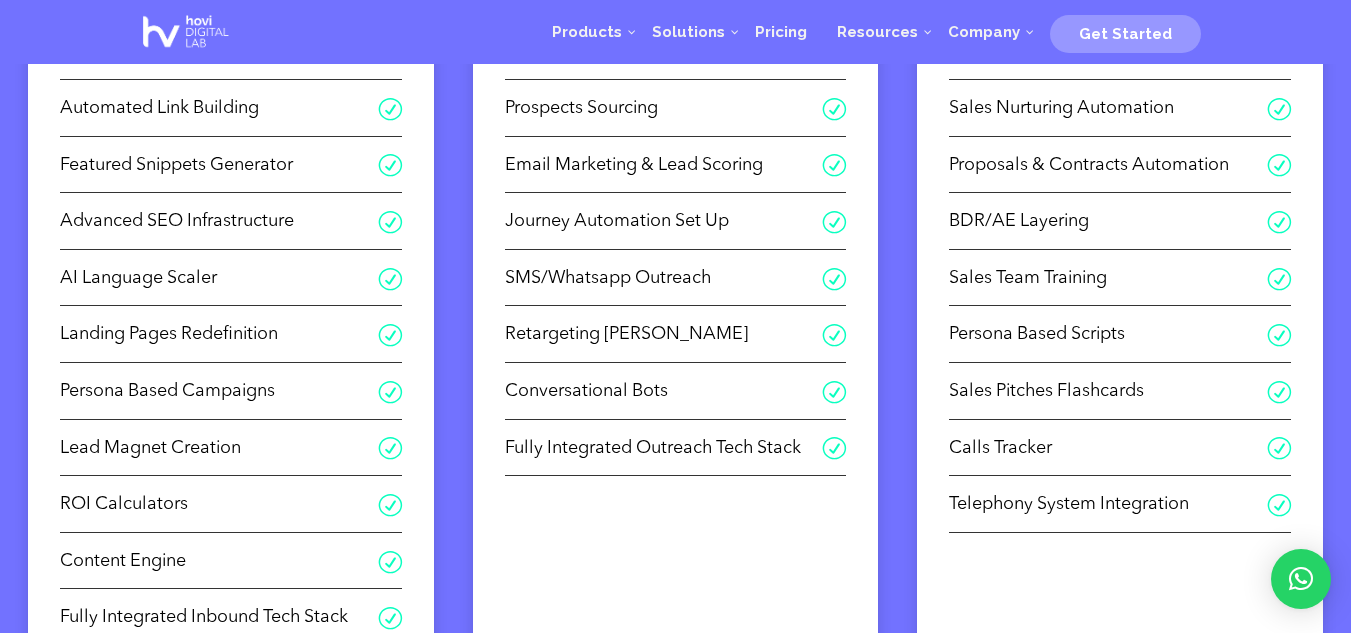 click on "AI Language Scaler" at bounding box center [219, 278] 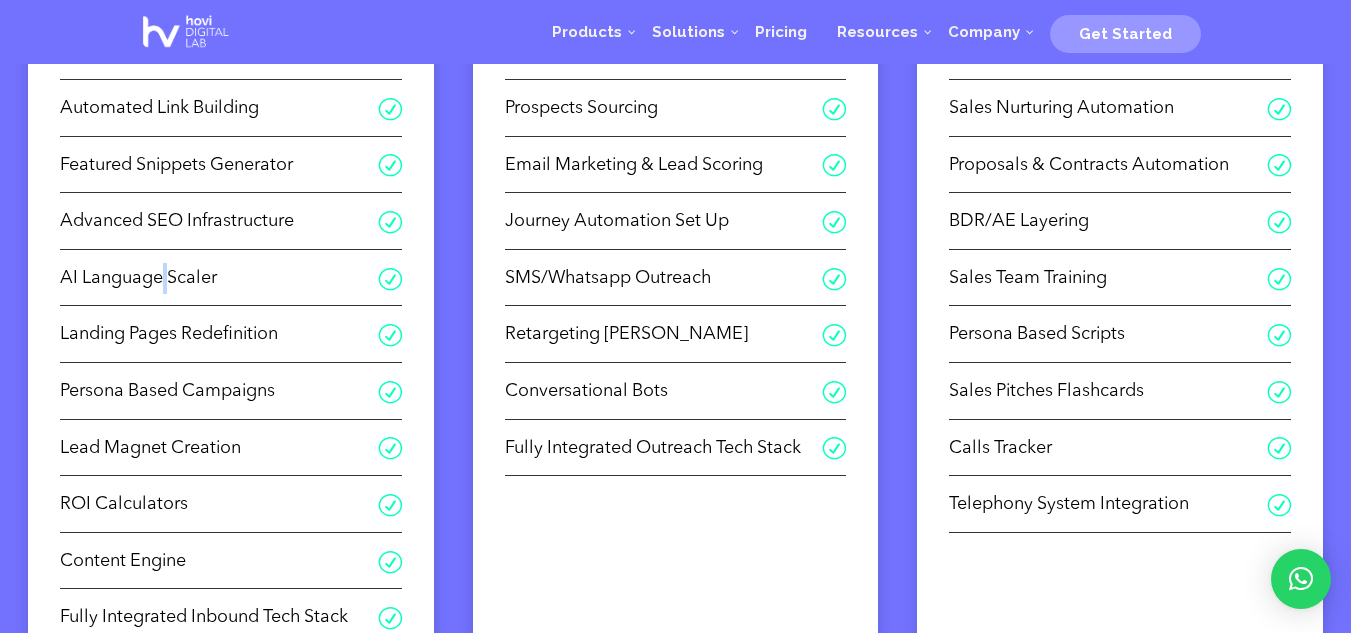 click on "AI Language Scaler" at bounding box center (219, 278) 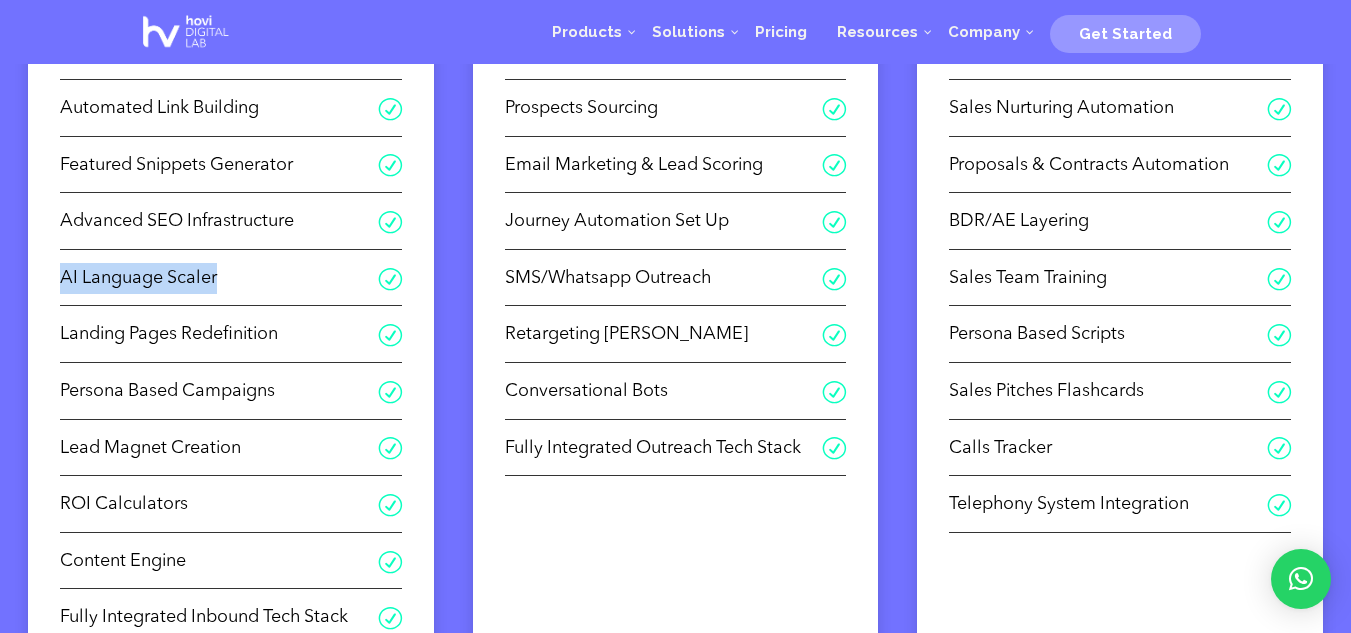 click on "AI Language Scaler" at bounding box center [219, 278] 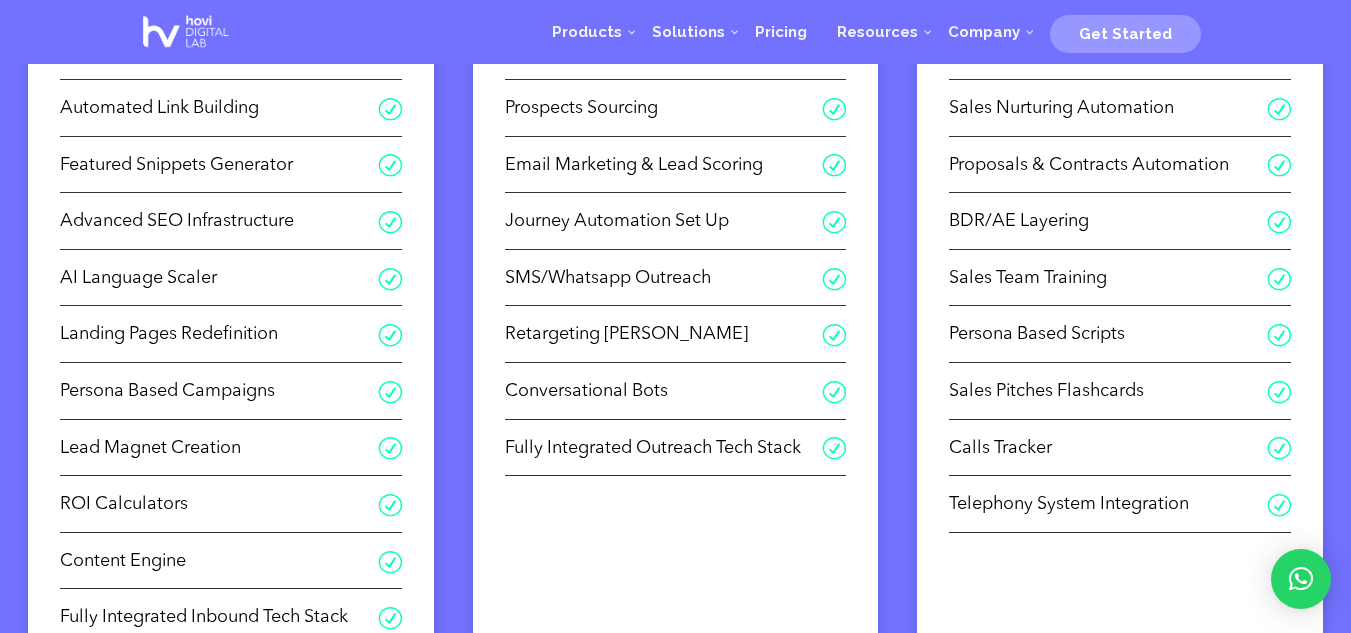 click on "Landing Pages Redefinition" at bounding box center (219, 334) 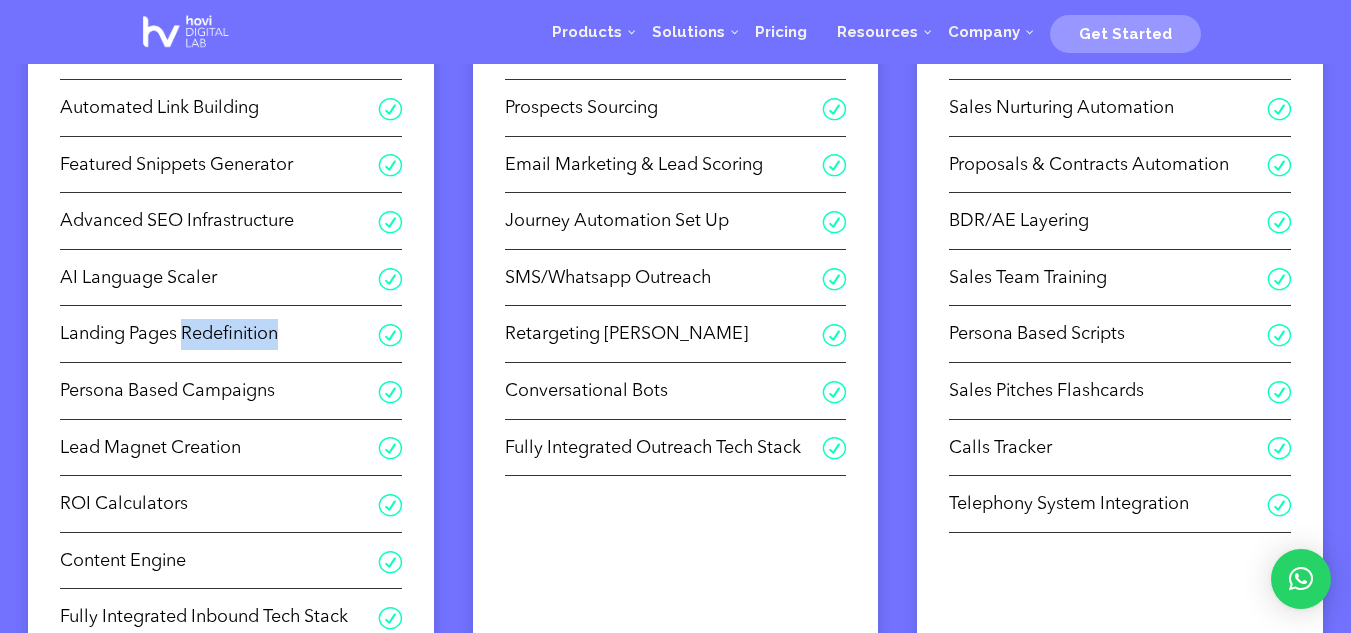 click on "Landing Pages Redefinition" at bounding box center [219, 334] 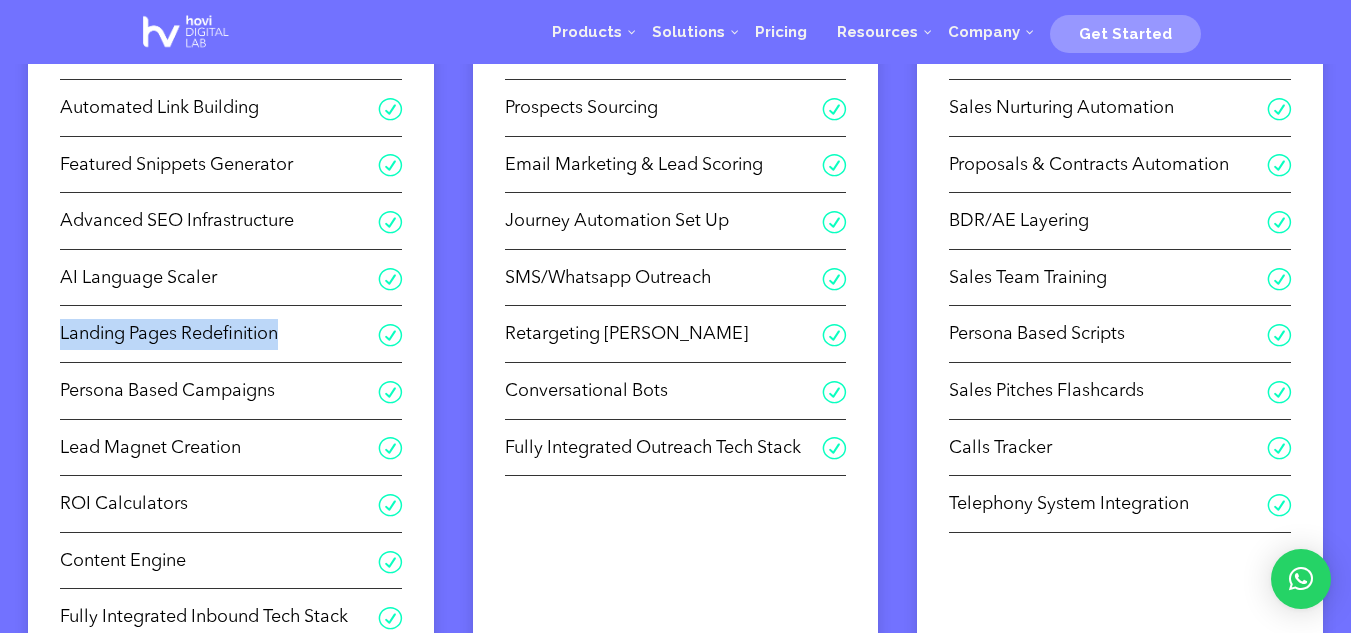 click on "Landing Pages Redefinition" at bounding box center [219, 334] 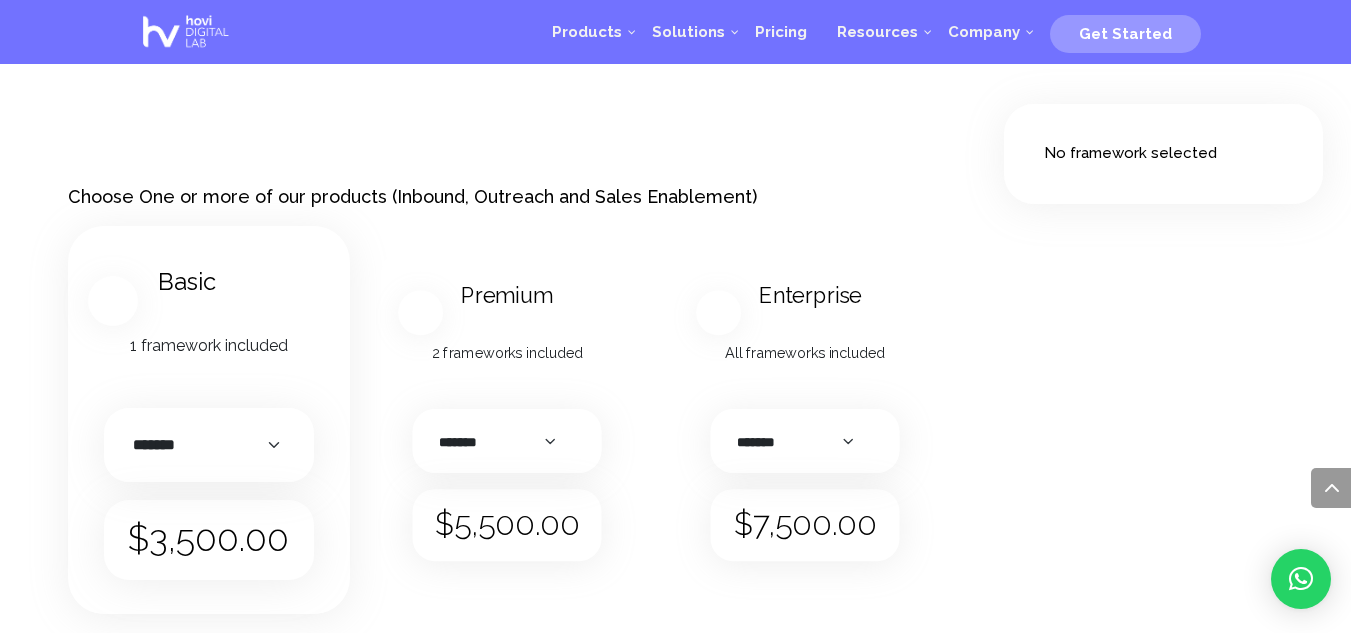 scroll, scrollTop: 2862, scrollLeft: 0, axis: vertical 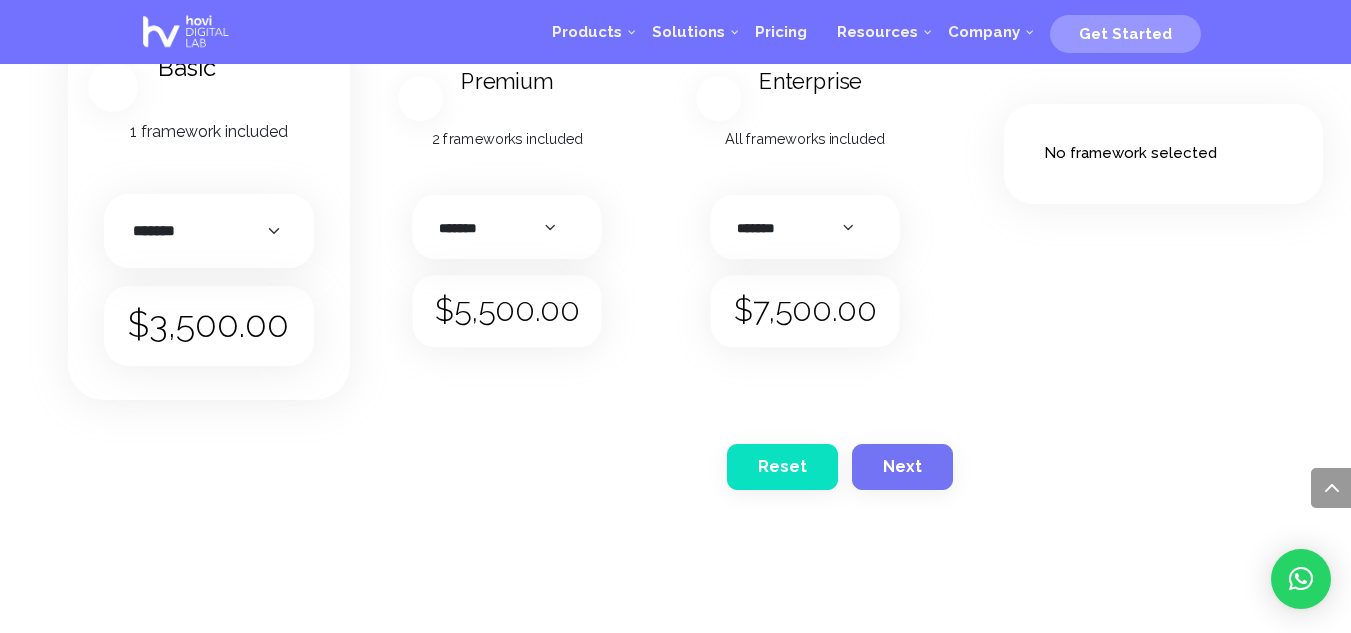 click on "Payment         *******   *********   ******" 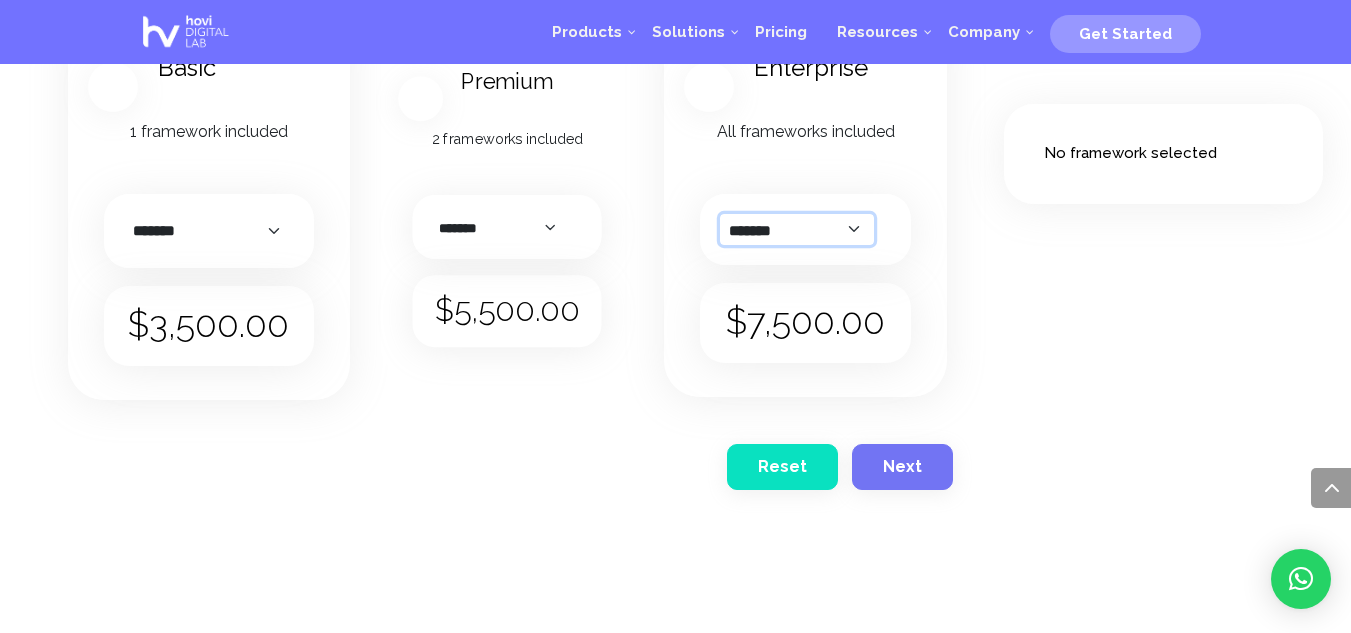 click on "*******   *********   ******" 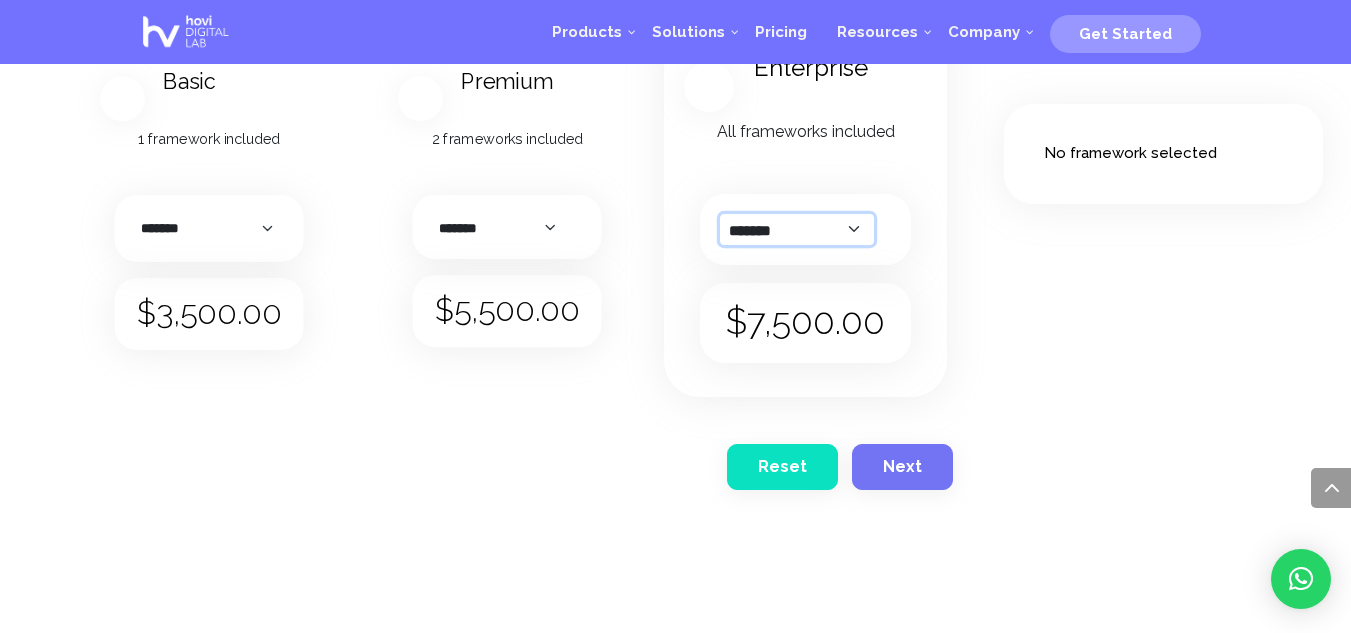 click on "*******   *********   ******" 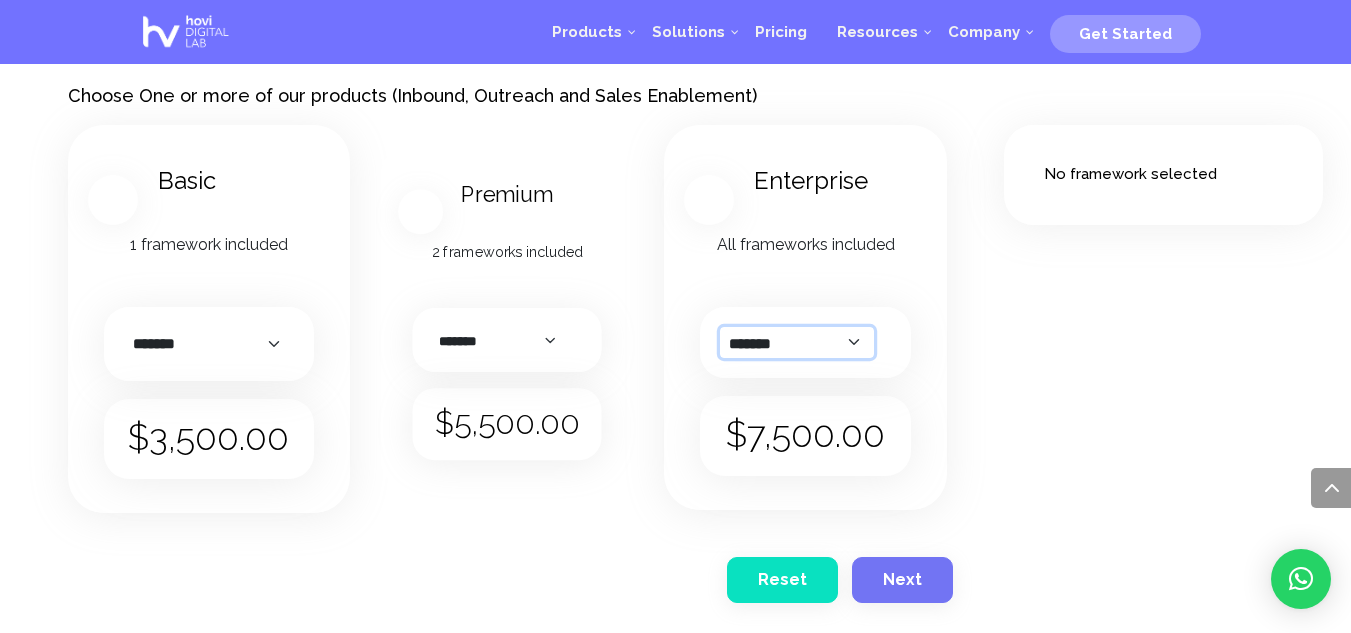 scroll, scrollTop: 2782, scrollLeft: 0, axis: vertical 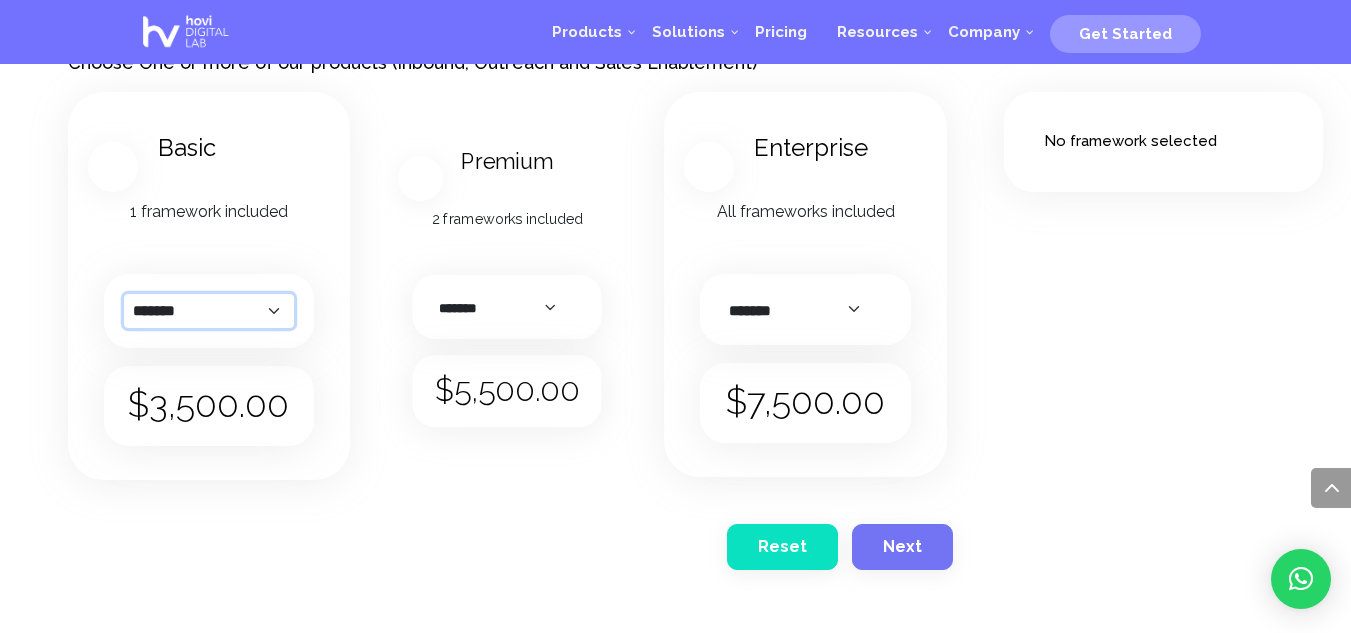 click on "*******   *********   ******" 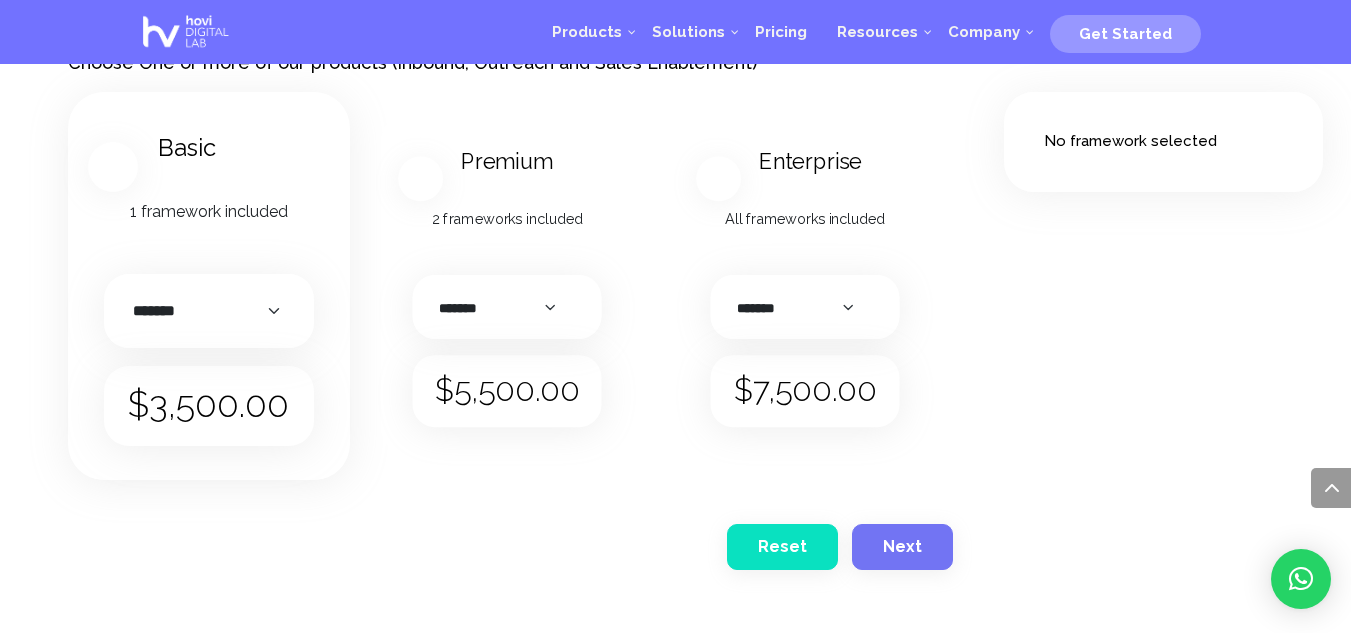 click on "Payment         *******   *********   ******" 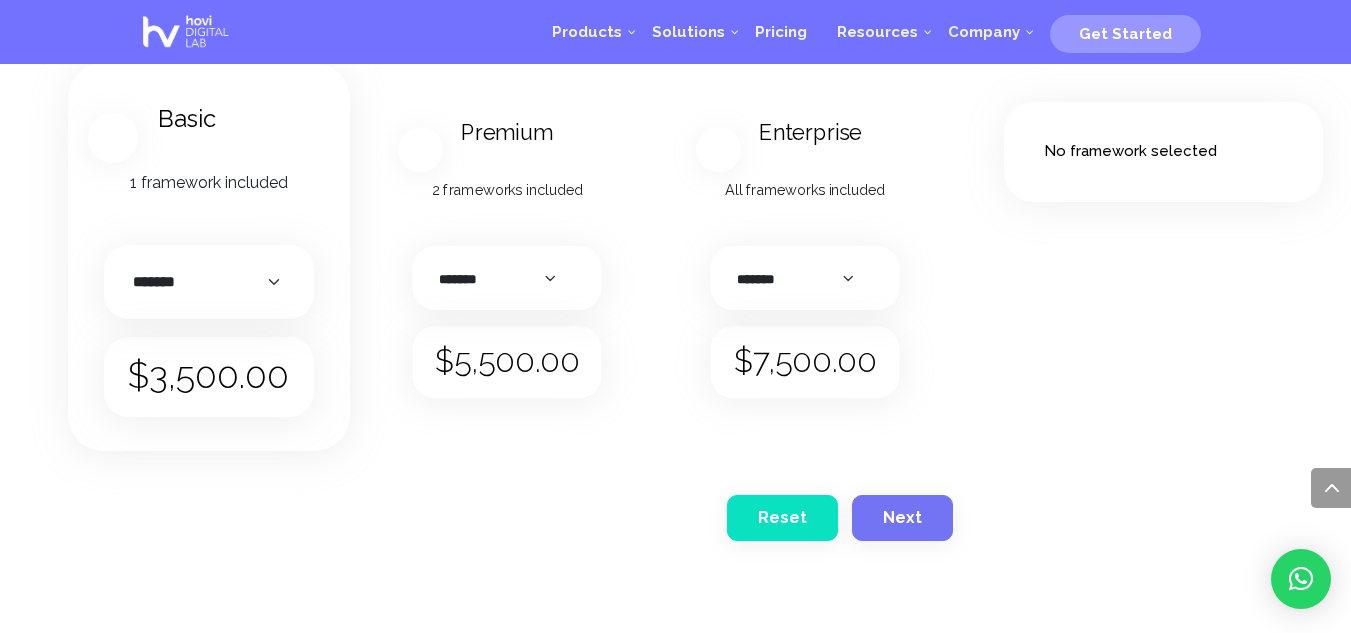 scroll, scrollTop: 2784, scrollLeft: 0, axis: vertical 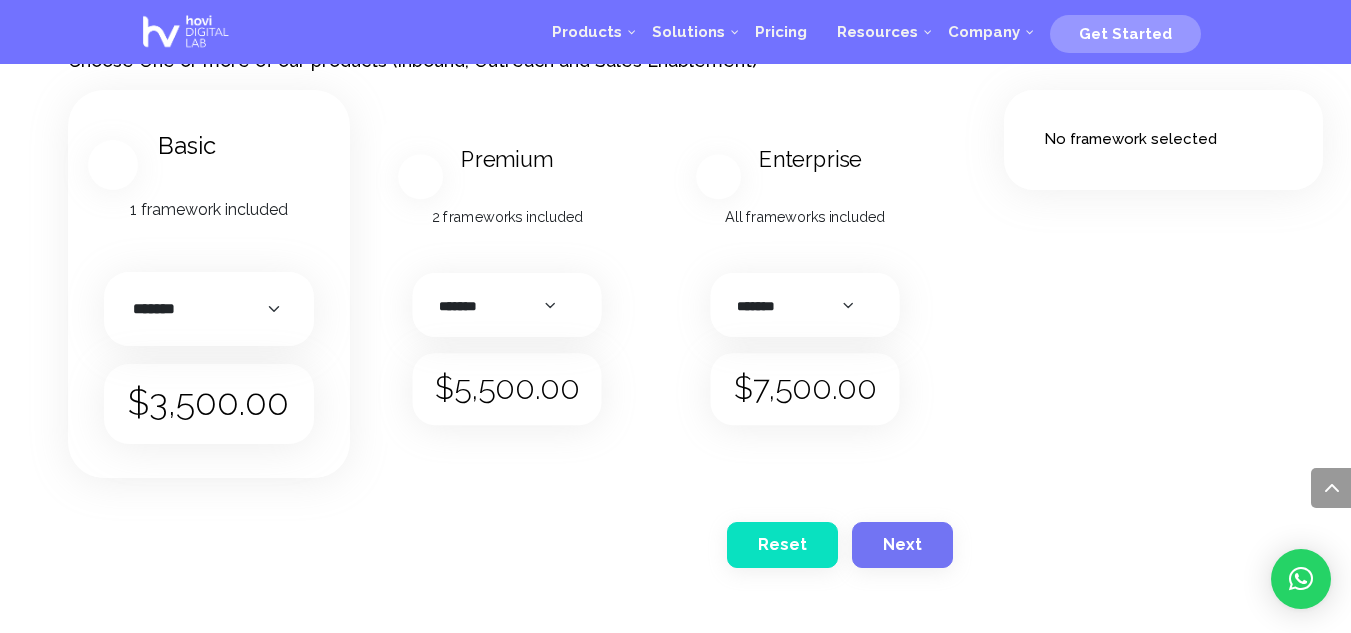click on "Payment         *******   *********   ******" 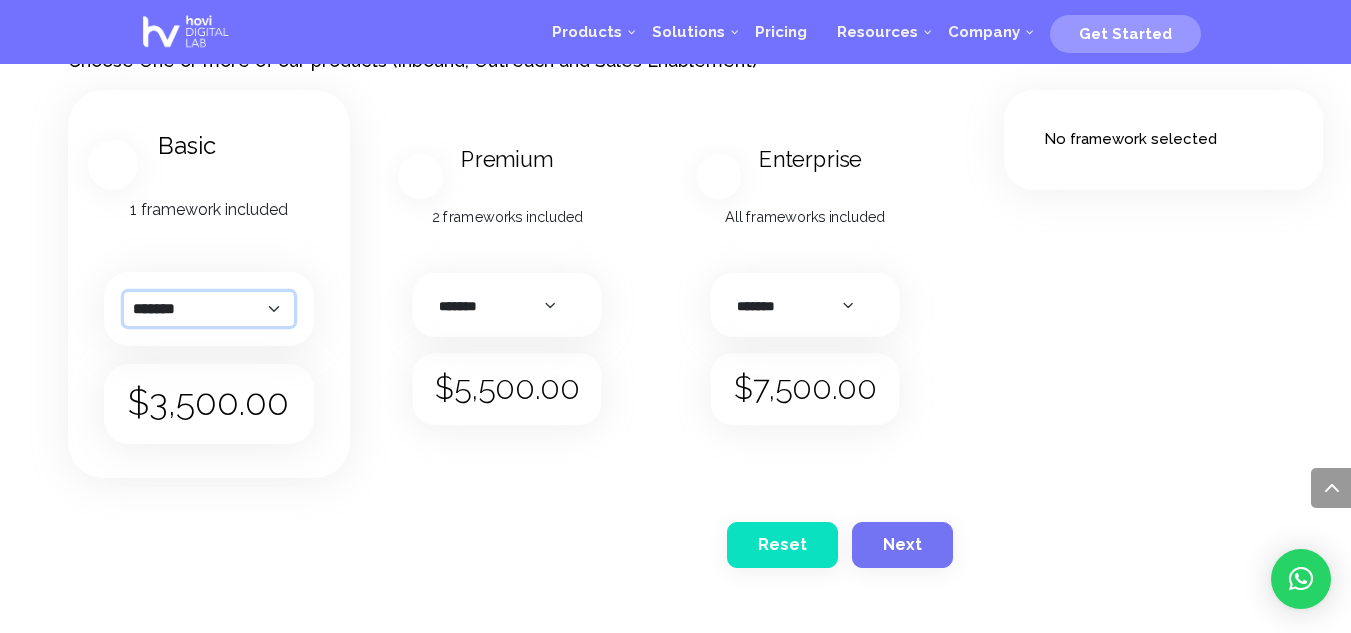 click on "*******   *********   ******" 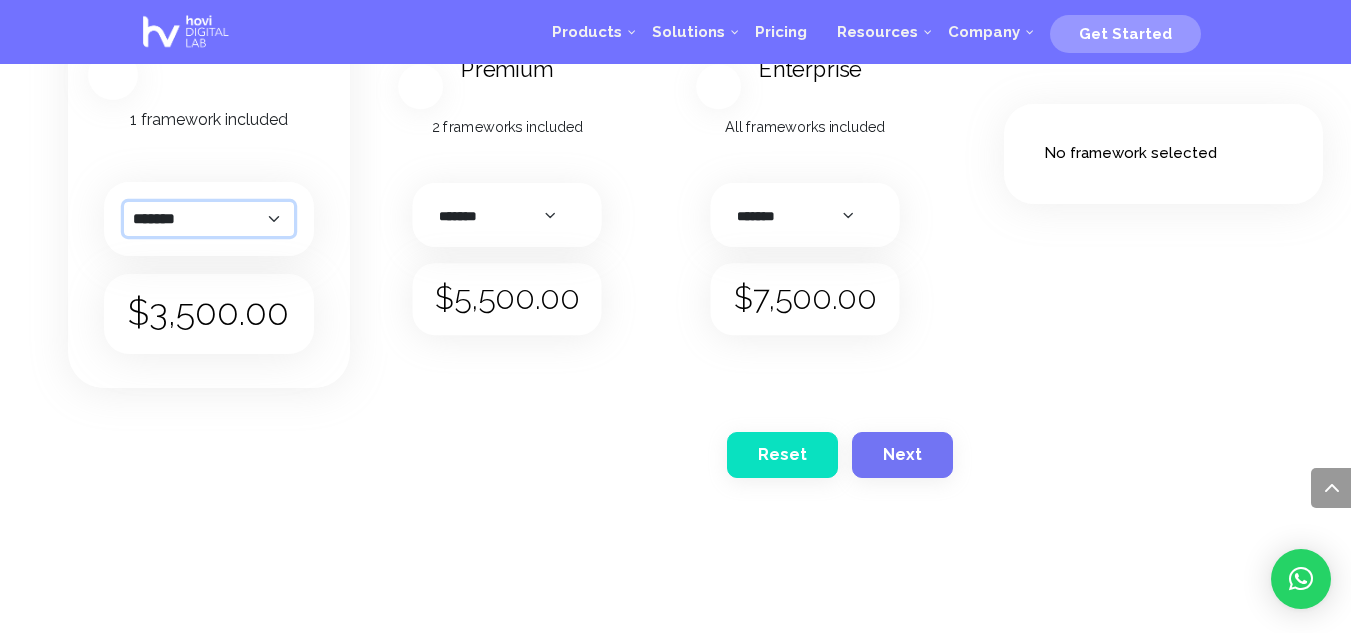 scroll, scrollTop: 2865, scrollLeft: 0, axis: vertical 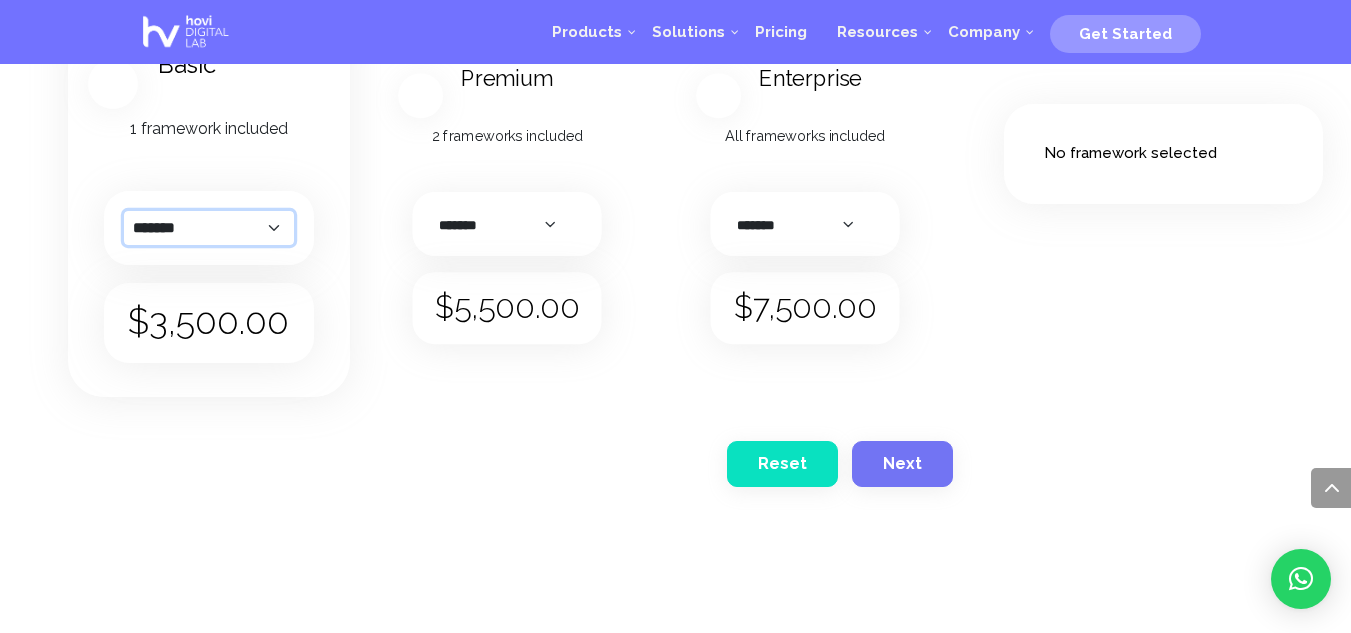 click on "*******   *********   ******" 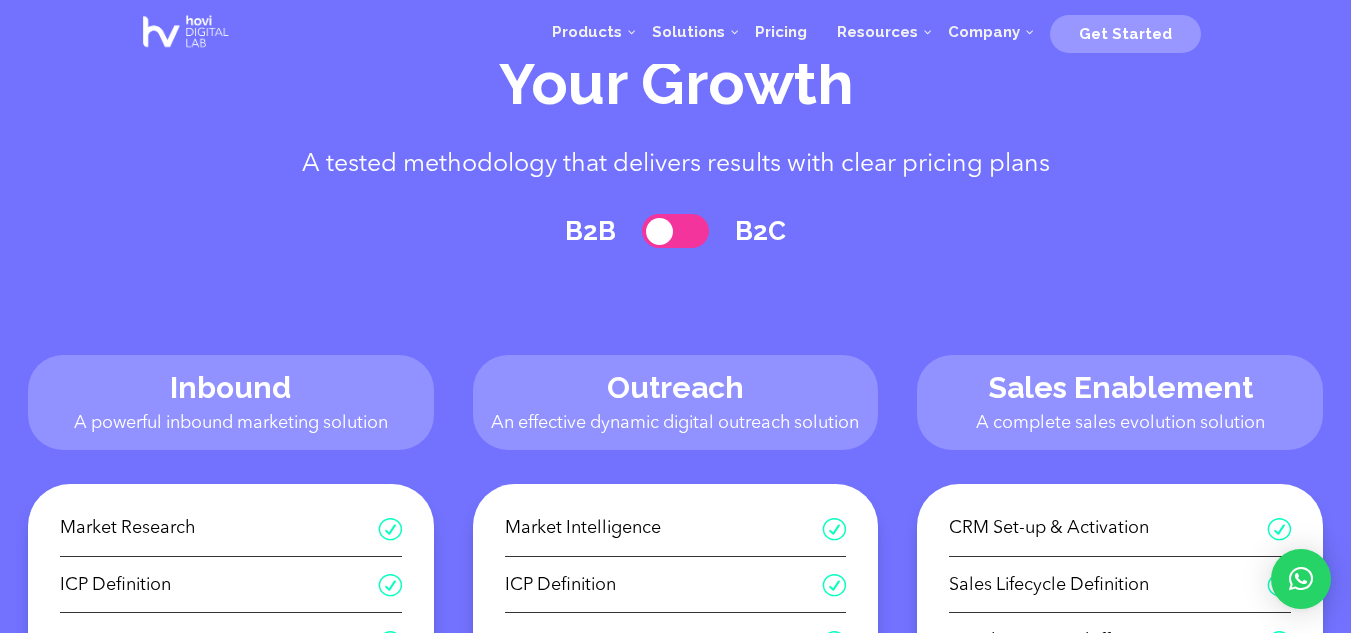 scroll, scrollTop: 0, scrollLeft: 0, axis: both 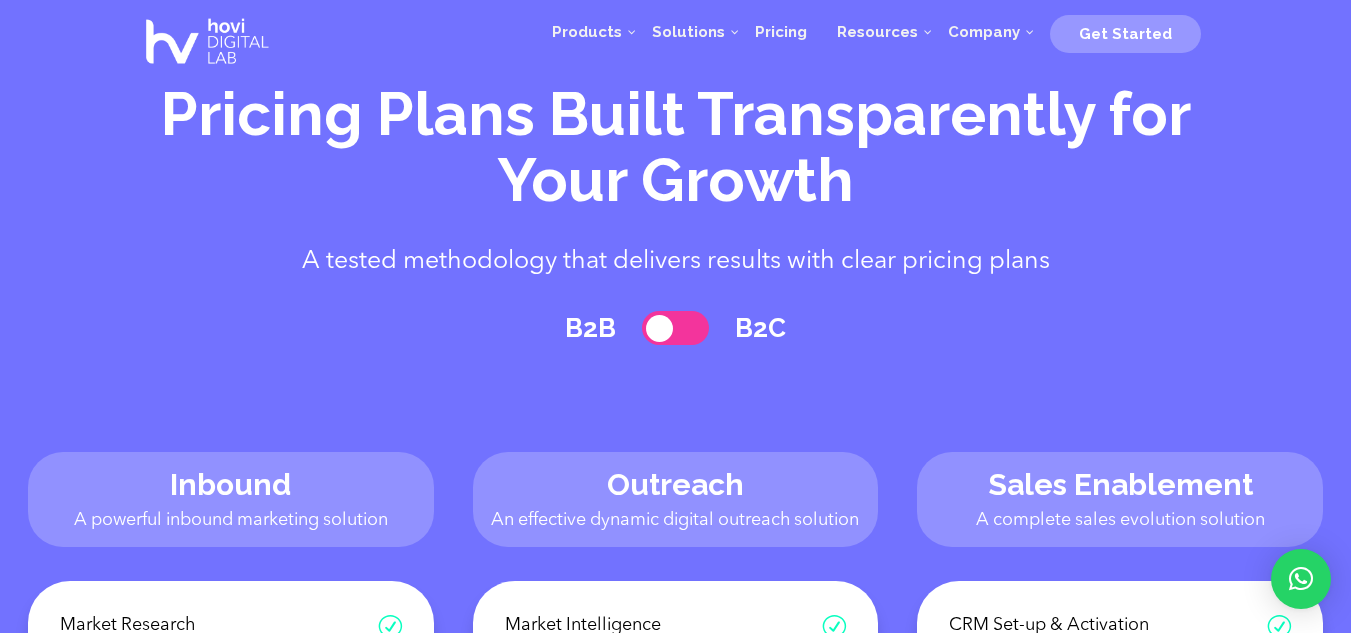 click at bounding box center (676, 328) 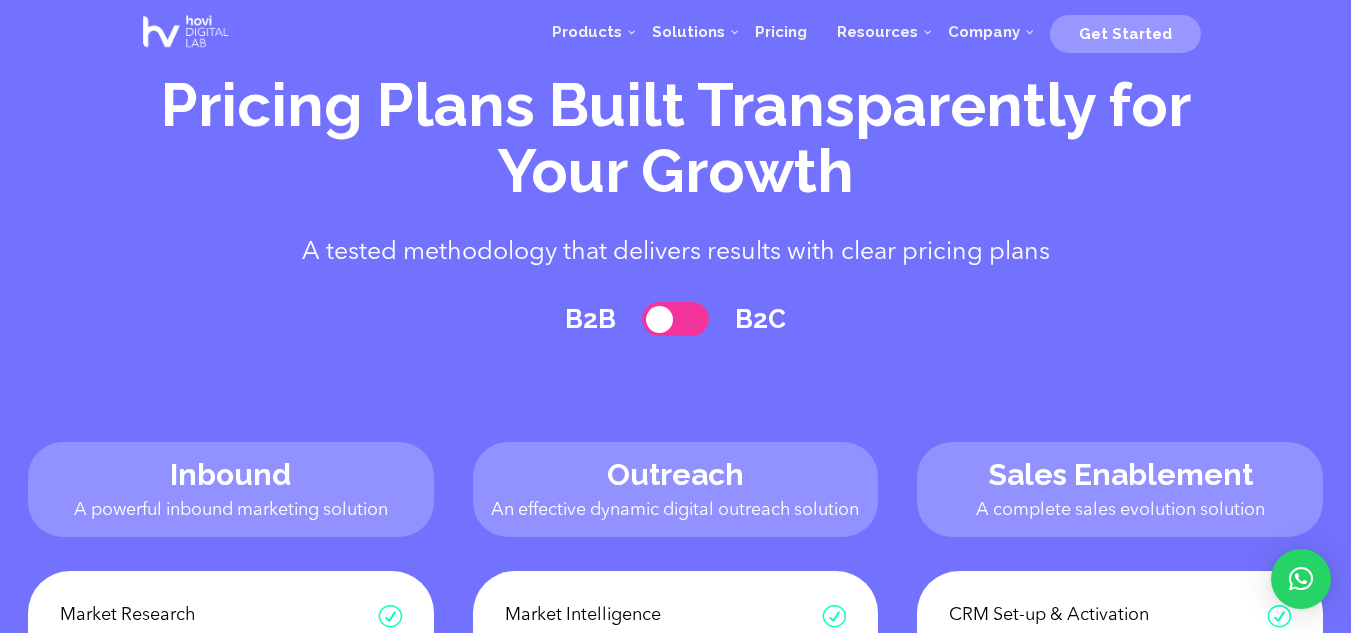 scroll, scrollTop: 0, scrollLeft: 0, axis: both 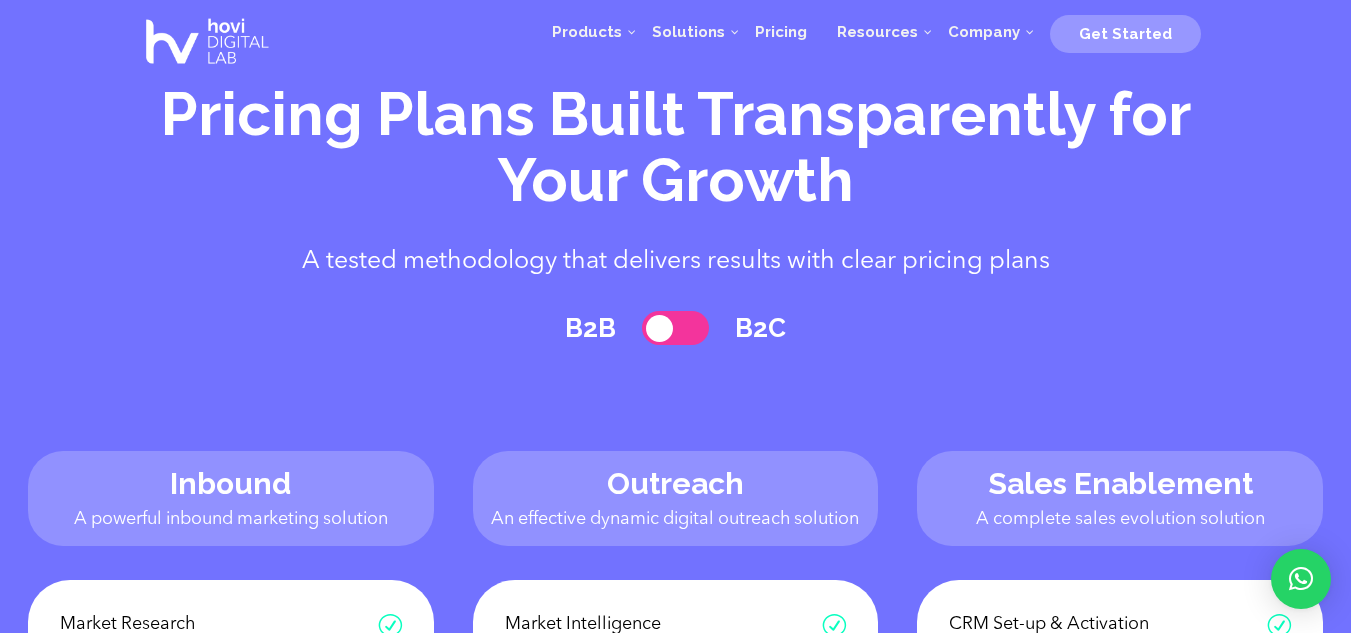 click at bounding box center (676, 328) 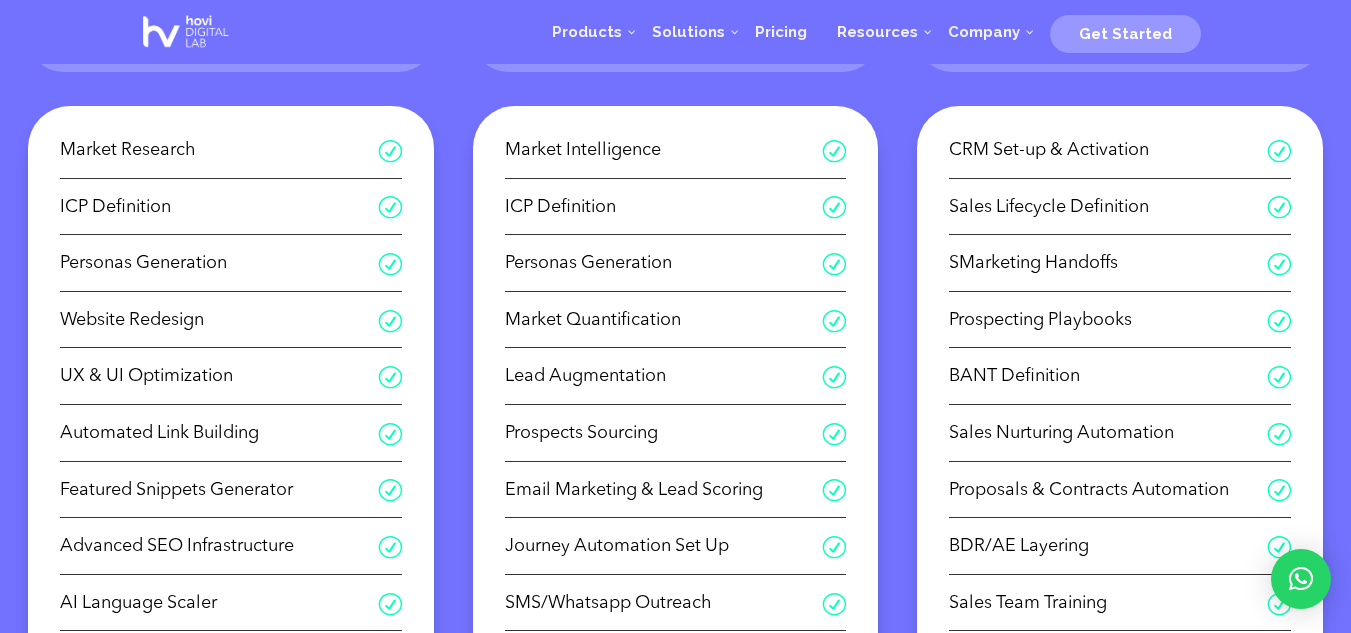 scroll, scrollTop: 480, scrollLeft: 0, axis: vertical 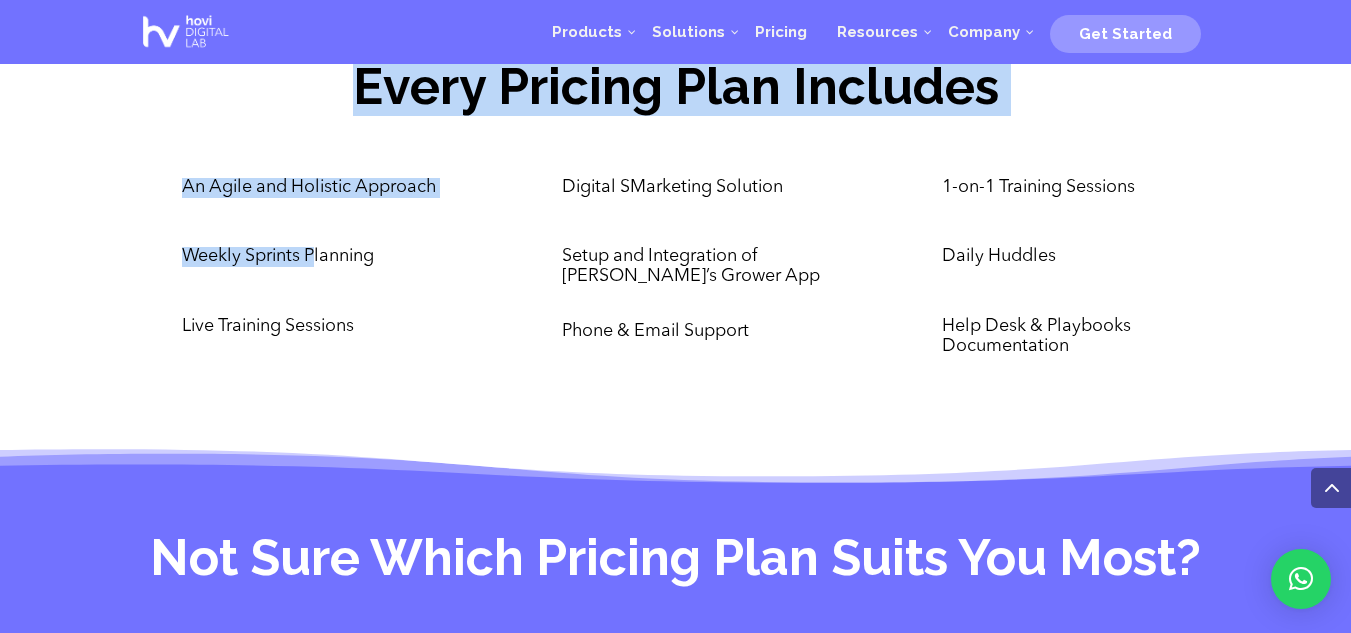 drag, startPoint x: 75, startPoint y: 158, endPoint x: 365, endPoint y: 301, distance: 323.3404 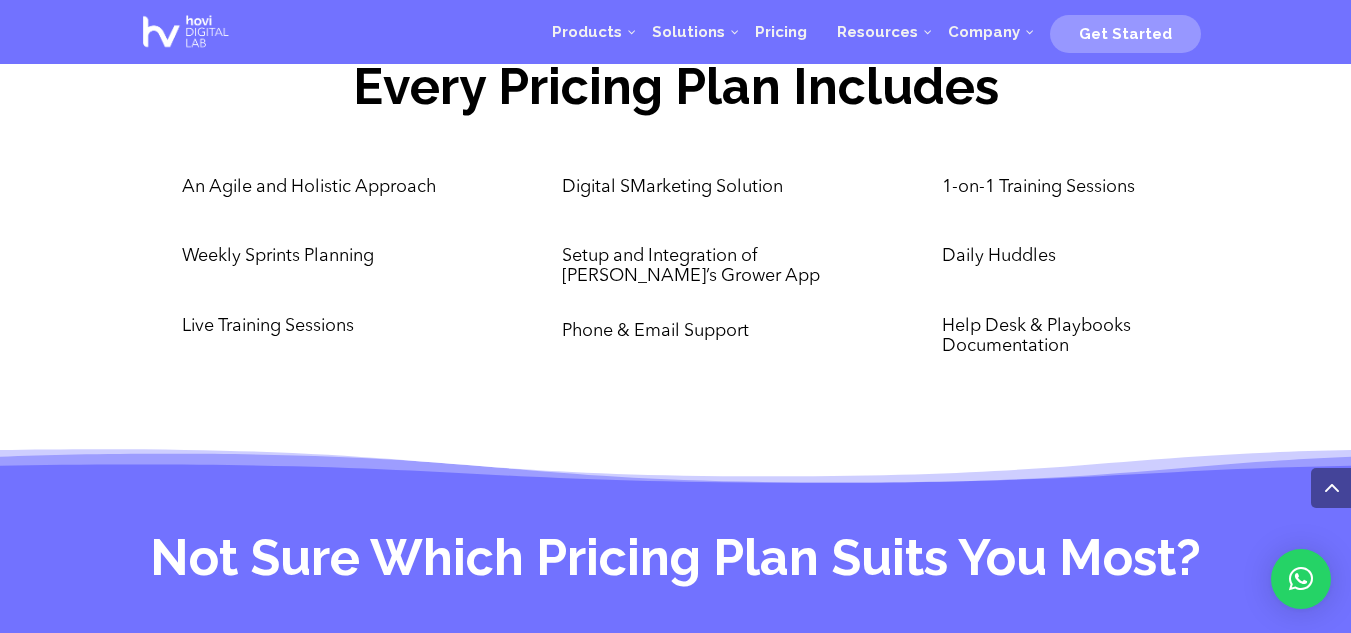 click on "An Agile and Holistic Approach
Weekly Sprints Planning
Live Training Sessions
Digital SMarketing Solution
Setup and Integration of Hovi’s Grower App
Phone & Email Support
1-on-1 Training Sessions
Daily Huddles
Help Desk & Playbooks Documentation" at bounding box center [675, 267] 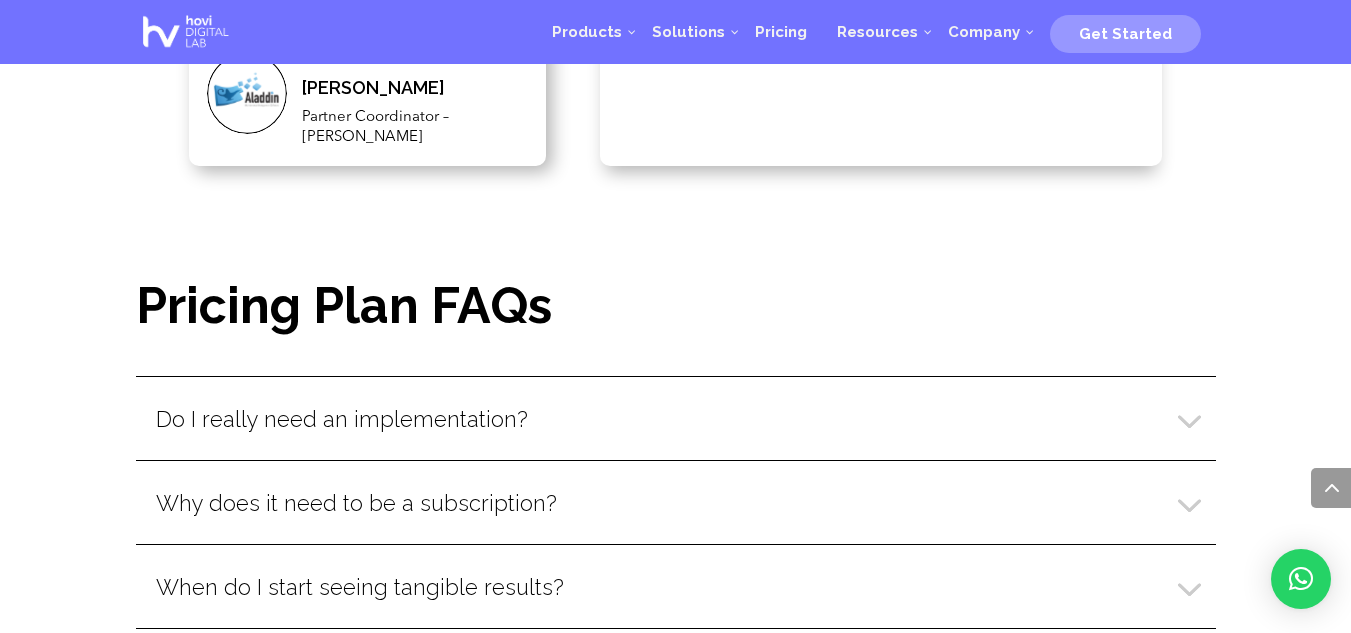 scroll, scrollTop: 4250, scrollLeft: 0, axis: vertical 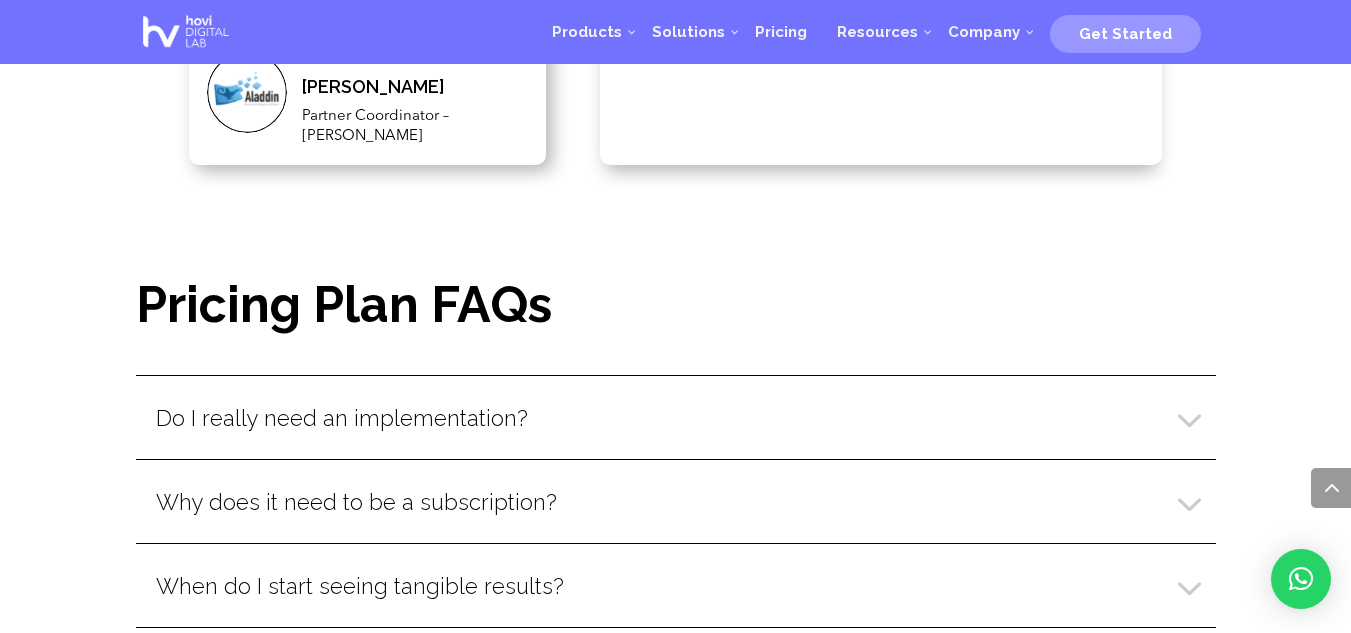 click on "Do I really need an implementation?" at bounding box center [676, 418] 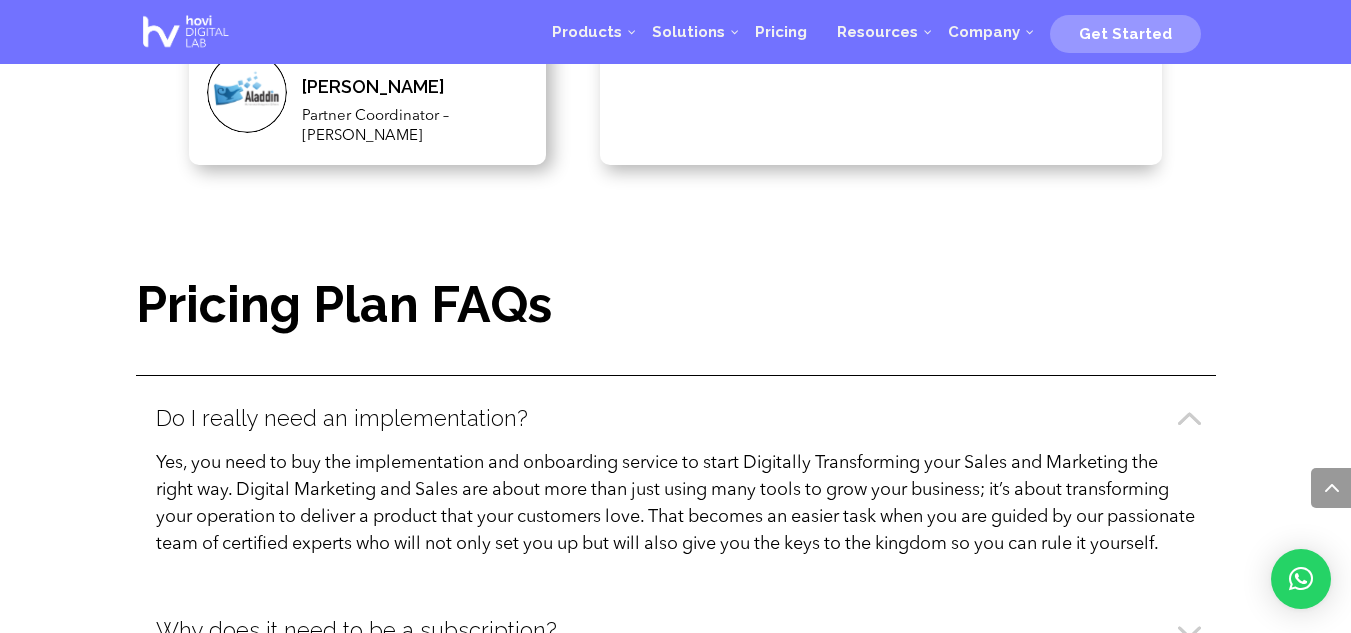 click on "Do I really need an implementation?" at bounding box center (676, 418) 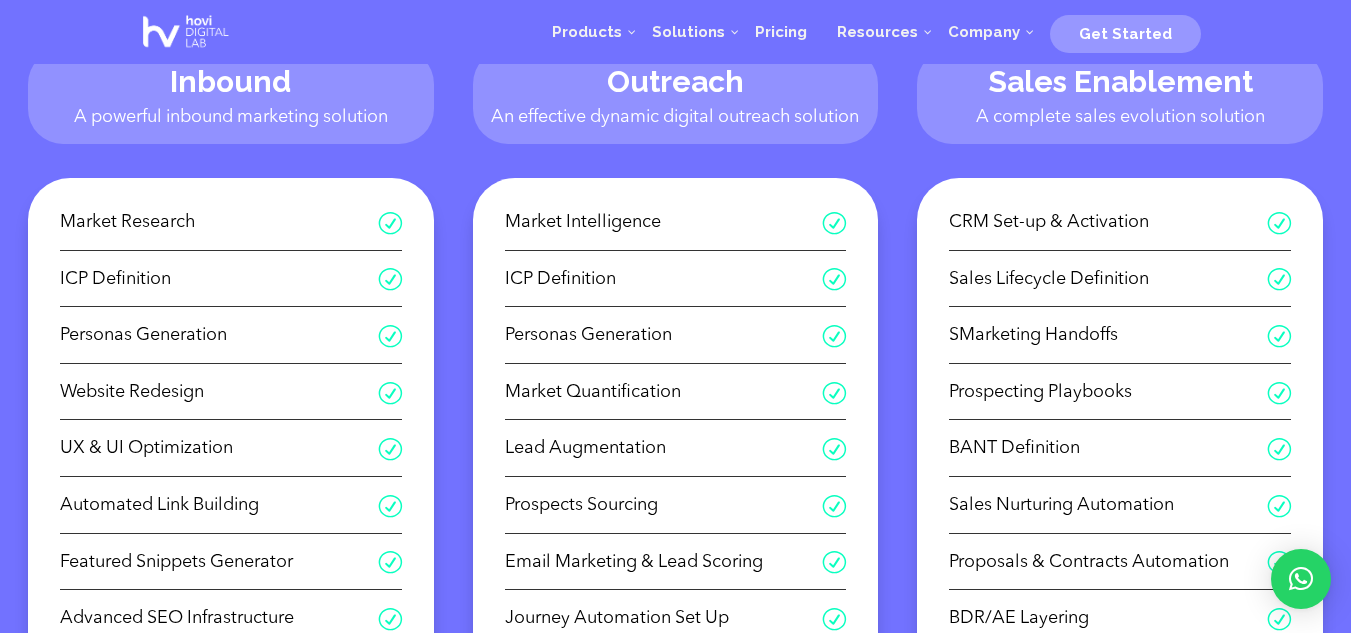 scroll, scrollTop: 410, scrollLeft: 0, axis: vertical 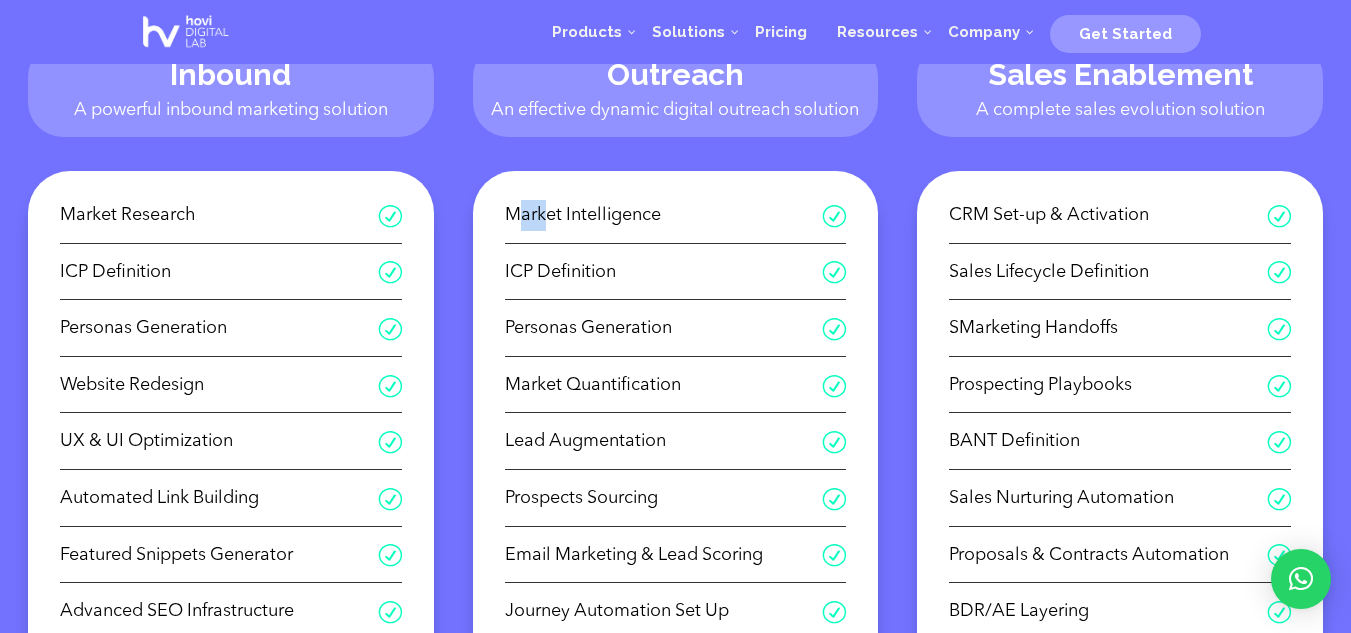 click on "Market Intelligence" at bounding box center [664, 215] 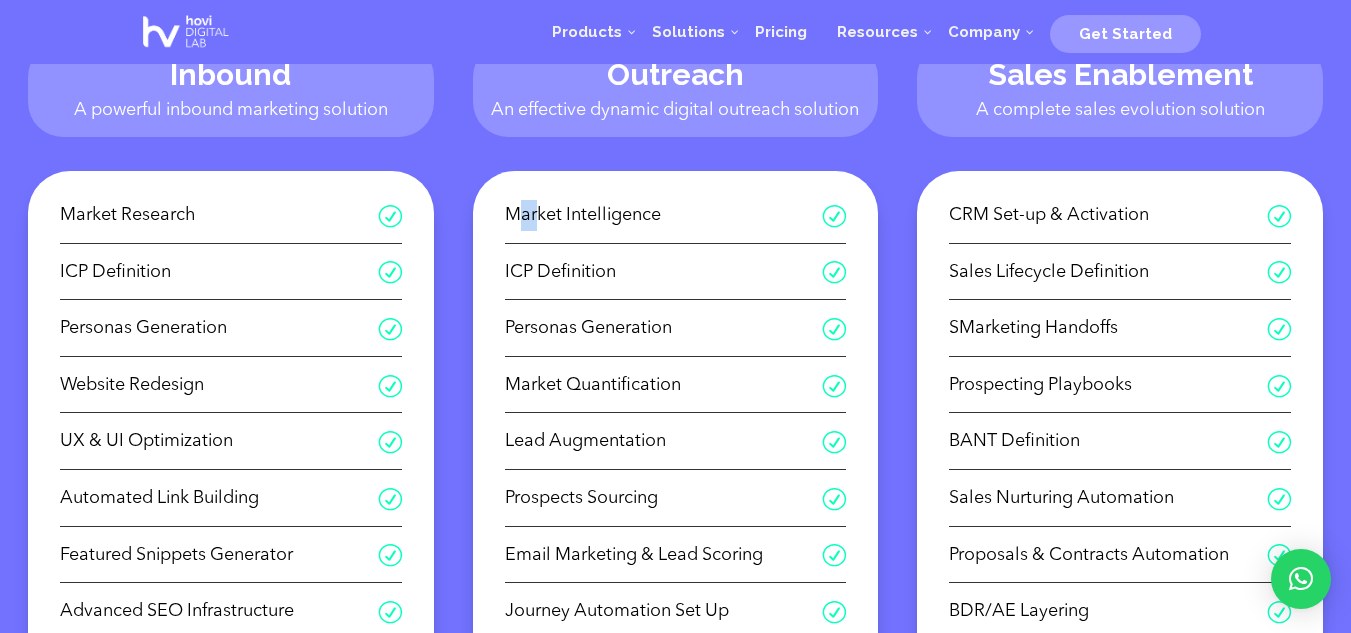 click on "Market Intelligence" at bounding box center [664, 215] 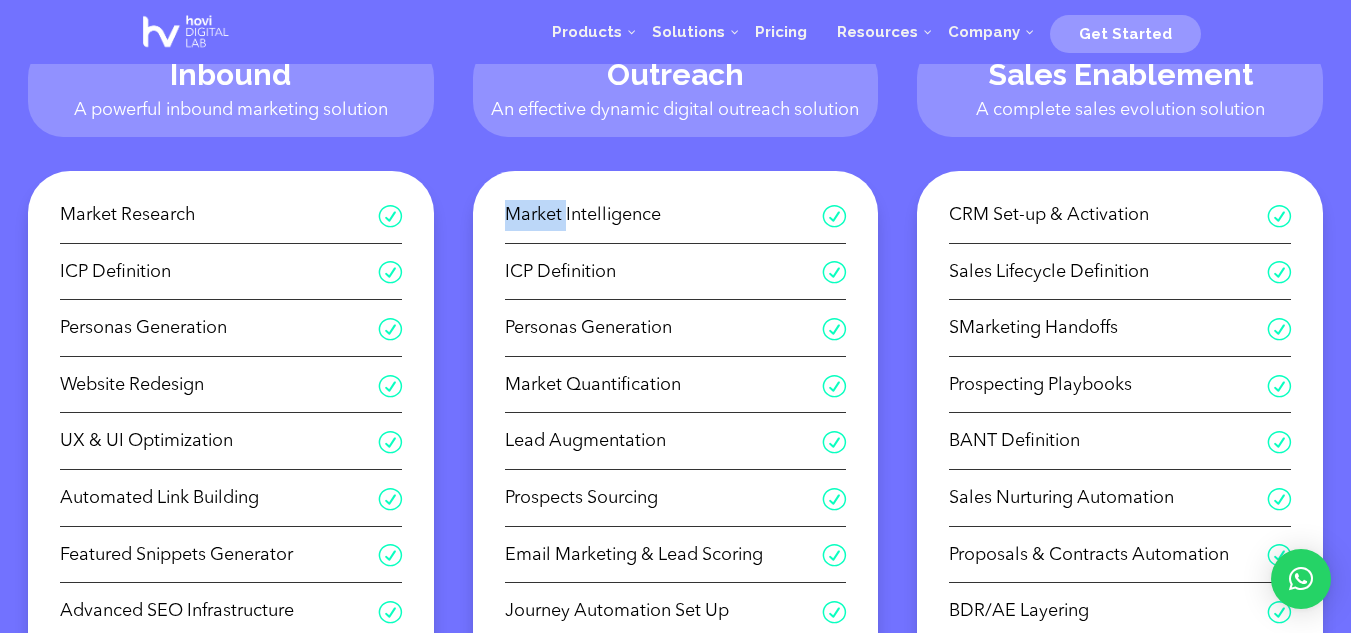 click on "Market Intelligence" at bounding box center (664, 215) 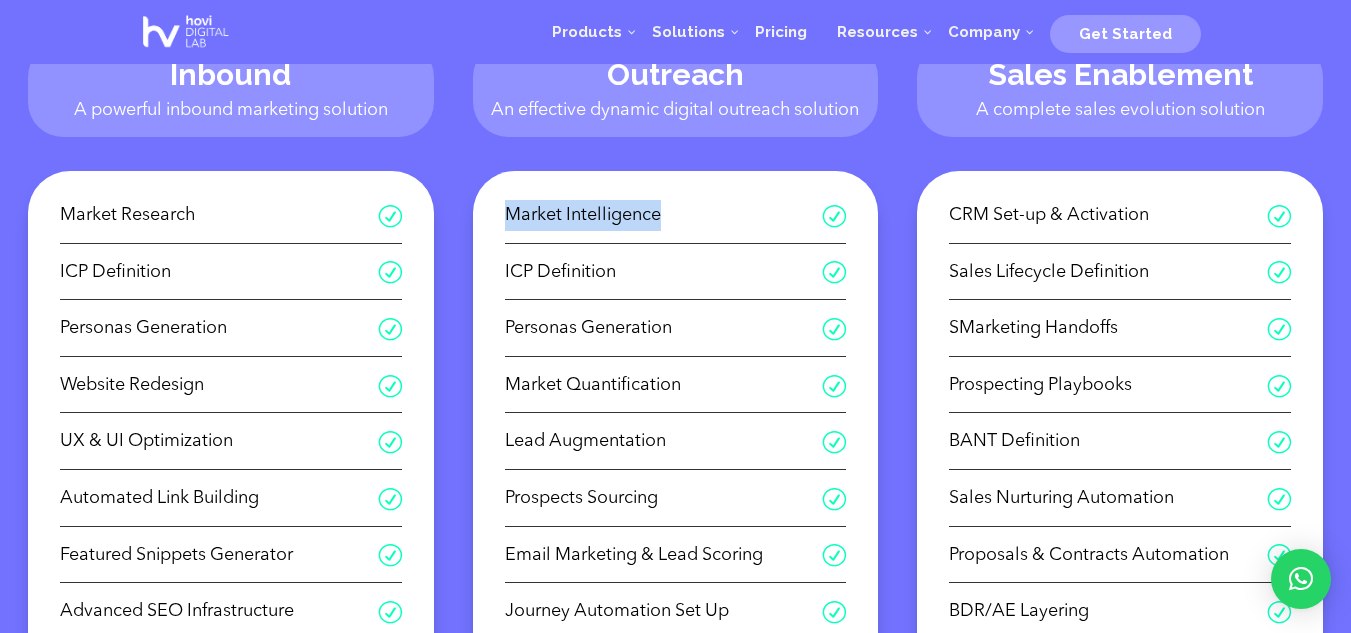 click on "Market Intelligence" at bounding box center [664, 215] 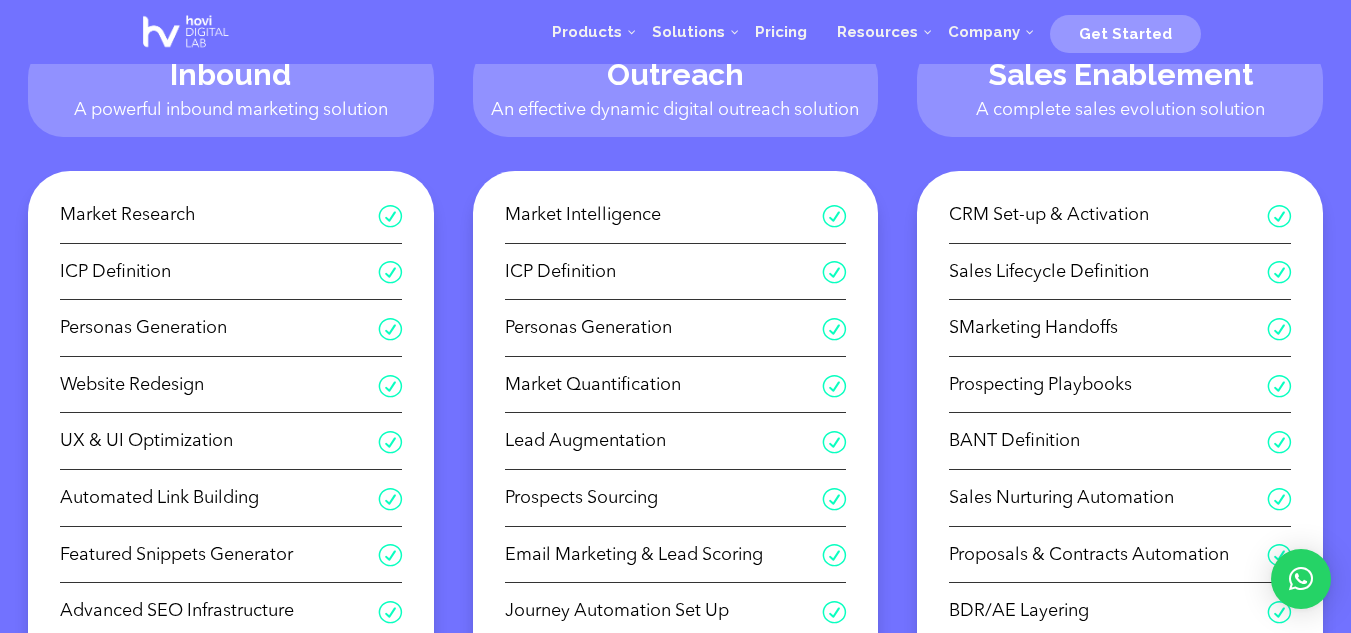 click on "ICP Definition" at bounding box center (664, 272) 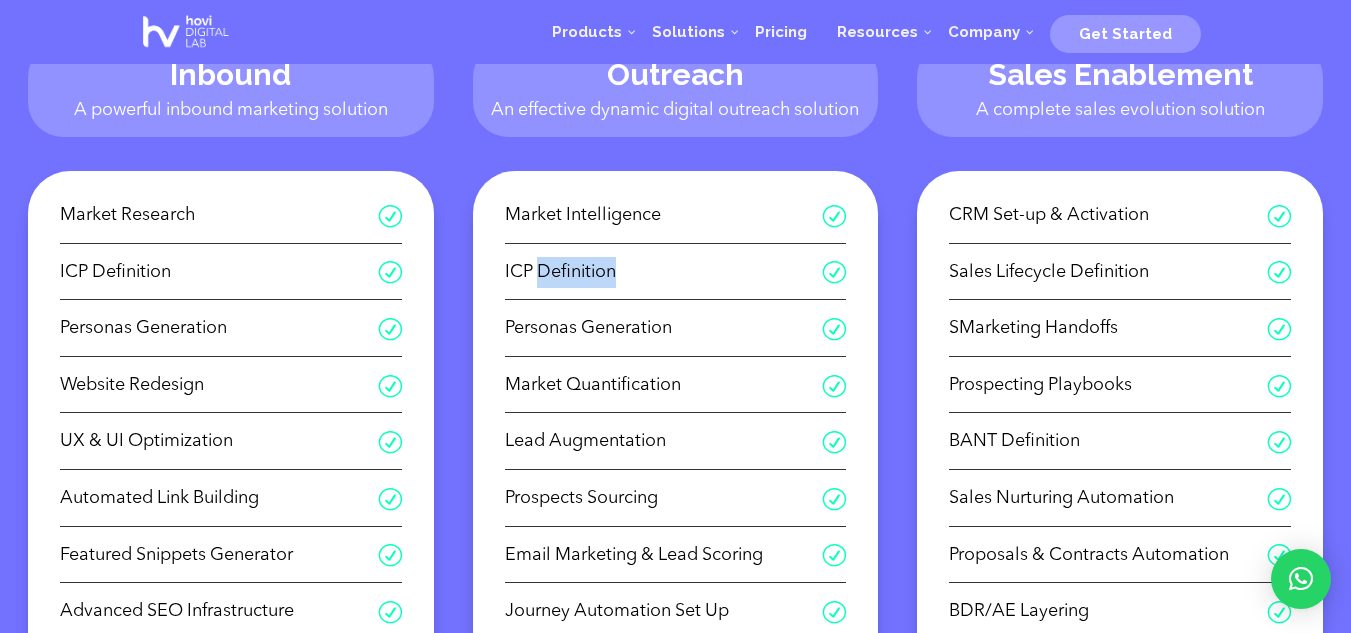 click on "ICP Definition" at bounding box center [664, 272] 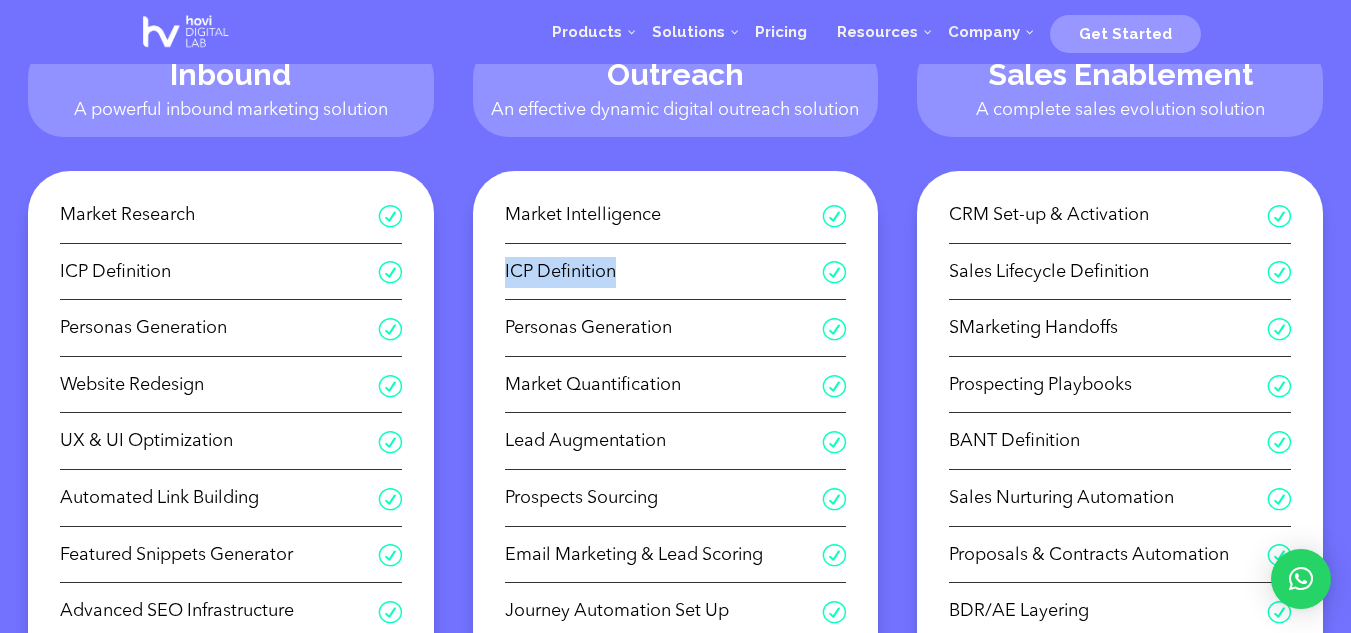 click on "ICP Definition" at bounding box center [664, 272] 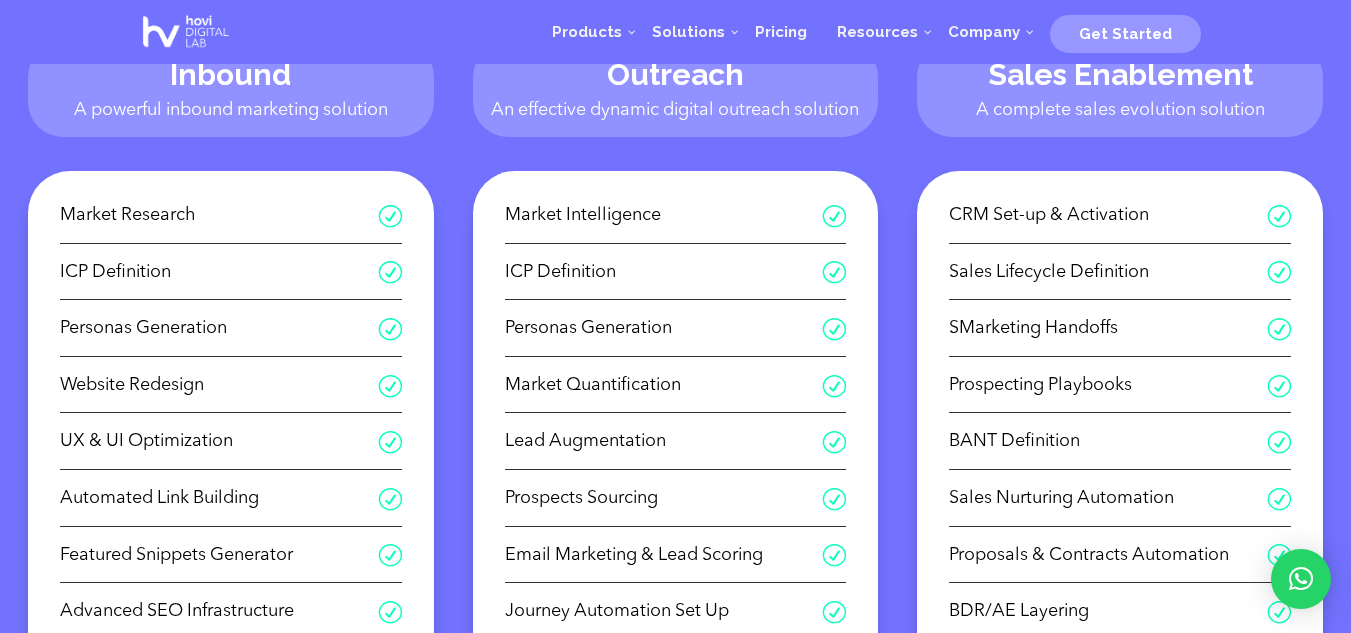 click on "Personas Generation" at bounding box center (664, 328) 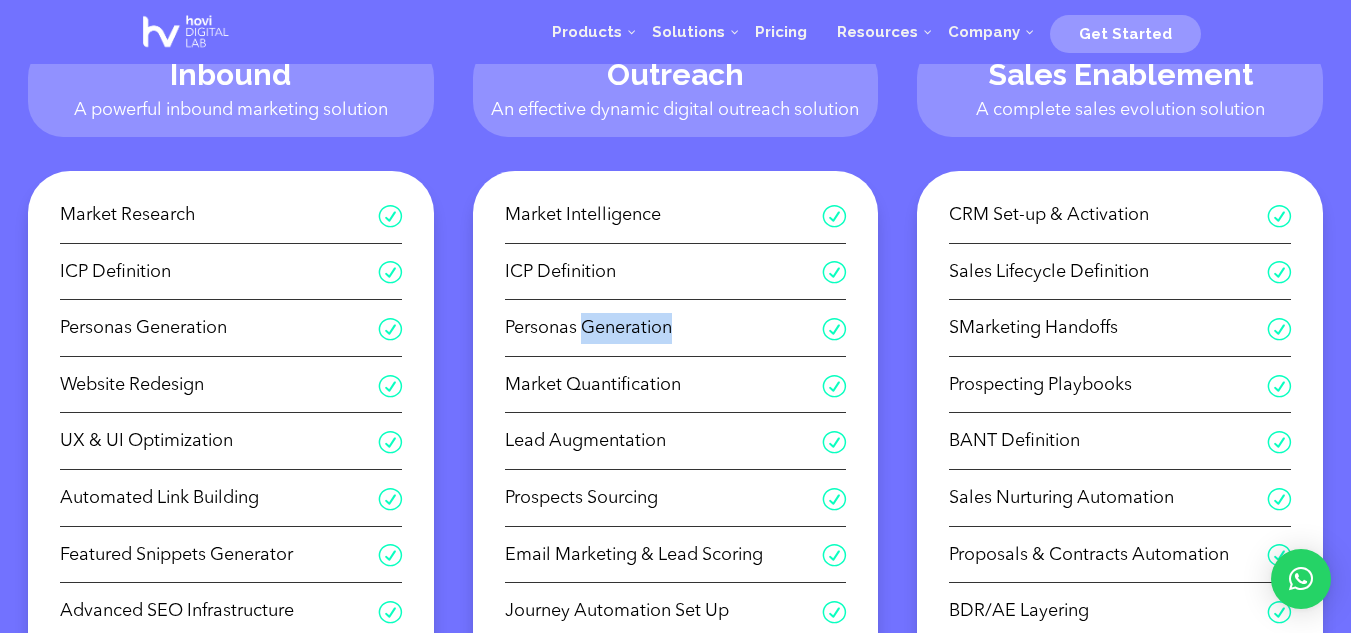 click on "Personas Generation" at bounding box center (664, 328) 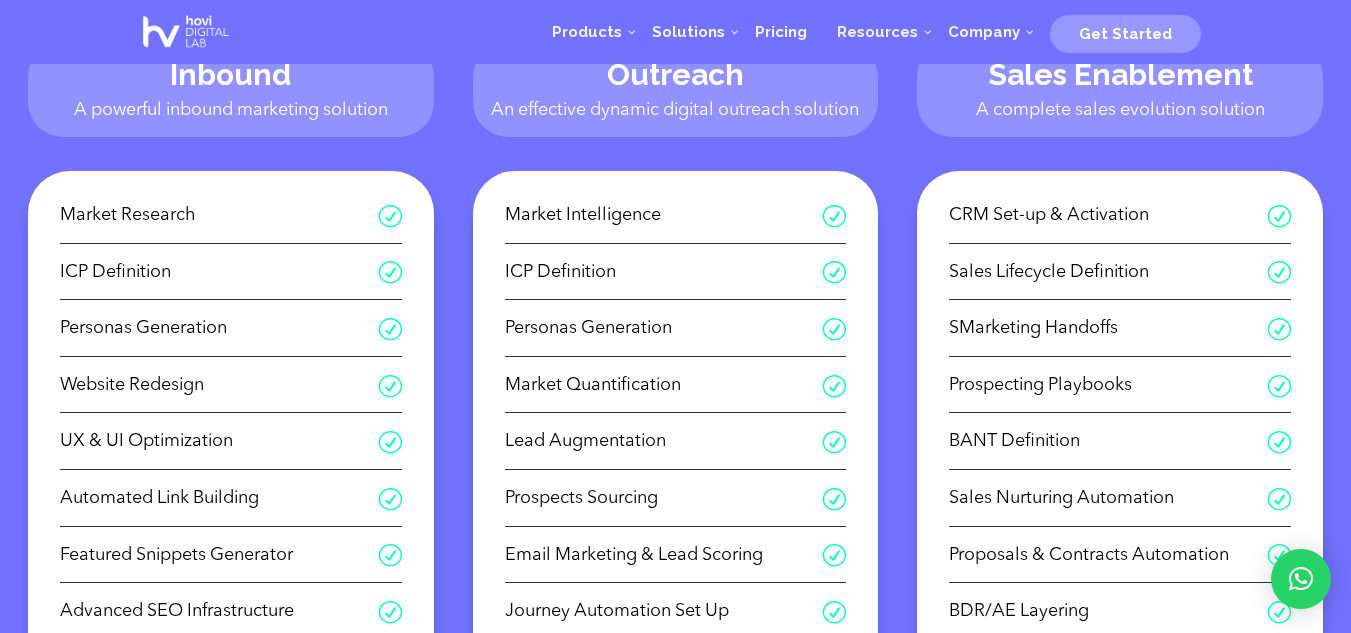 drag, startPoint x: 650, startPoint y: 358, endPoint x: 670, endPoint y: 356, distance: 20.09975 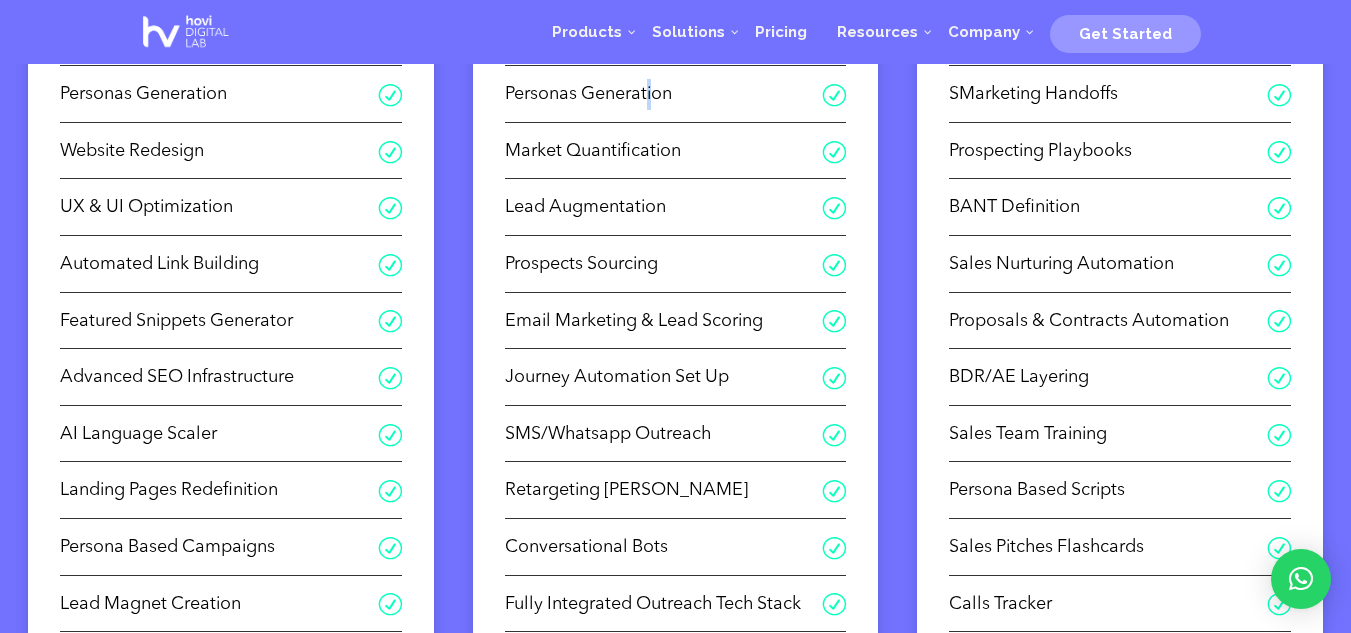 scroll, scrollTop: 650, scrollLeft: 0, axis: vertical 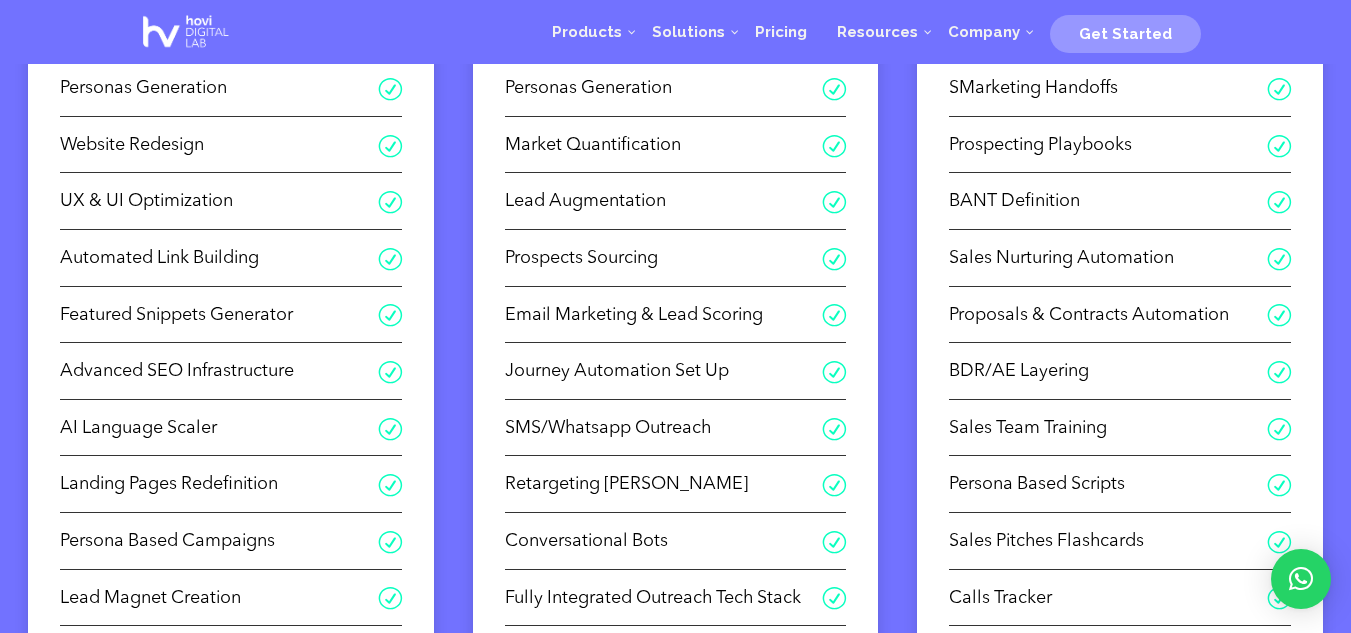 click on "Prospects Sourcing" at bounding box center [664, 258] 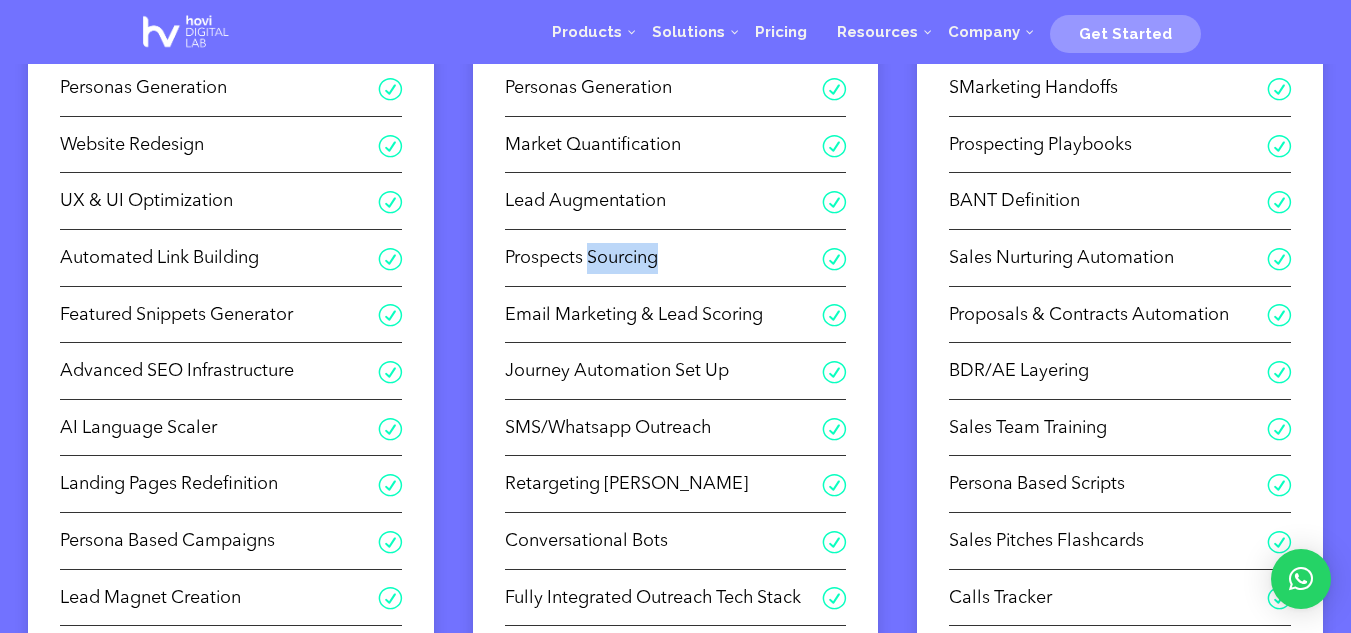click on "Prospects Sourcing" at bounding box center (664, 258) 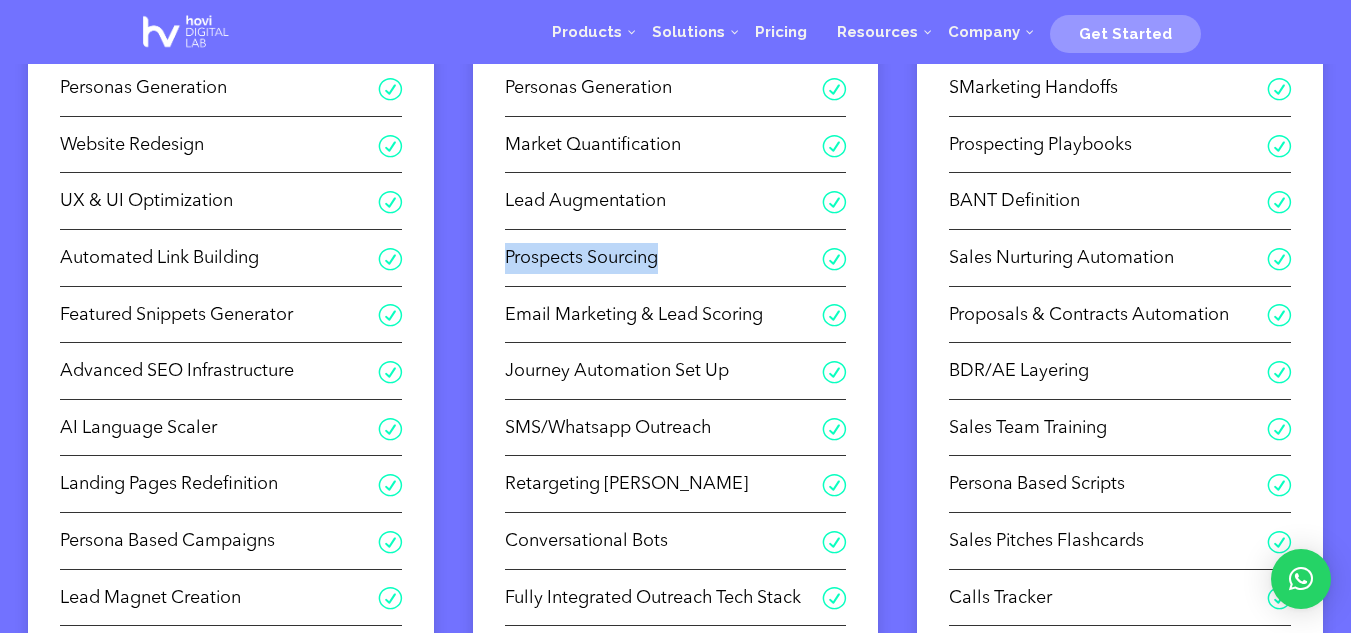 click on "Prospects Sourcing" at bounding box center [664, 258] 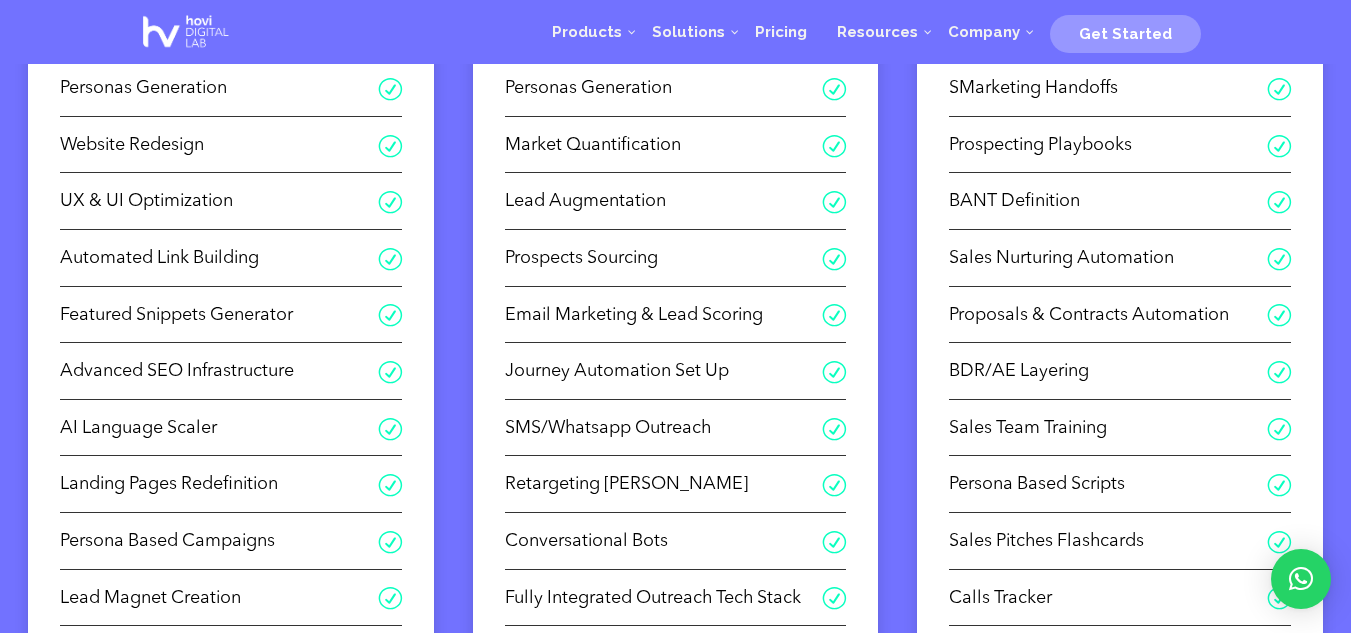 click on "Email Marketing & Lead Scoring" at bounding box center [664, 315] 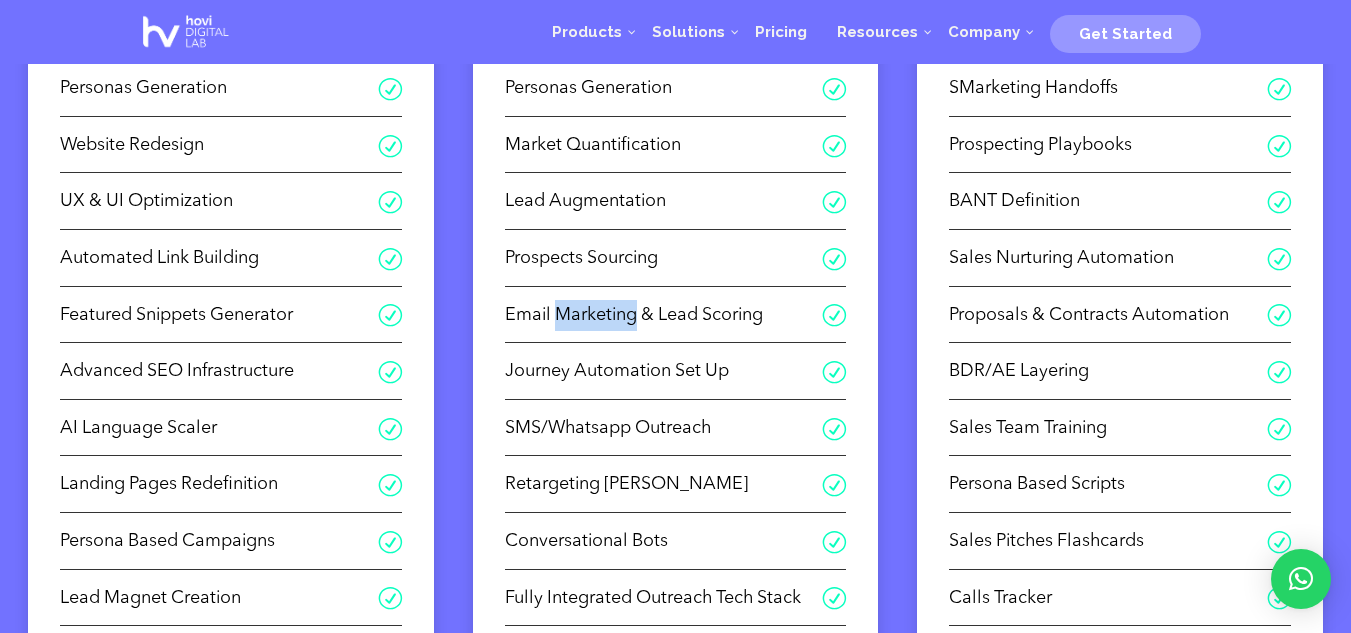 click on "Email Marketing & Lead Scoring" at bounding box center [664, 315] 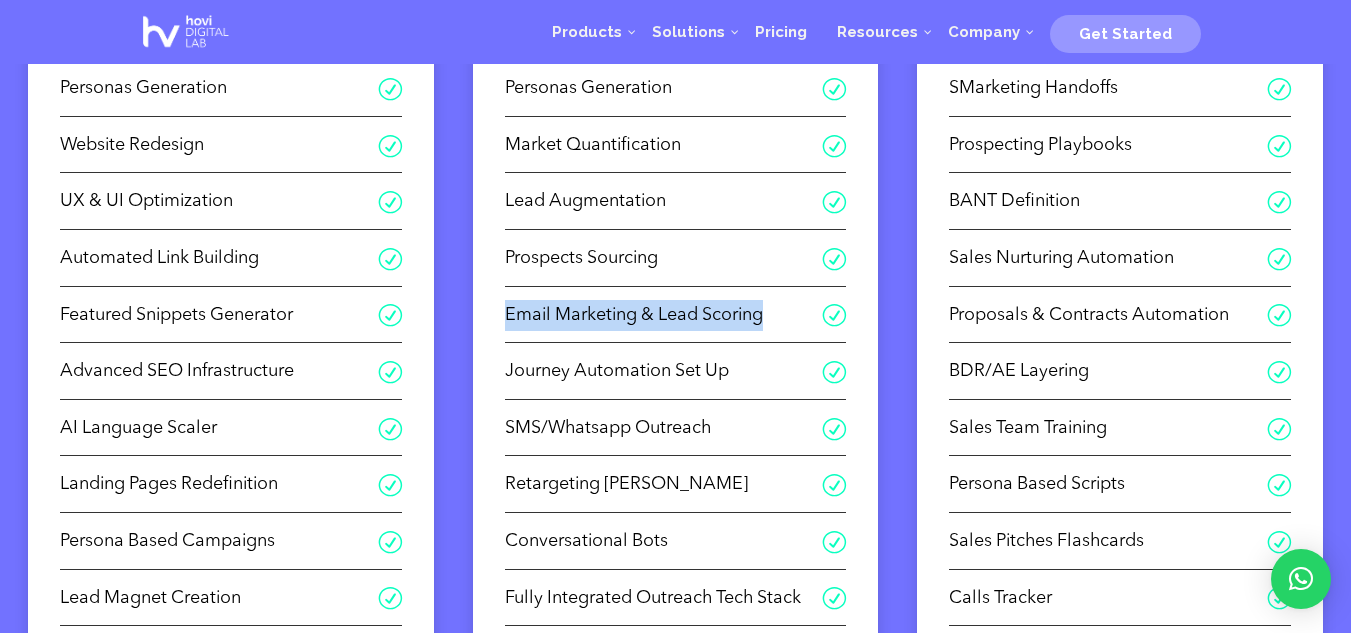 drag, startPoint x: 593, startPoint y: 330, endPoint x: 604, endPoint y: 359, distance: 31.016125 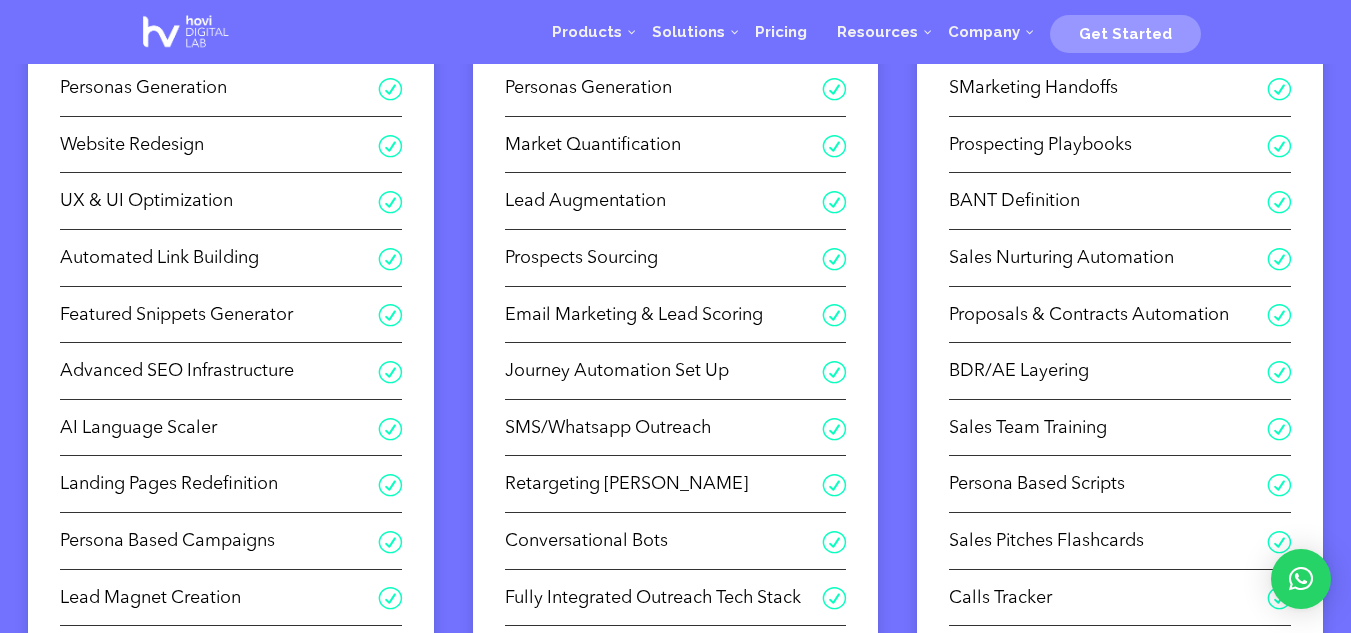 click on "Journey Automation Set Up" at bounding box center (664, 371) 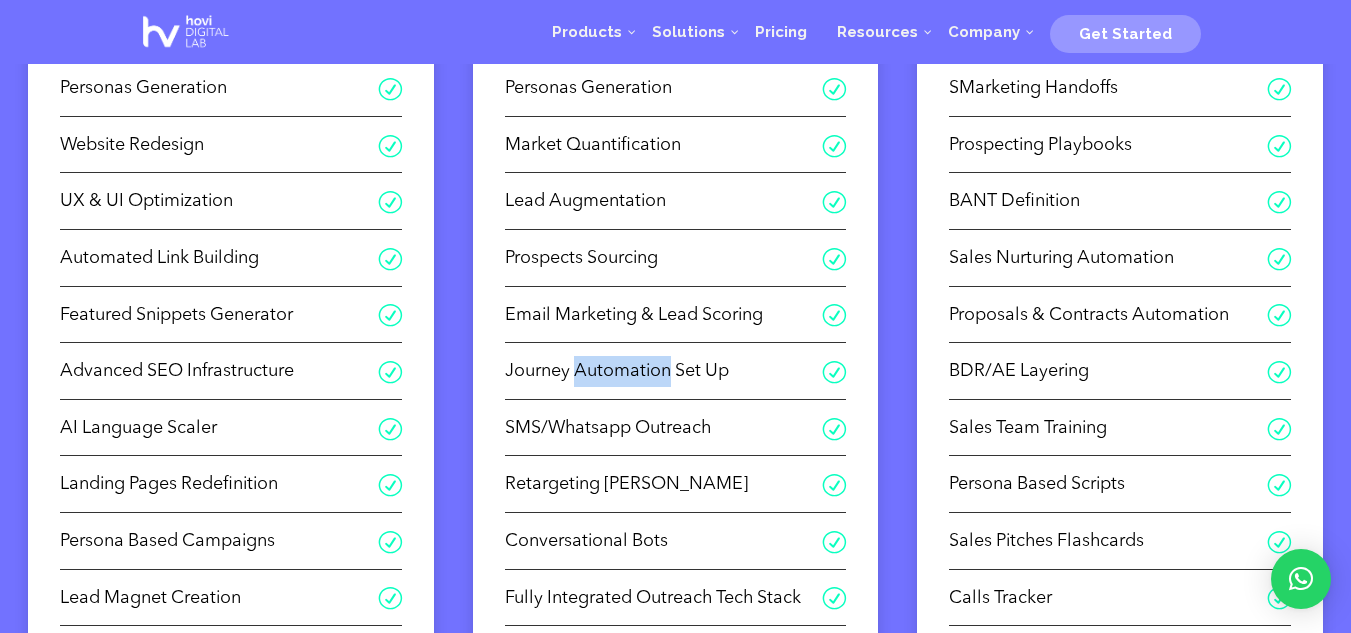 click on "Journey Automation Set Up" at bounding box center [664, 371] 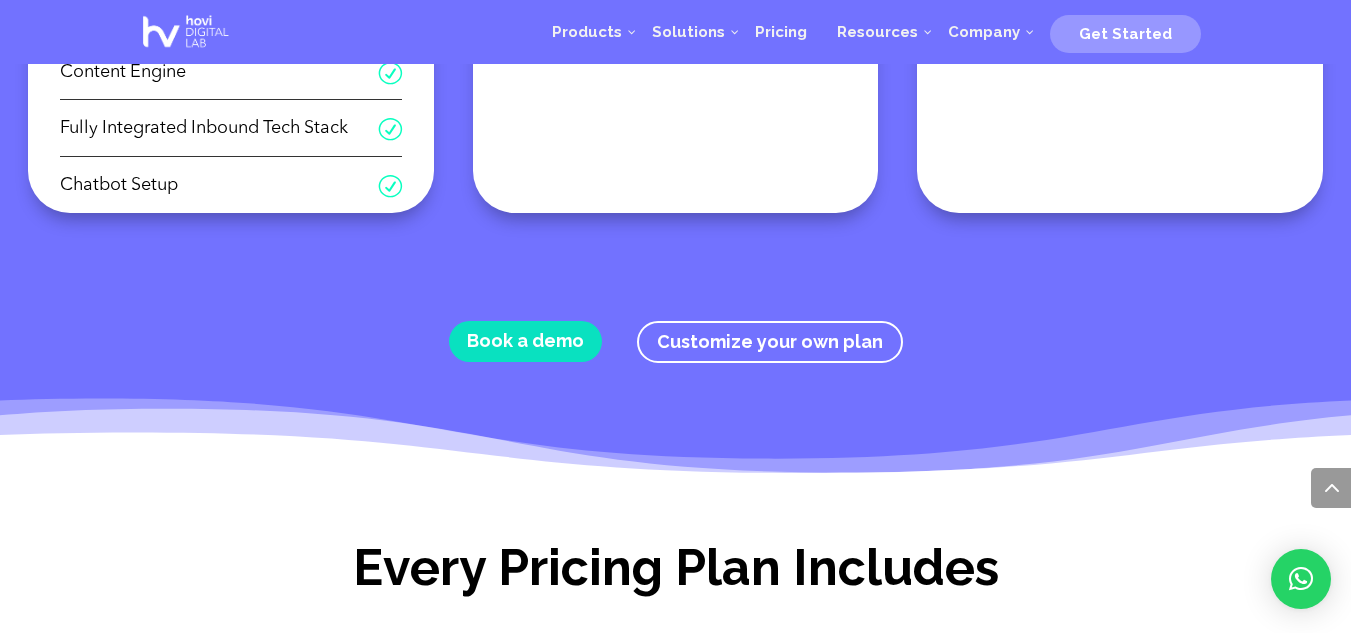 scroll, scrollTop: 1290, scrollLeft: 0, axis: vertical 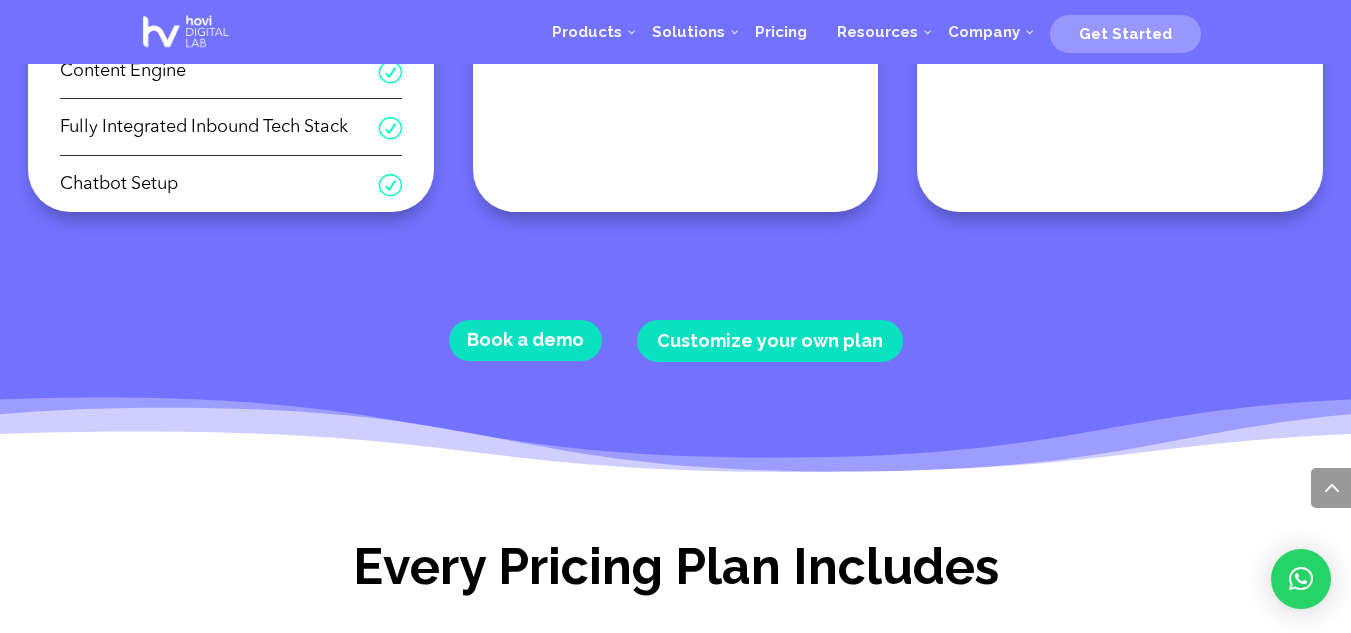 click on "Customize your own plan" at bounding box center [770, 341] 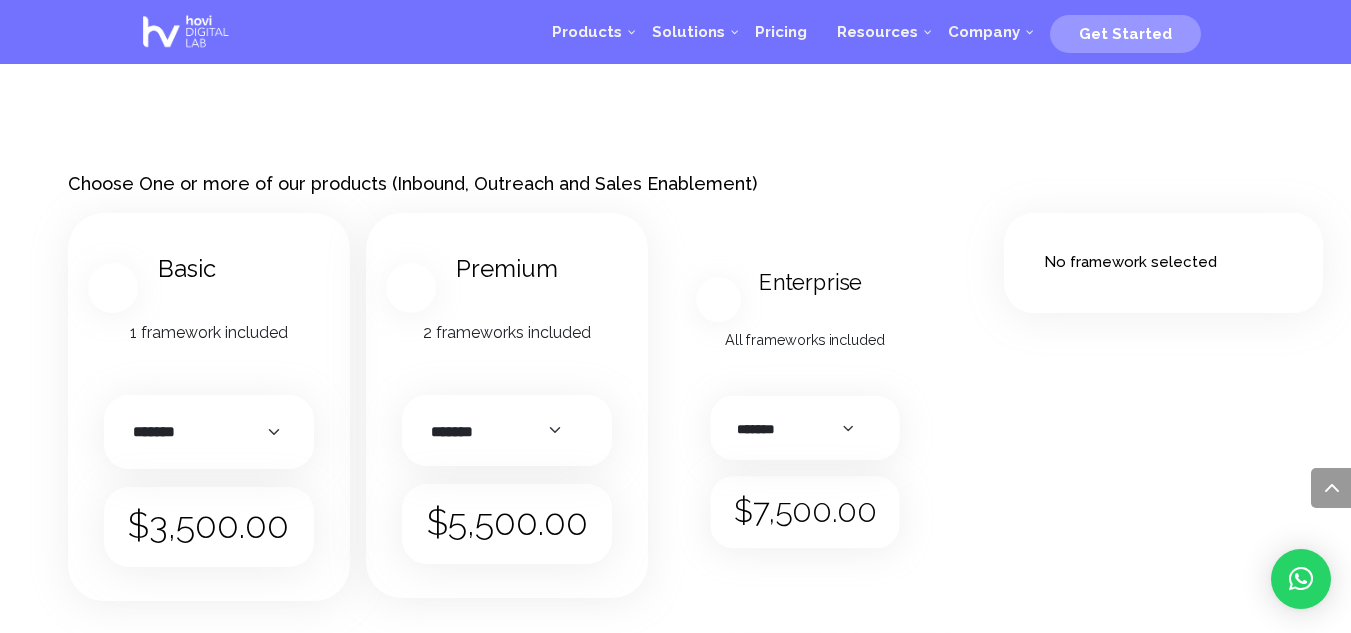 scroll, scrollTop: 2649, scrollLeft: 0, axis: vertical 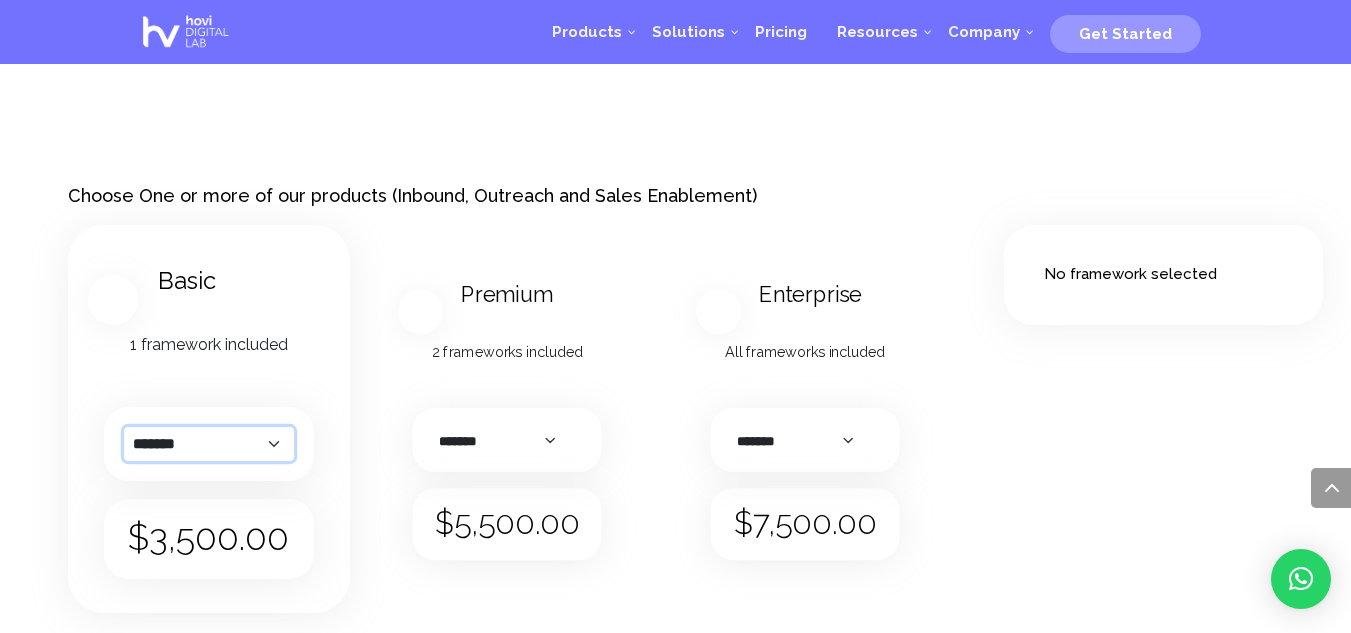 click on "*******   *********   ******" 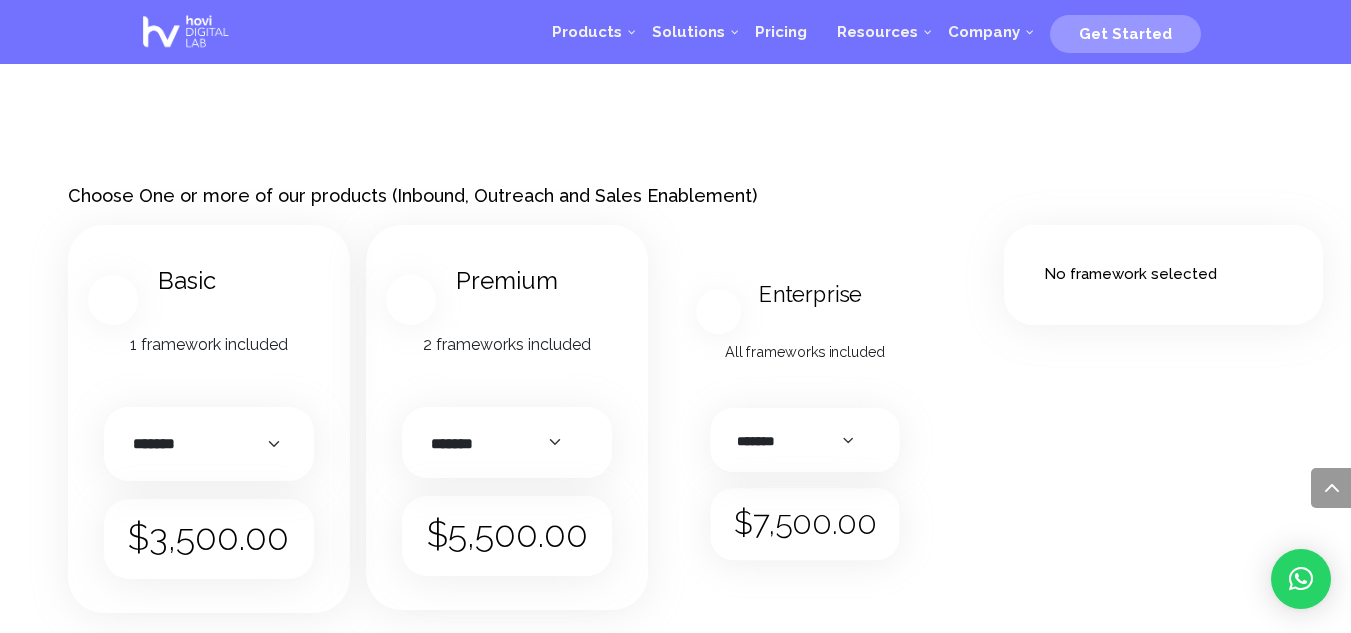 click on "Payment         *******   *********   ******" 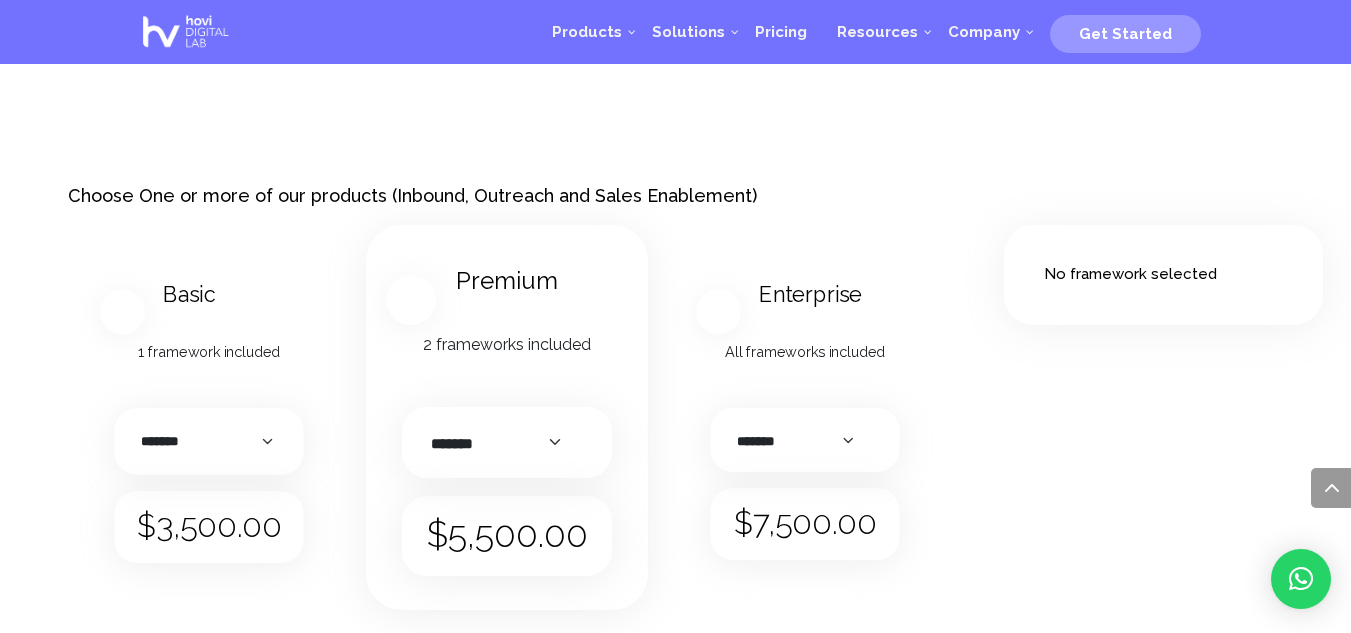 click on "Payment         *******   *********   ******" 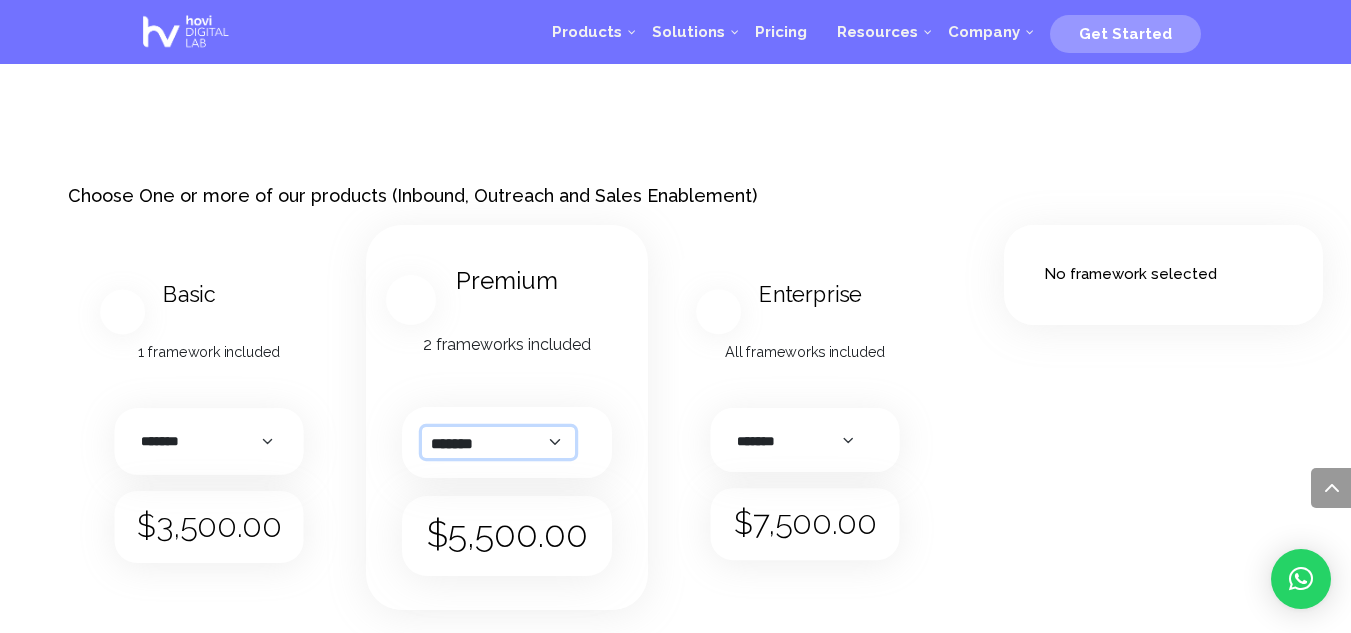 click on "*******   *********   ******" 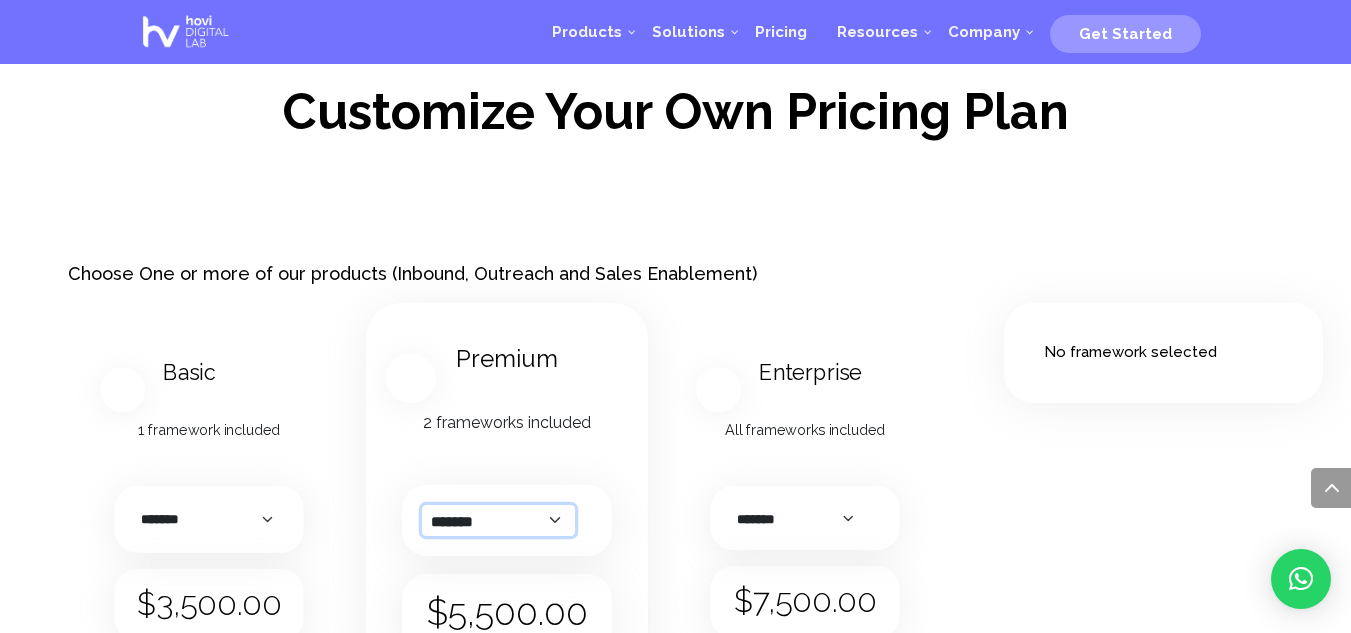 scroll, scrollTop: 2569, scrollLeft: 0, axis: vertical 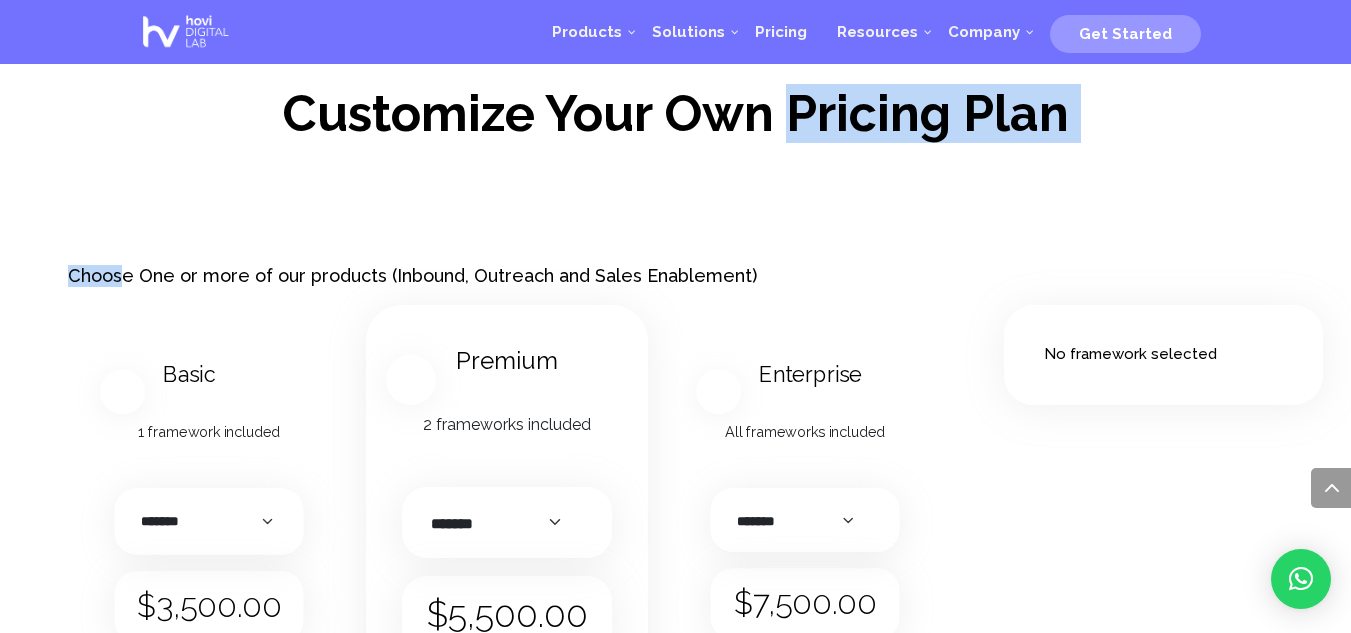 drag, startPoint x: 132, startPoint y: 298, endPoint x: 814, endPoint y: 195, distance: 689.734 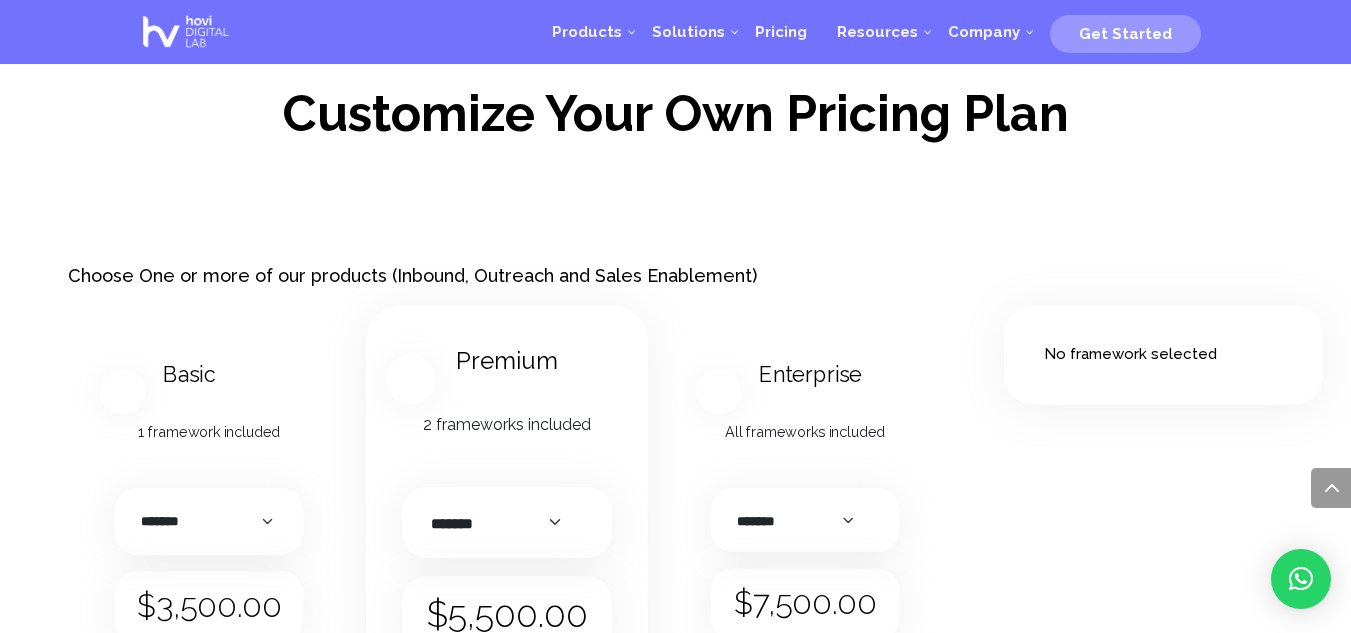 click on "Next      Reset     Next        Choose One or more of our products (Inbound, Outreach and Sales Enablement) Choose How Many Framework(s)       Products per page   *         Basic       1 framework included
Payment   Monthly, Quarterly, Yearly                 Payment         *******   *********   ******       Clear           $ 3,500.00    / month for 12 months       Basic quantity *   Premium       2 frameworks included
Payment   Monthly, Quarterly, Yearly                 Payment         *******   *********   ******       Clear           $ 5,500.00    / month for 12 months       Premium quantity *   Enterprise       All frameworks included
Payment   Monthly, Quarterly, Yearly                 Payment         *******   *********   ******       Clear           $ 7,500.00    / month for 12 months       Enterprise quantity *  Reset     Next
No framework selected" at bounding box center [676, 538] 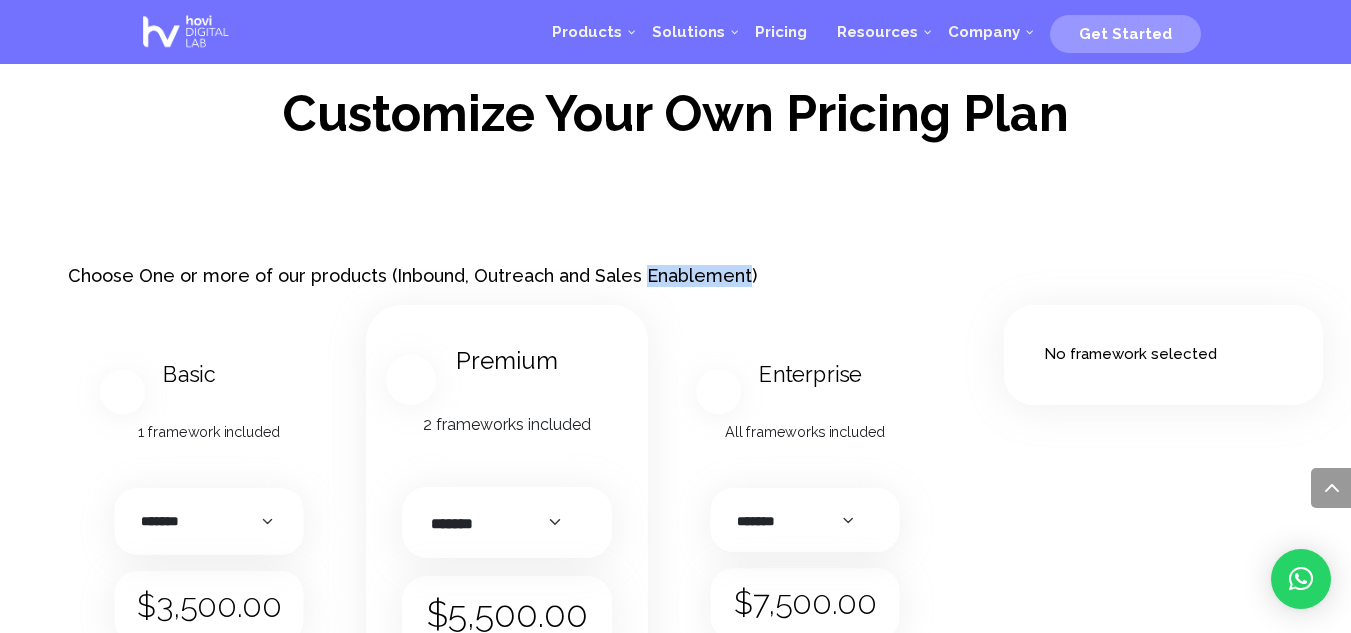click on "Next      Reset     Next        Choose One or more of our products (Inbound, Outreach and Sales Enablement) Choose How Many Framework(s)       Products per page   *         Basic       1 framework included
Payment   Monthly, Quarterly, Yearly                 Payment         *******   *********   ******       Clear           $ 3,500.00    / month for 12 months       Basic quantity *   Premium       2 frameworks included
Payment   Monthly, Quarterly, Yearly                 Payment         *******   *********   ******       Clear           $ 5,500.00    / month for 12 months       Premium quantity *   Enterprise       All frameworks included
Payment   Monthly, Quarterly, Yearly                 Payment         *******   *********   ******       Clear           $ 7,500.00    / month for 12 months       Enterprise quantity *  Reset     Next
No framework selected" at bounding box center [676, 538] 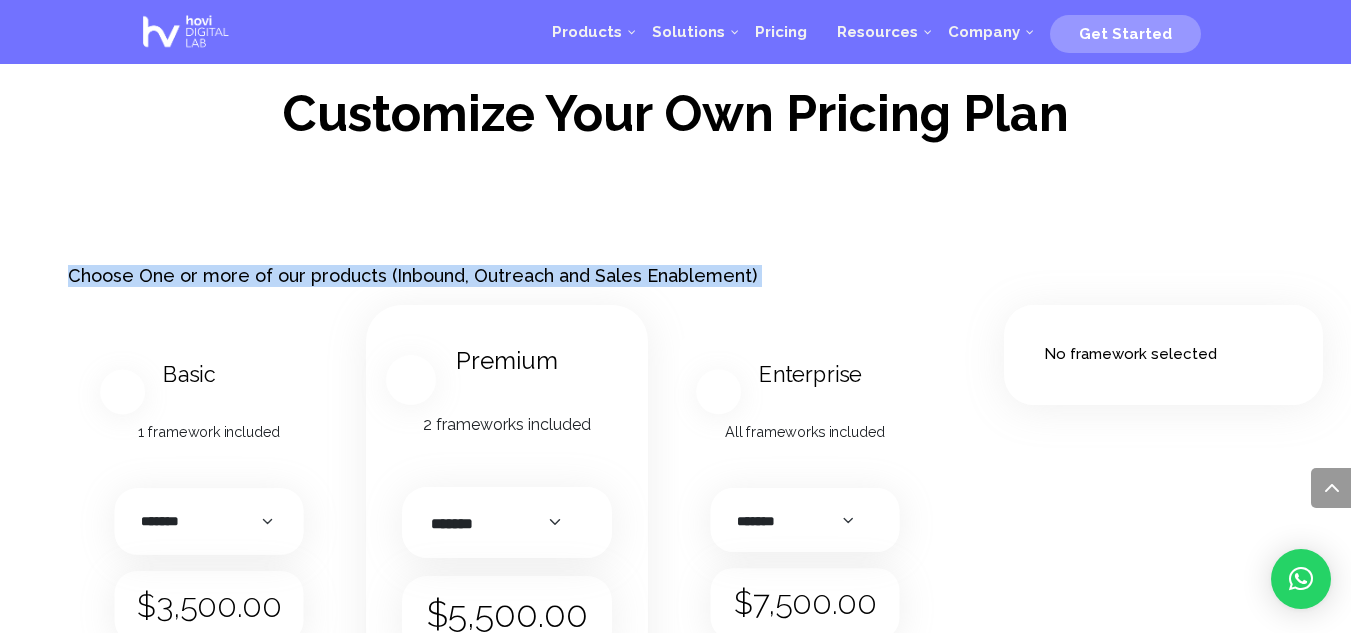 click on "Next      Reset     Next        Choose One or more of our products (Inbound, Outreach and Sales Enablement) Choose How Many Framework(s)       Products per page   *         Basic       1 framework included
Payment   Monthly, Quarterly, Yearly                 Payment         *******   *********   ******       Clear           $ 3,500.00    / month for 12 months       Basic quantity *   Premium       2 frameworks included
Payment   Monthly, Quarterly, Yearly                 Payment         *******   *********   ******       Clear           $ 5,500.00    / month for 12 months       Premium quantity *   Enterprise       All frameworks included
Payment   Monthly, Quarterly, Yearly                 Payment         *******   *********   ******       Clear           $ 7,500.00    / month for 12 months       Enterprise quantity *  Reset     Next
No framework selected" at bounding box center [676, 538] 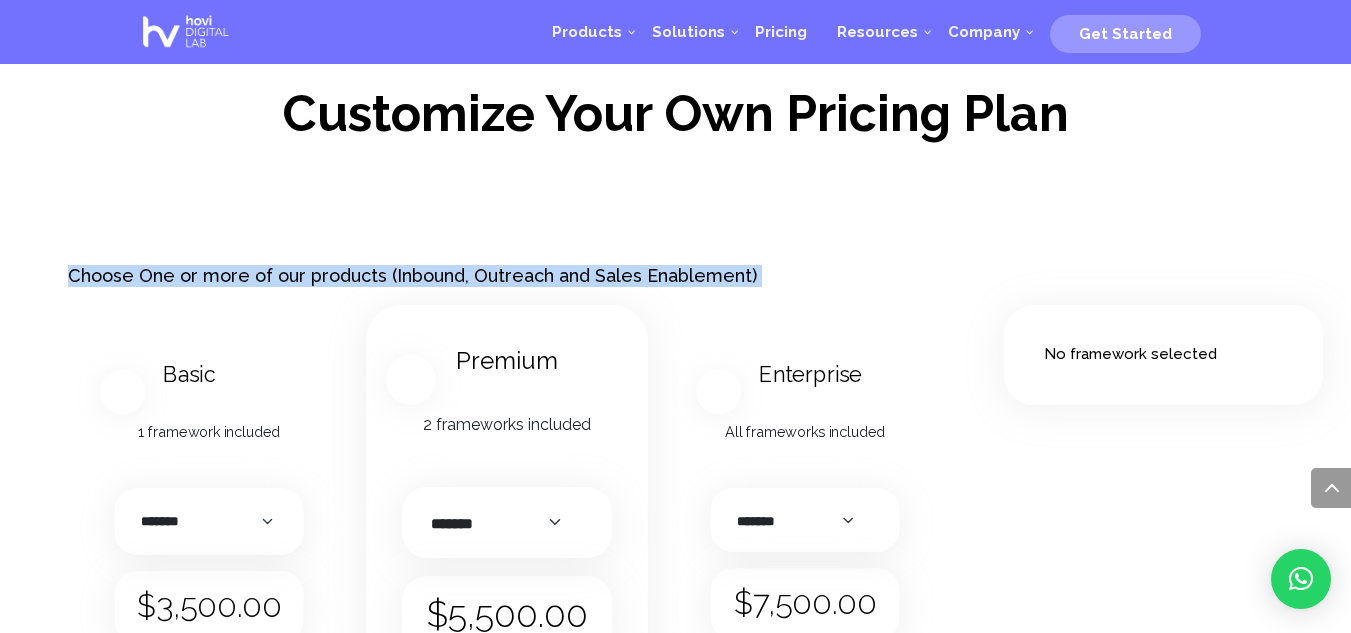 click on "Next      Reset     Next        Choose One or more of our products (Inbound, Outreach and Sales Enablement) Choose How Many Framework(s)       Products per page   *         Basic       1 framework included
Payment   Monthly, Quarterly, Yearly                 Payment         *******   *********   ******       Clear           $ 3,500.00    / month for 12 months       Basic quantity *   Premium       2 frameworks included
Payment   Monthly, Quarterly, Yearly                 Payment         *******   *********   ******       Clear           $ 5,500.00    / month for 12 months       Premium quantity *   Enterprise       All frameworks included
Payment   Monthly, Quarterly, Yearly                 Payment         *******   *********   ******       Clear           $ 7,500.00    / month for 12 months       Enterprise quantity *  Reset     Next" at bounding box center (675, 526) 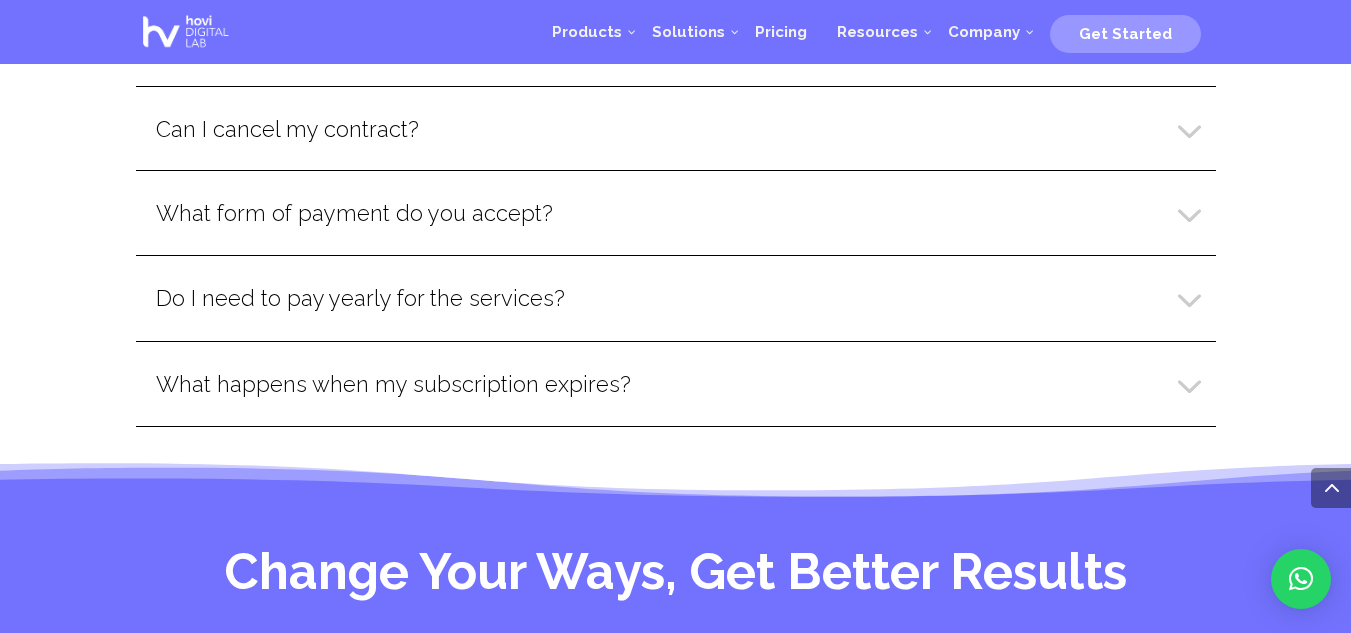 scroll, scrollTop: 4809, scrollLeft: 0, axis: vertical 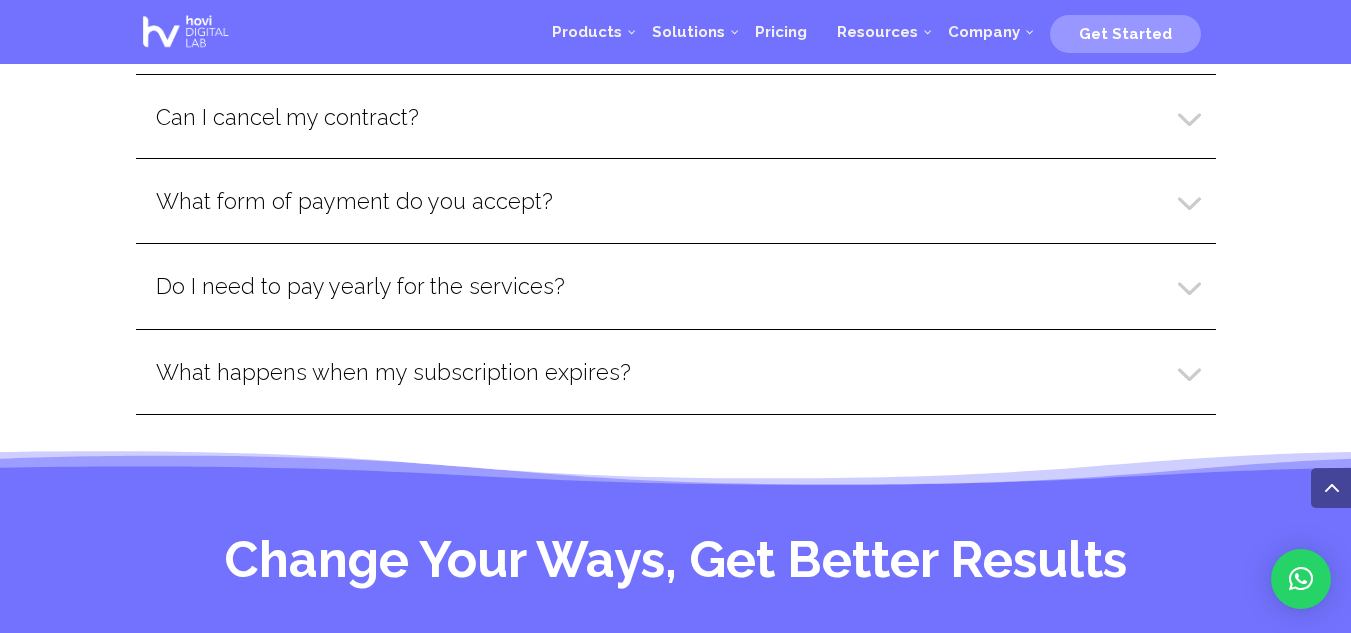 click on "Can I cancel my contract?
While our contract does not entail a “Cancel for convenience” clause, we do have a specific list of reasons that will allow you to cancel the contract, the most important one being the case of our inability to deliver on the results we committed to during our sales process. We also offer a liability clause and insurance coverage for larger contracts that are longer than 1 year and that include custom professional services." at bounding box center (676, 116) 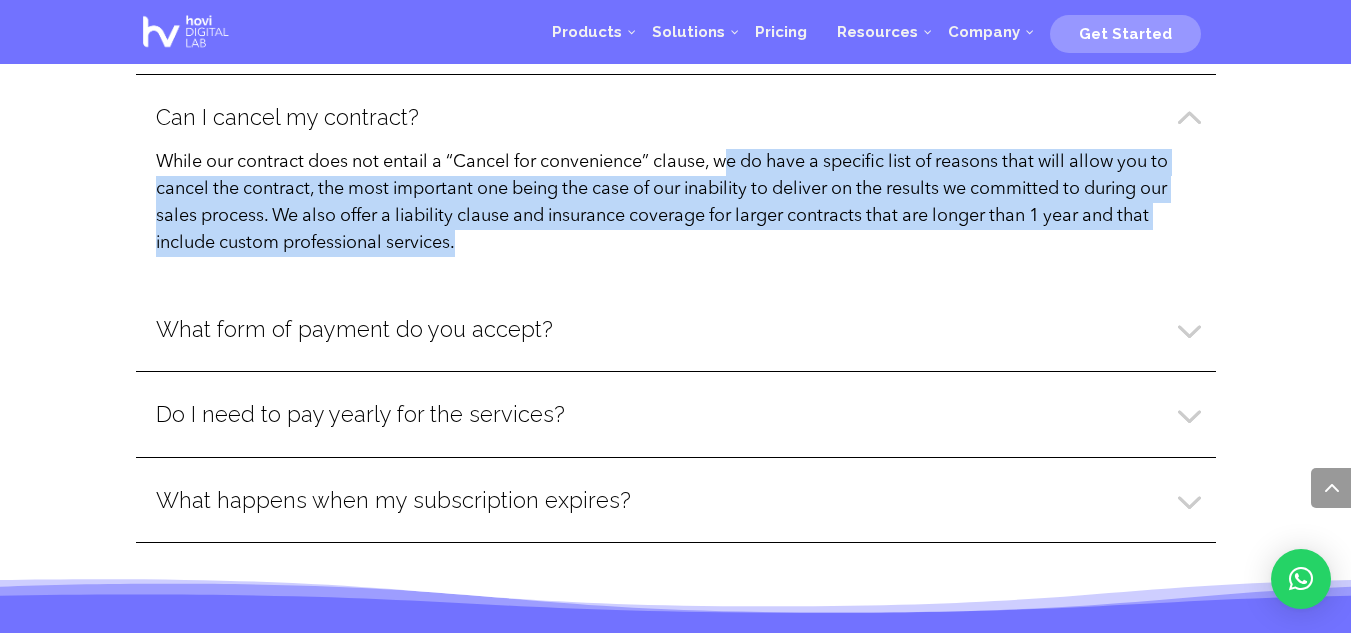 drag, startPoint x: 736, startPoint y: 175, endPoint x: 548, endPoint y: 258, distance: 205.50668 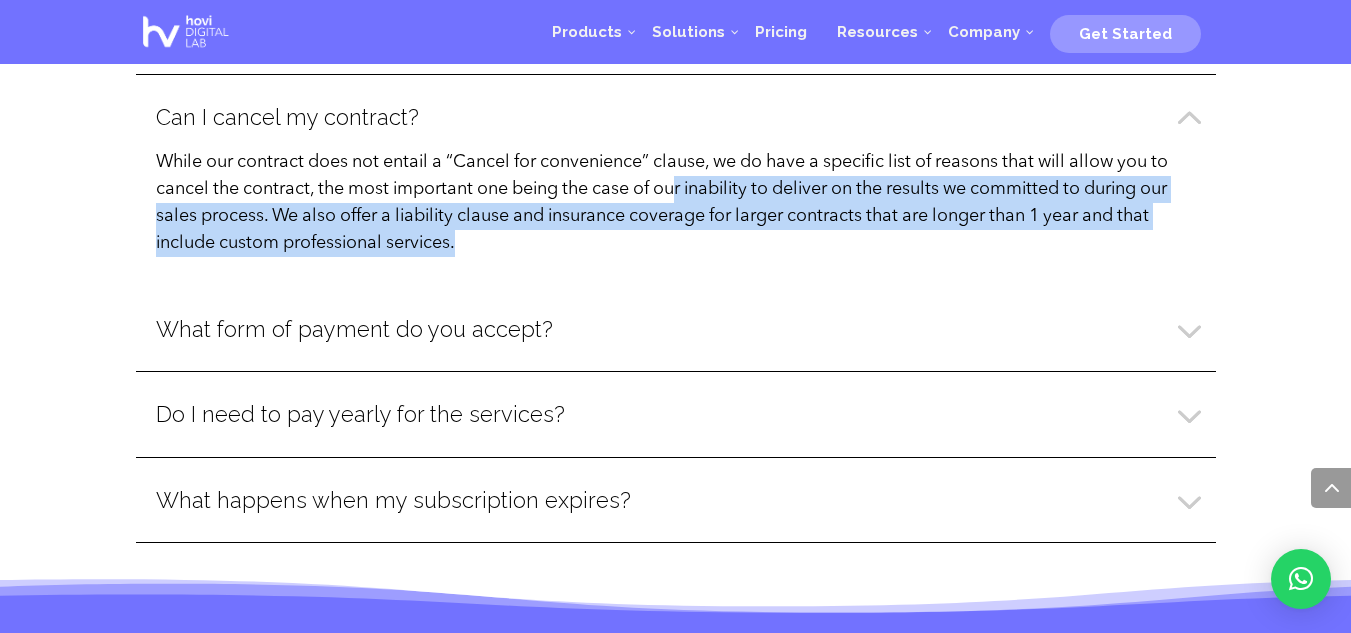 drag, startPoint x: 680, startPoint y: 194, endPoint x: 874, endPoint y: 251, distance: 202.2004 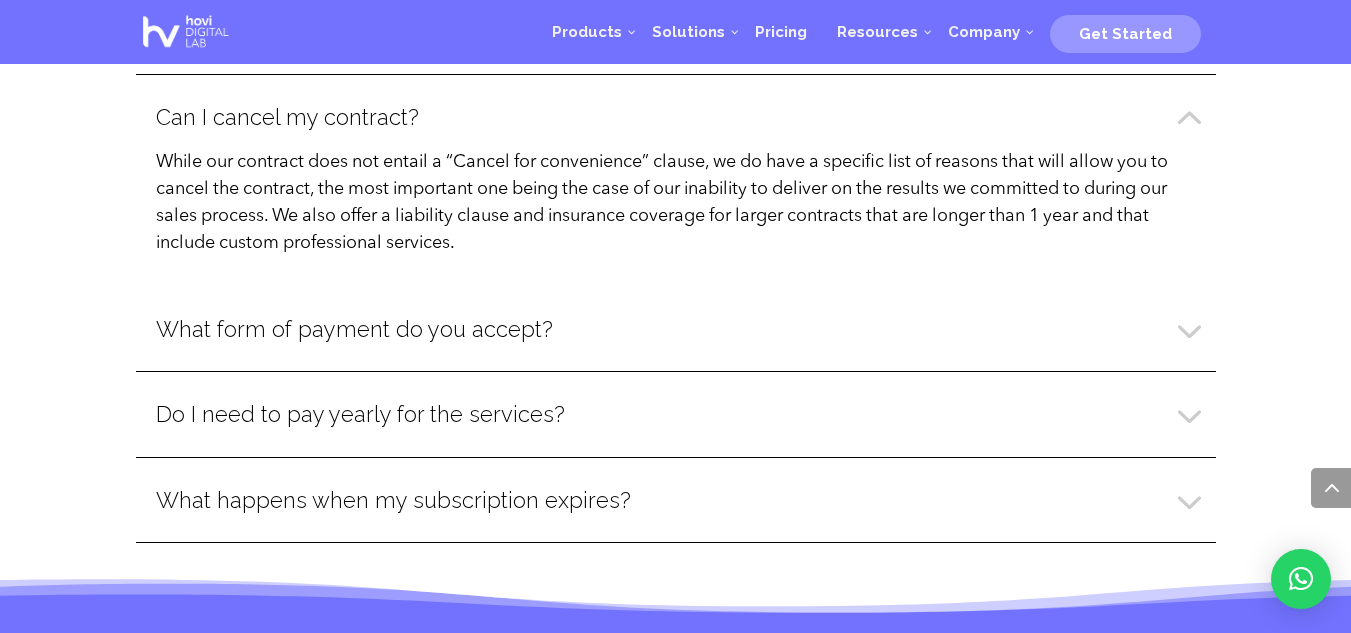 click on "While our contract does not entail a “Cancel for convenience” clause, we do have a specific list of reasons that will allow you to cancel the contract, the most important one being the case of our inability to deliver on the results we committed to during our sales process. We also offer a liability clause and insurance coverage for larger contracts that are longer than 1 year and that include custom professional services." at bounding box center (676, 203) 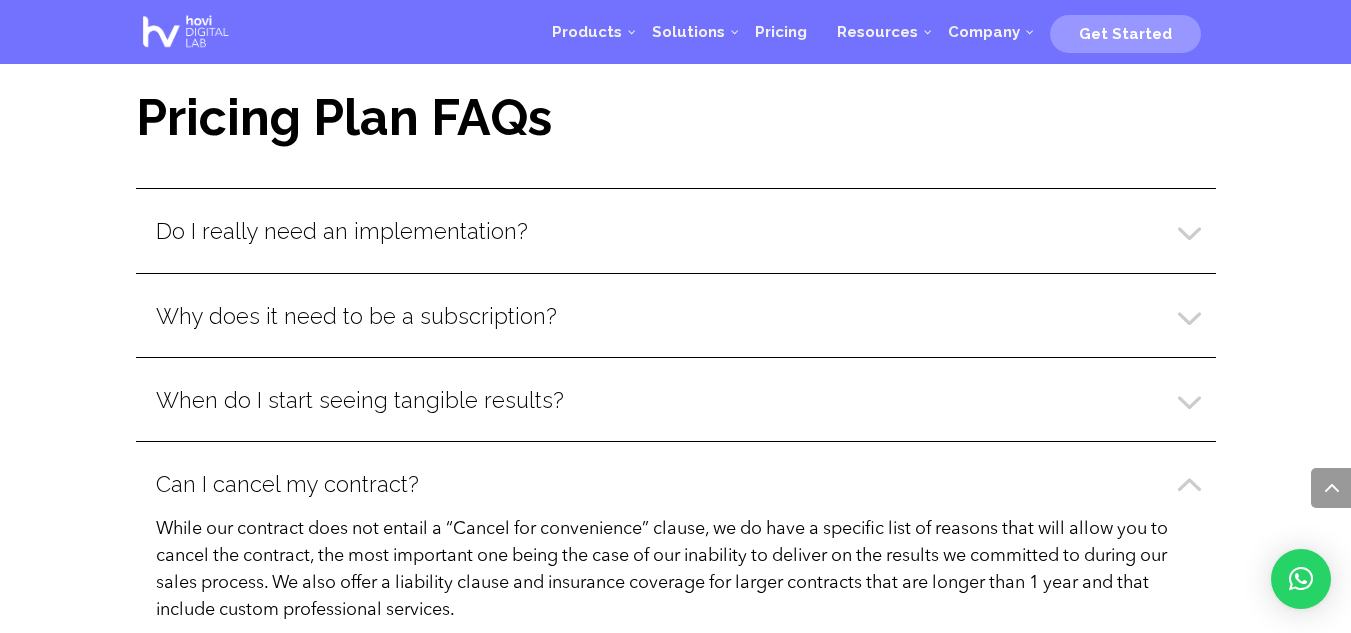 scroll, scrollTop: 4515, scrollLeft: 0, axis: vertical 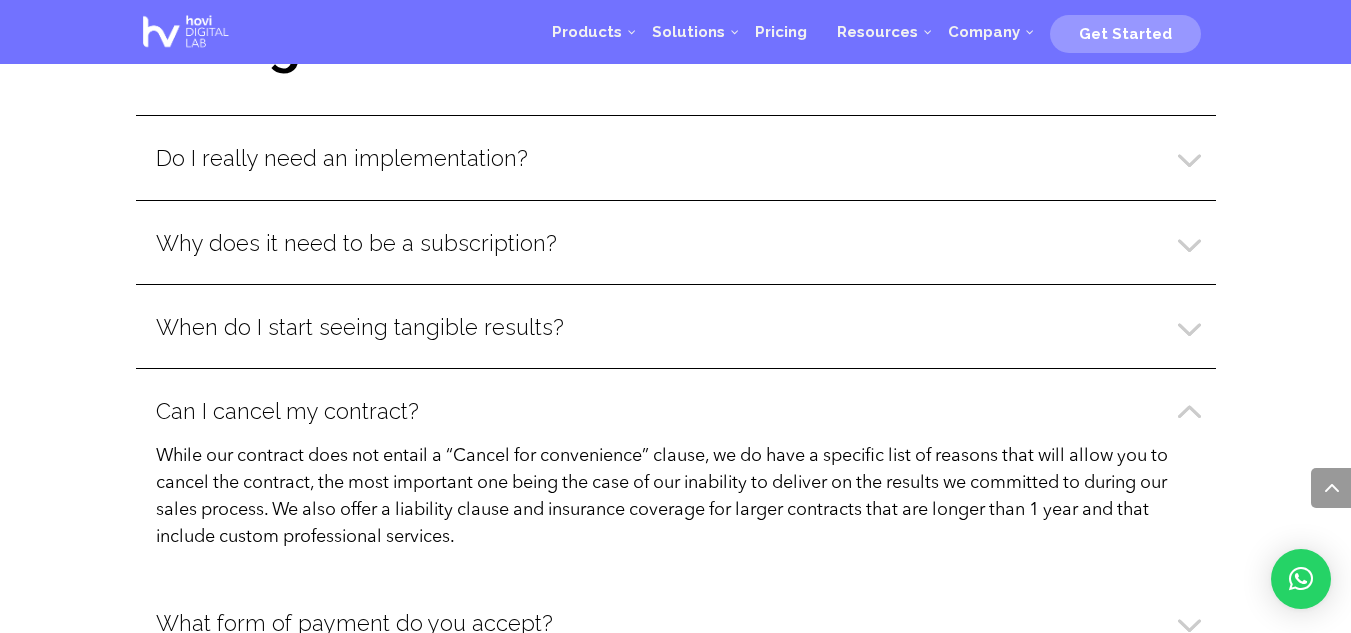 click on "Why does it need to be a subscription?
Alongside the 30+ tools that are included in your package as part of your subscription, you will also have access to Hovi’s Mission Control Grower app which will allow you to control and manage the entire framework and all the integrations of each tool within the tech stack. In addition, our Growth Managers will spend time every day looking at ways to grow your business based on your metrics and market dynamics and will run weekly sprints with you to attain your numbers" at bounding box center (676, 242) 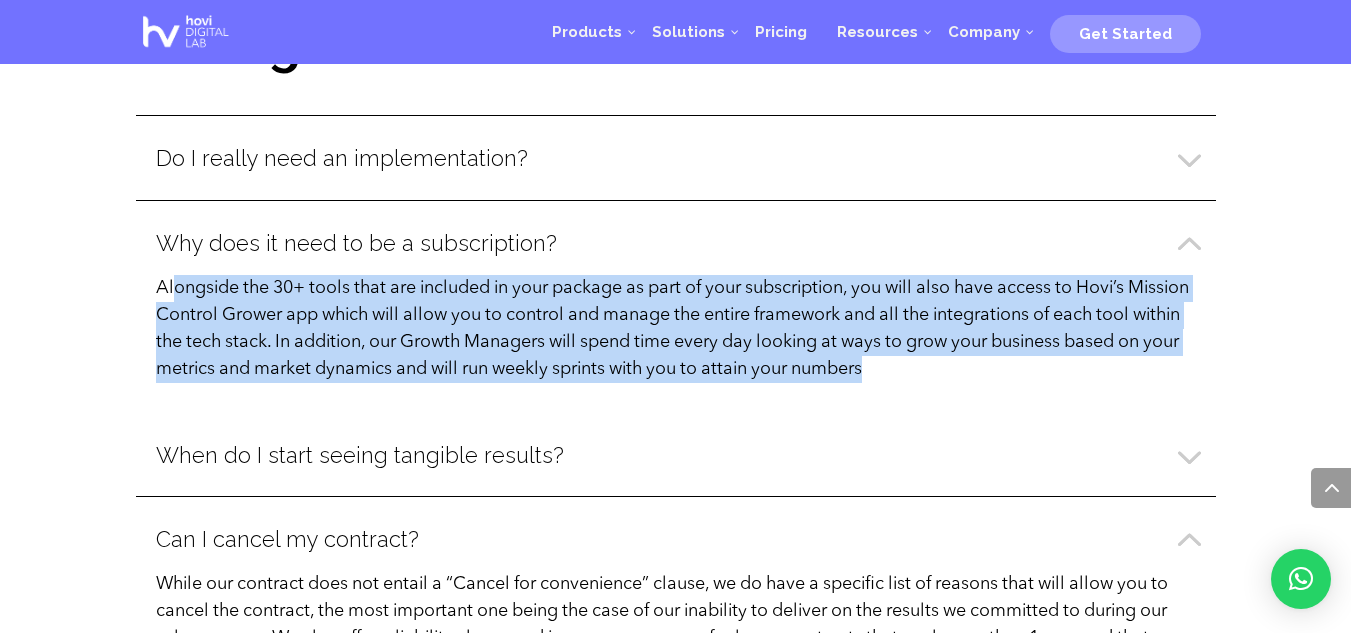 drag, startPoint x: 176, startPoint y: 290, endPoint x: 1093, endPoint y: 355, distance: 919.30084 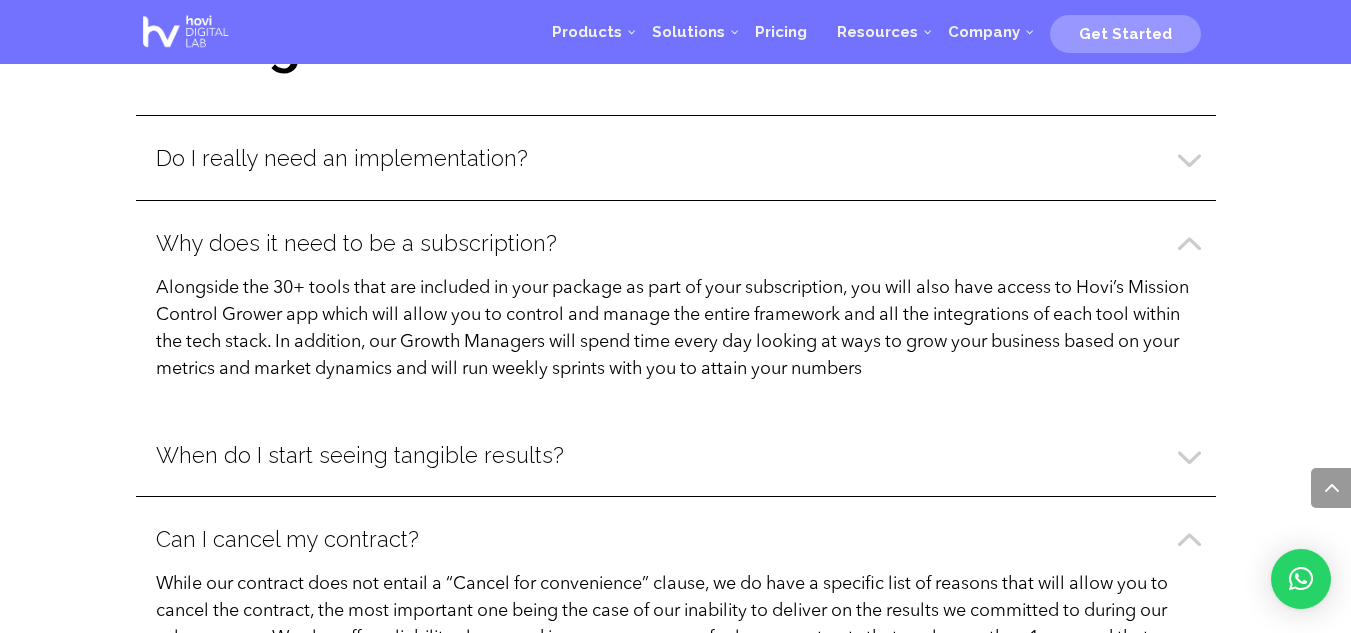 click on "Do I really need an implementation?
Yes, you need to buy the implementation and onboarding service to start Digitally Transforming your Sales and Marketing the right way. Digital Marketing and Sales are about more than just using many tools to grow your business; it’s about transforming your operation to deliver a product that your customers love. That becomes an easier task when you are guided by our passionate team of certified experts who will not only set you up but will also give you the keys to the kingdom so you can rule it yourself." at bounding box center (676, 157) 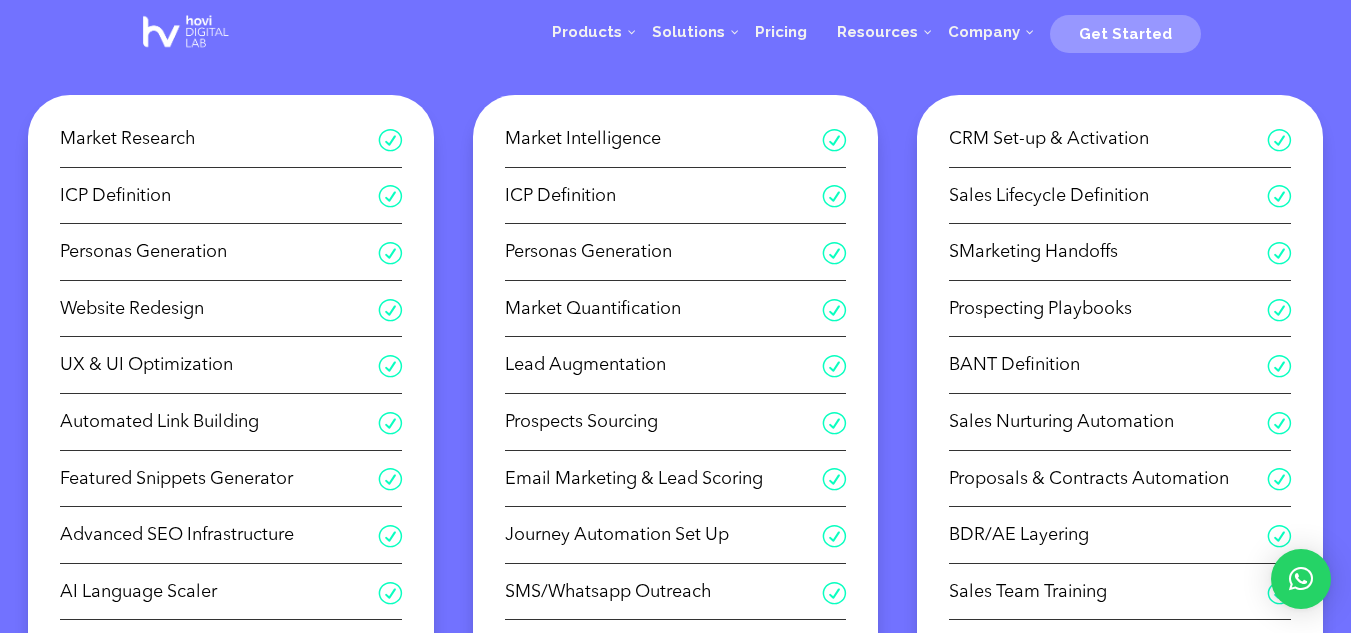 scroll, scrollTop: 474, scrollLeft: 0, axis: vertical 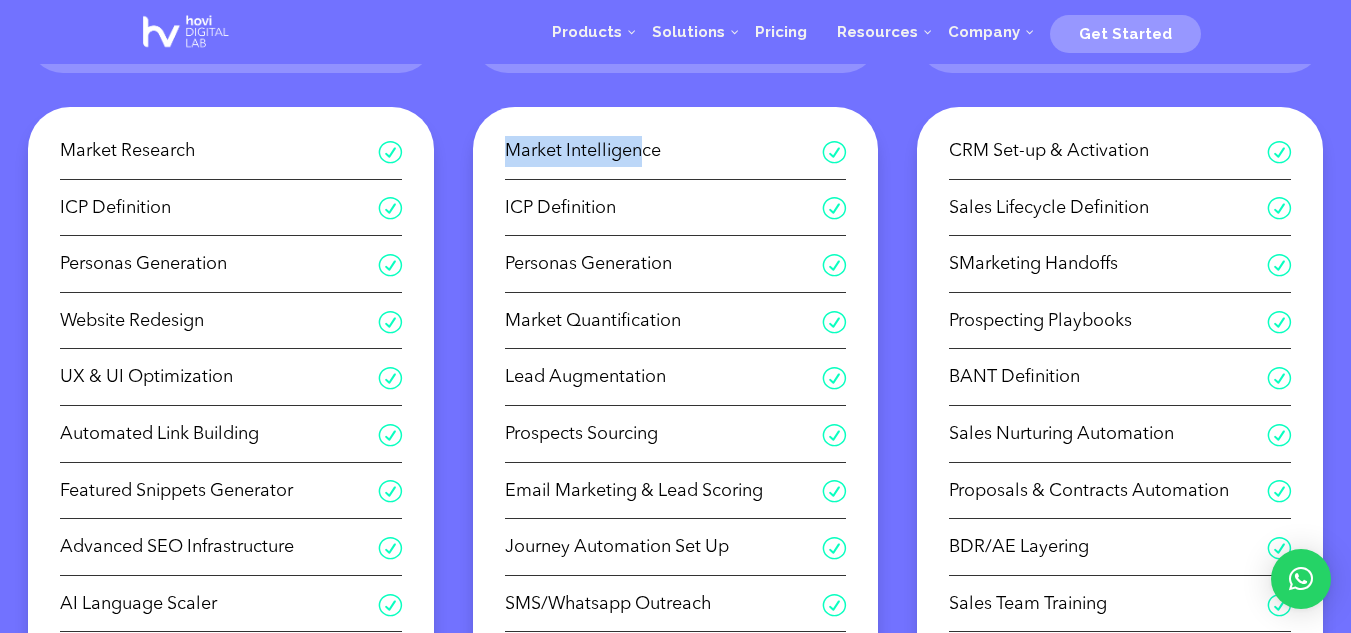drag, startPoint x: 504, startPoint y: 167, endPoint x: 534, endPoint y: 209, distance: 51.613953 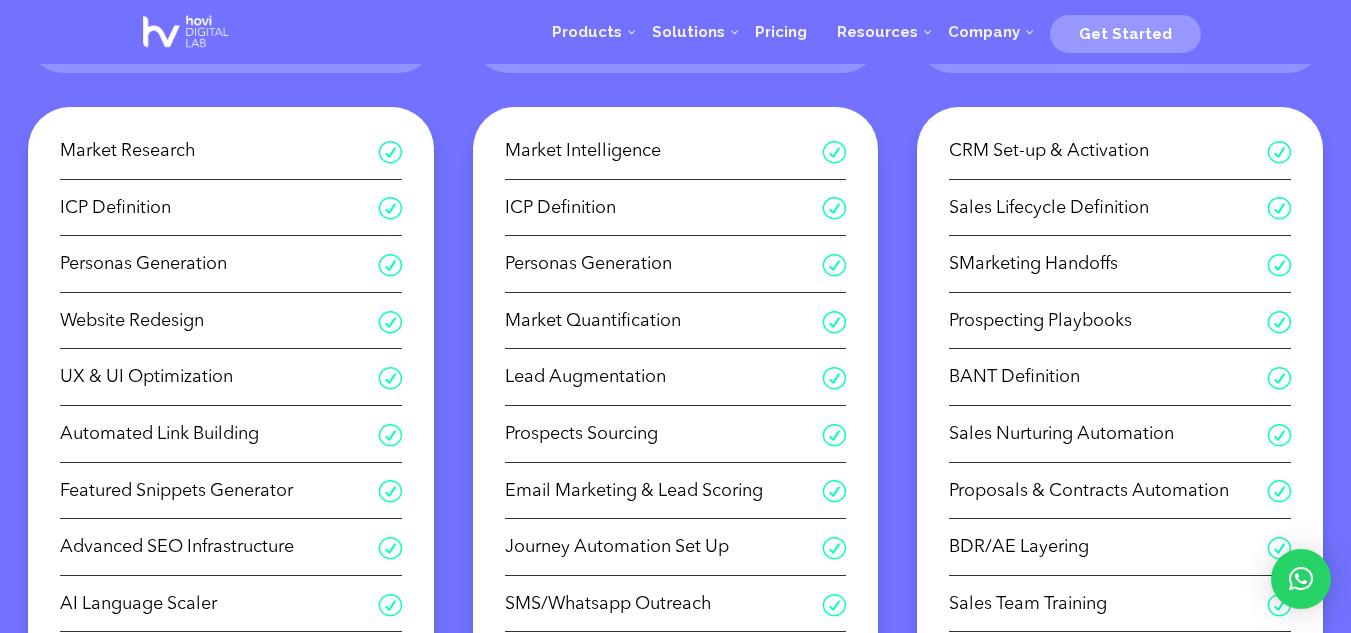 click on "R Market Intelligence
R ICP Definition
R Personas Generation
R Market Quantification
R Lead Augmentation
R Prospects Sourcing
R Email Marketing & Lead Scoring
R Journey Automation Set Up
R SMS/Whatsapp Outreach
R Retargeting Ad Campaigns
R Conversational Bots
R Fully Integrated Outreach Tech Stack" at bounding box center [676, 454] 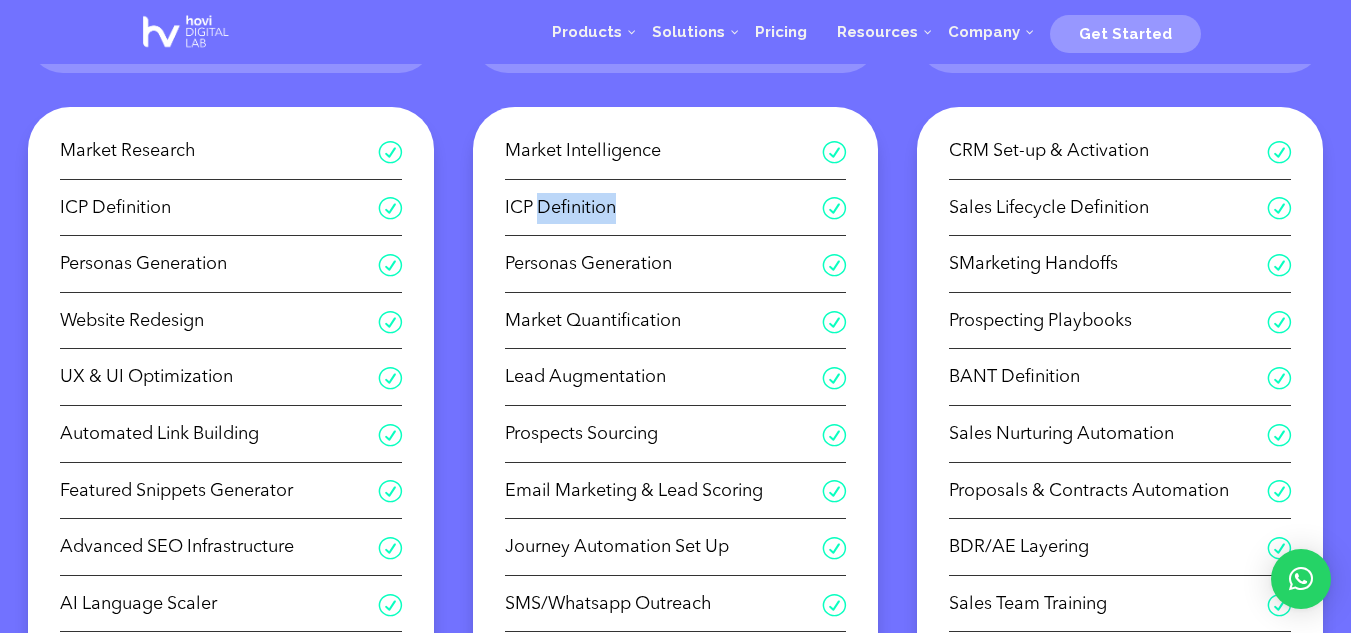 click on "ICP Definition" at bounding box center (664, 208) 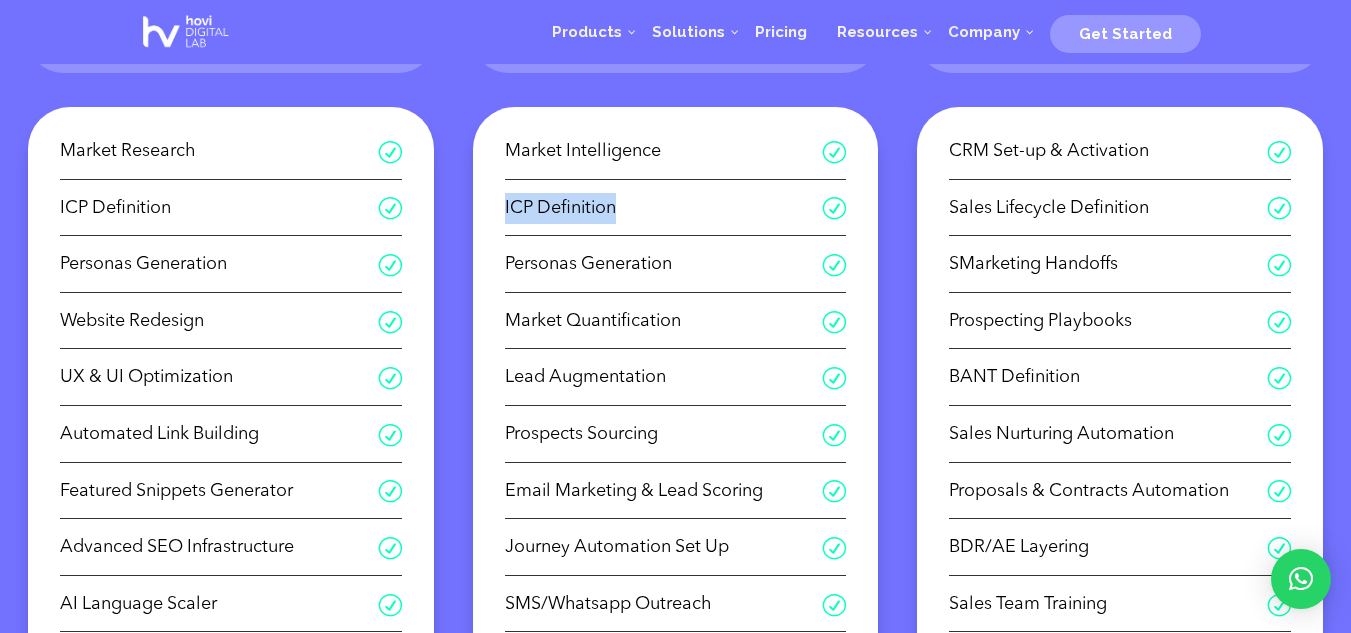 click on "ICP Definition" at bounding box center (664, 208) 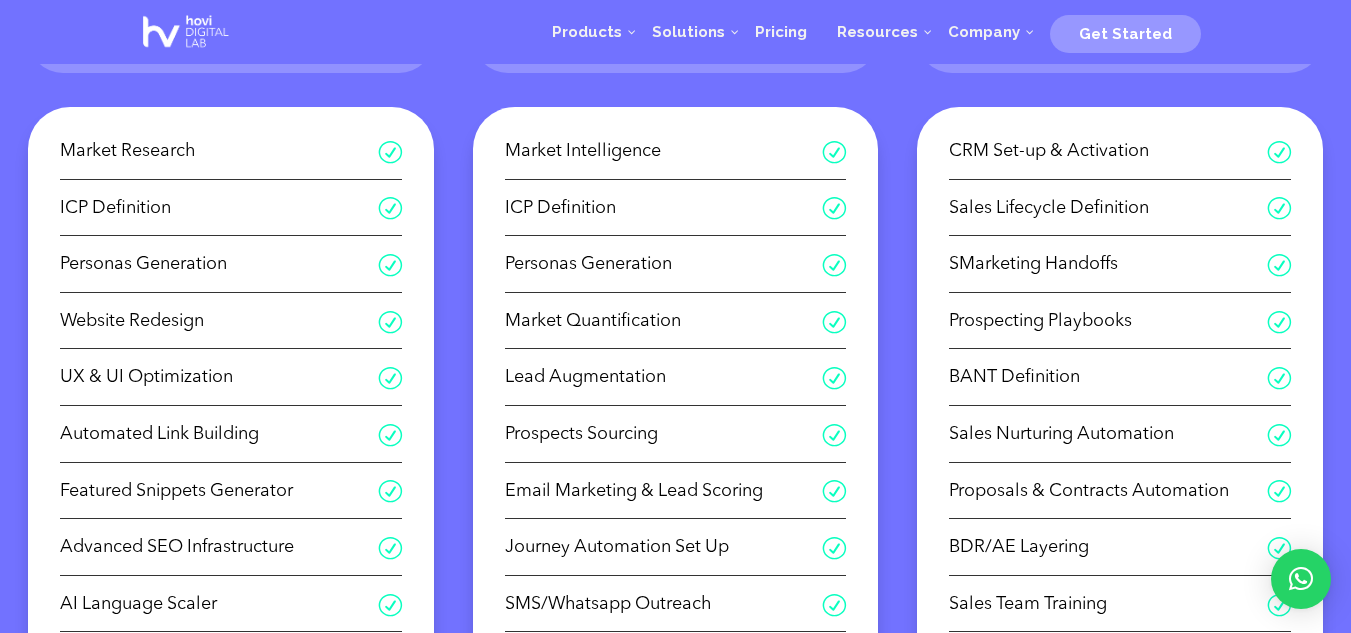 click on "R Personas Generation" at bounding box center [676, 271] 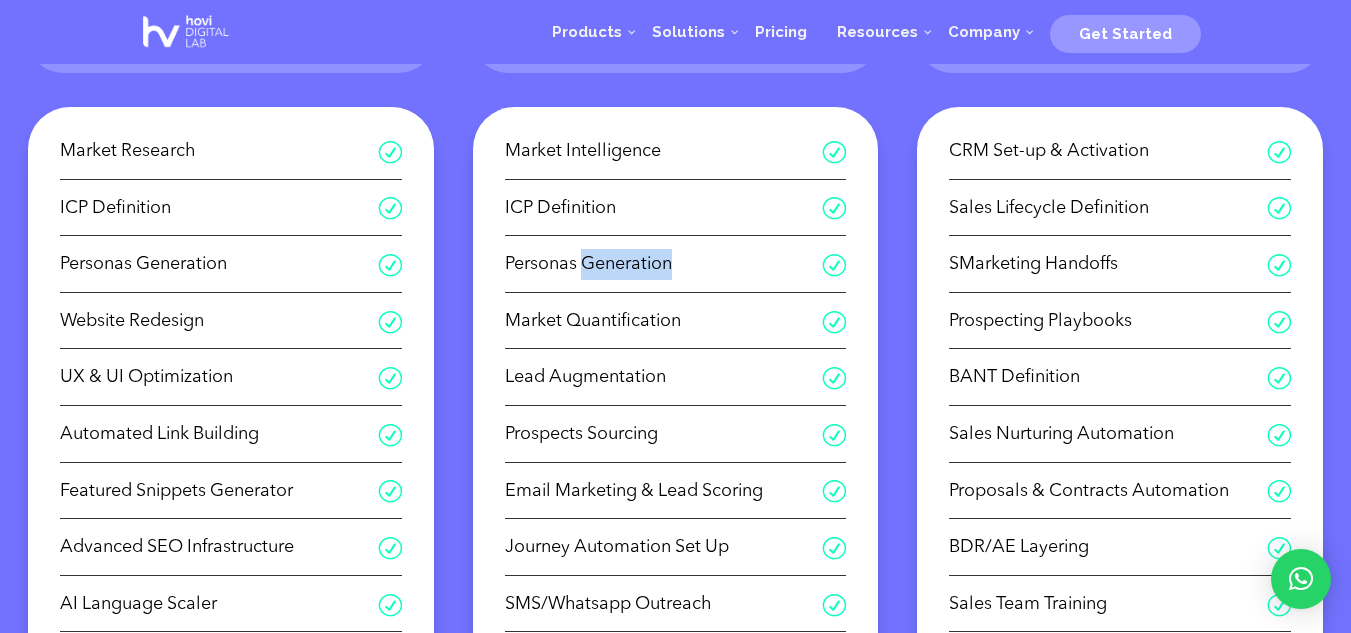 click on "Personas Generation" at bounding box center [664, 264] 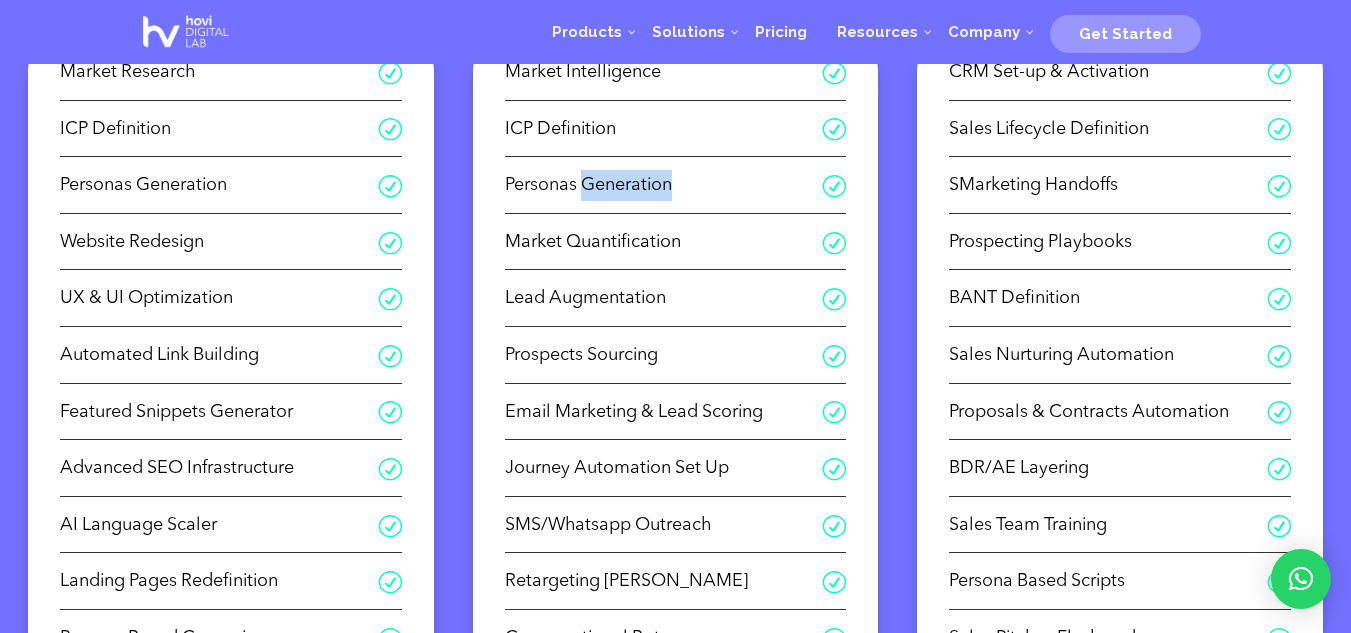 scroll, scrollTop: 554, scrollLeft: 0, axis: vertical 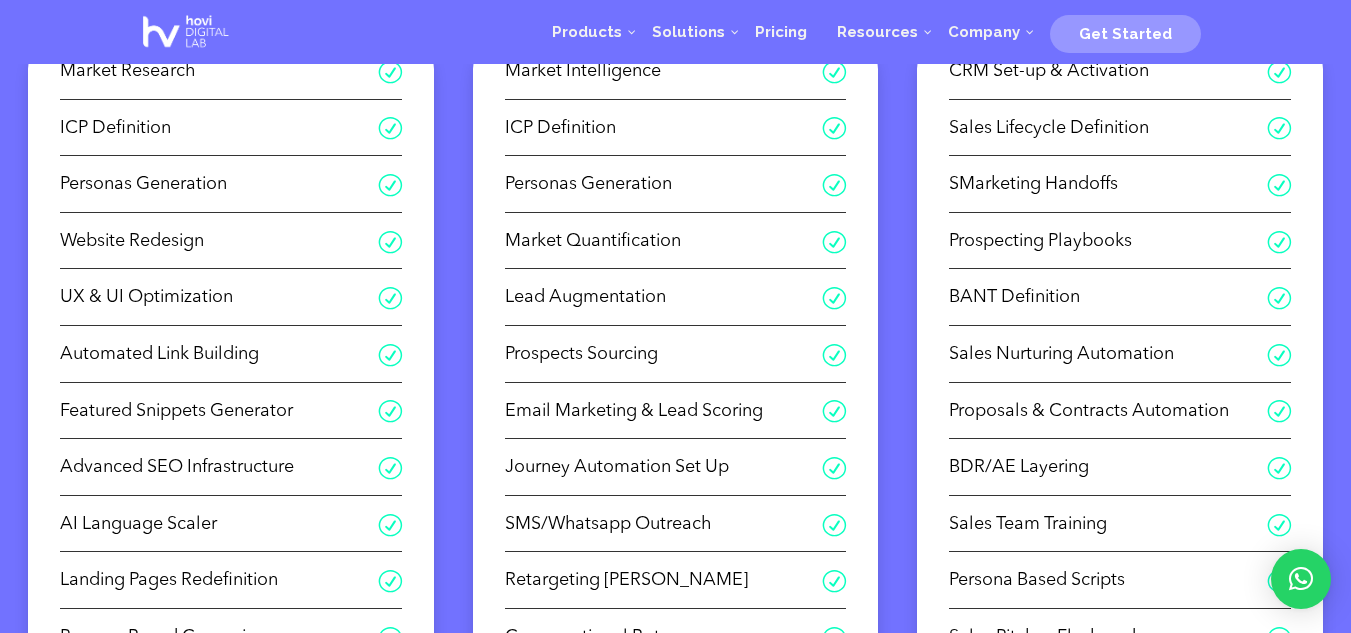 click on "Market Quantification" at bounding box center [664, 241] 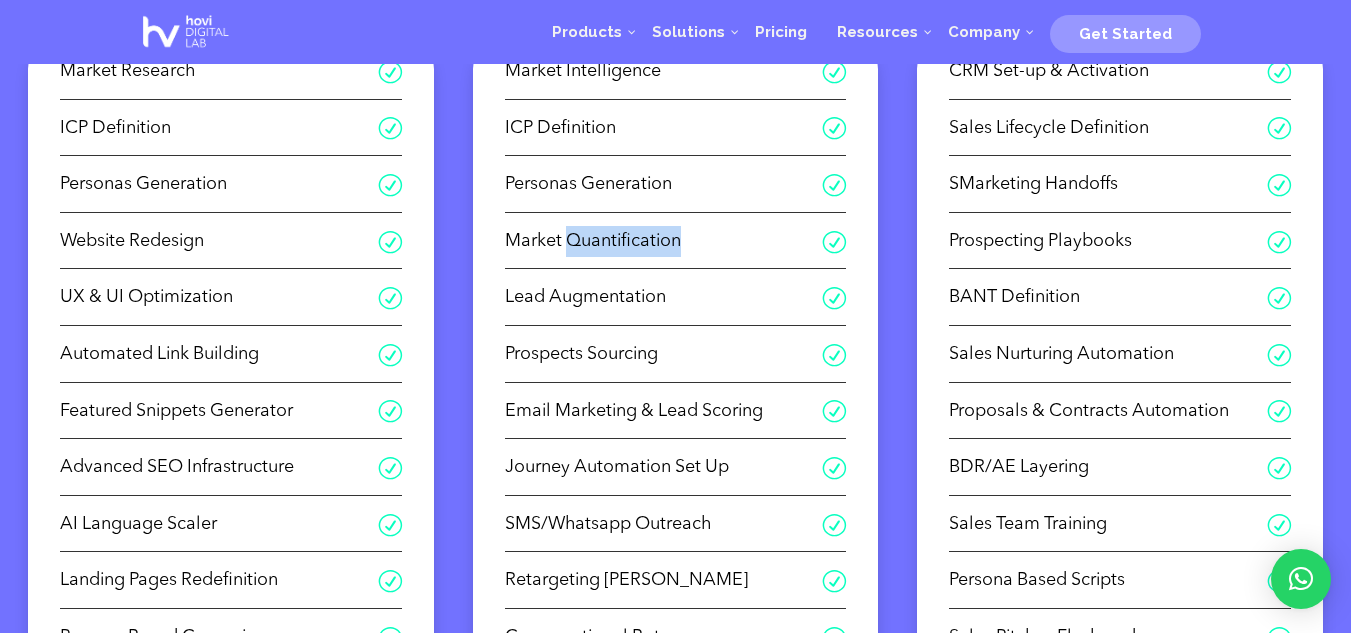 click on "Market Quantification" at bounding box center (664, 241) 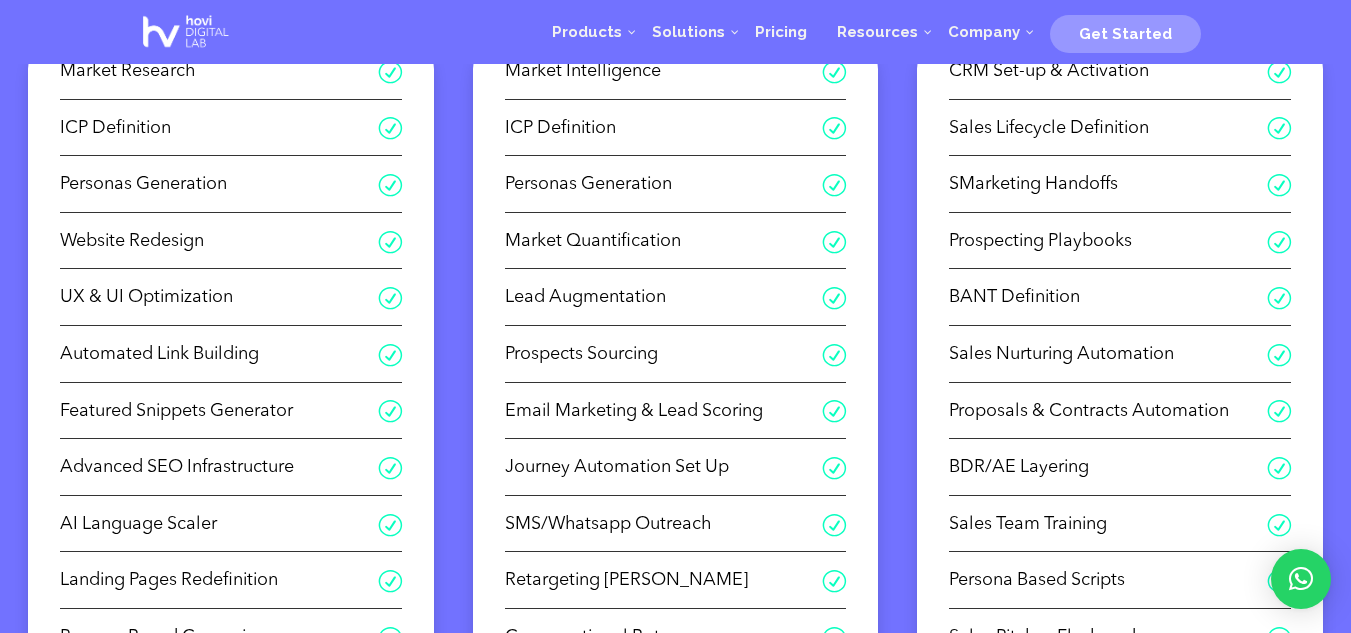 click on "Lead Augmentation" at bounding box center [664, 297] 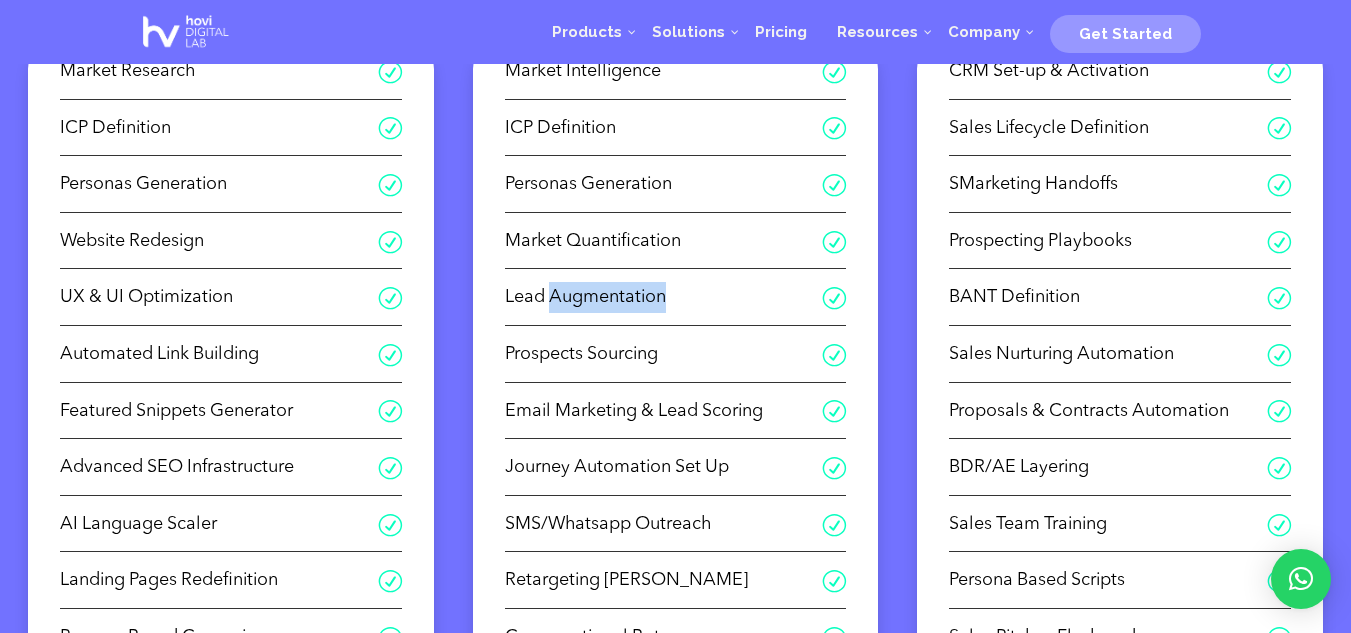 click on "Lead Augmentation" at bounding box center (664, 297) 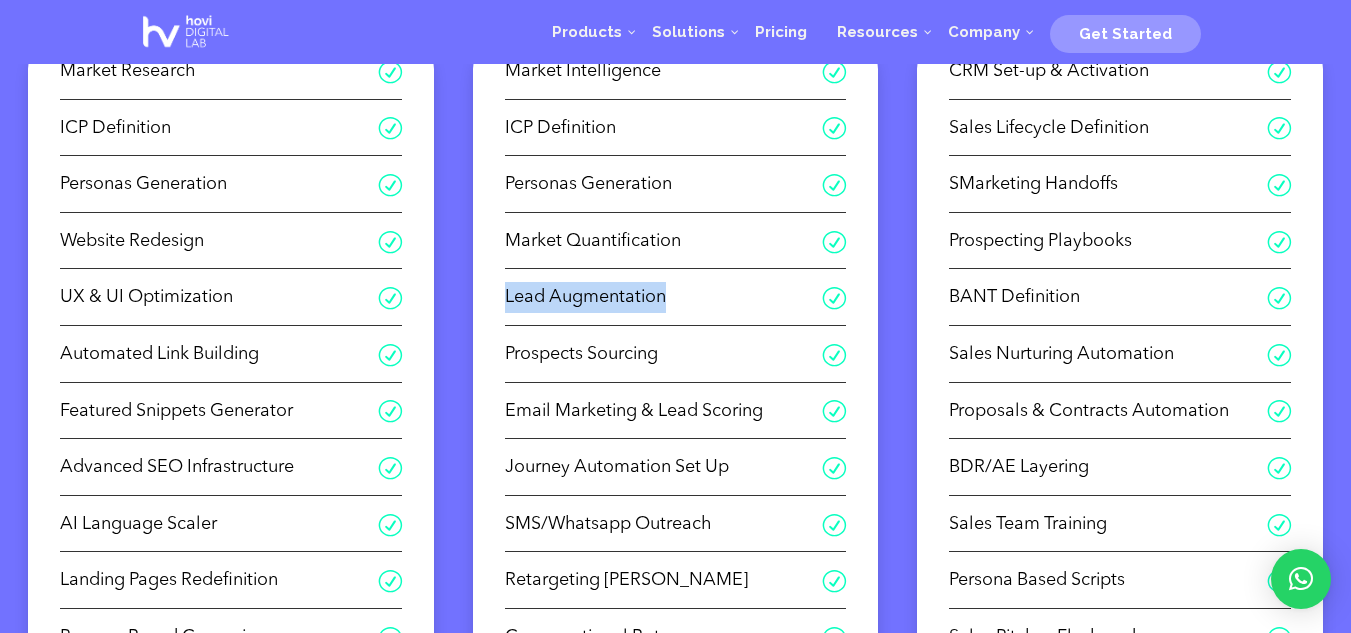 drag, startPoint x: 574, startPoint y: 319, endPoint x: 577, endPoint y: 368, distance: 49.09175 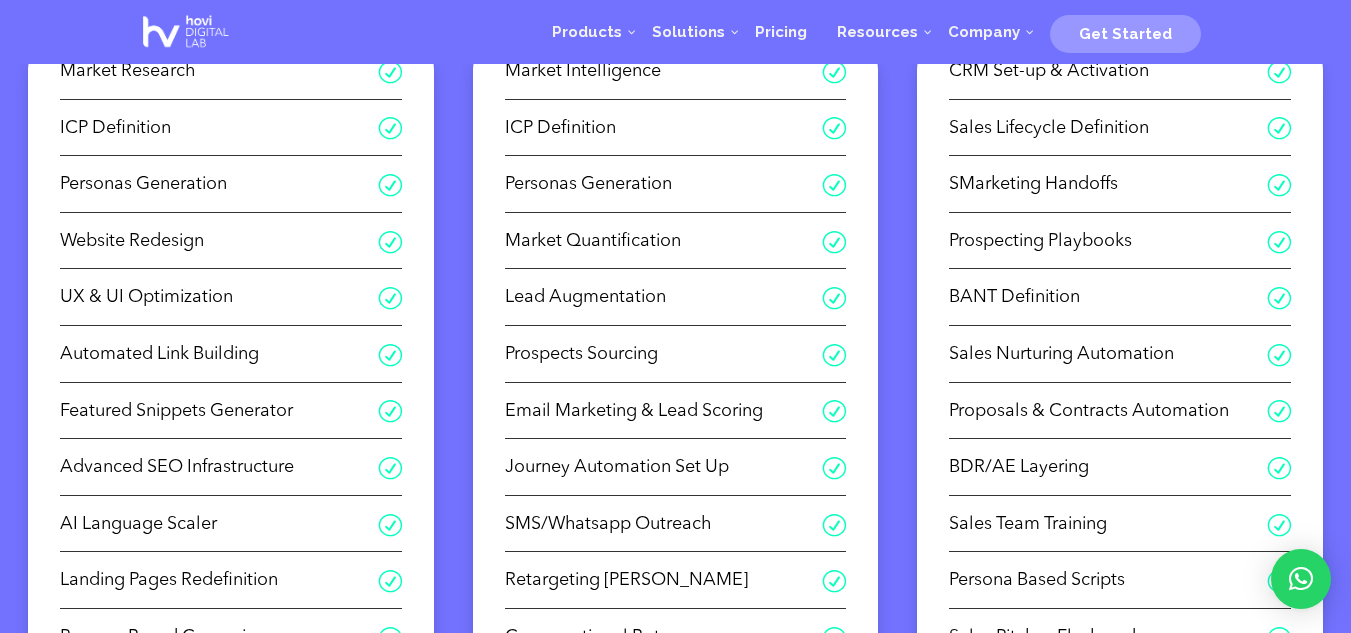 click on "Prospects Sourcing" at bounding box center (664, 354) 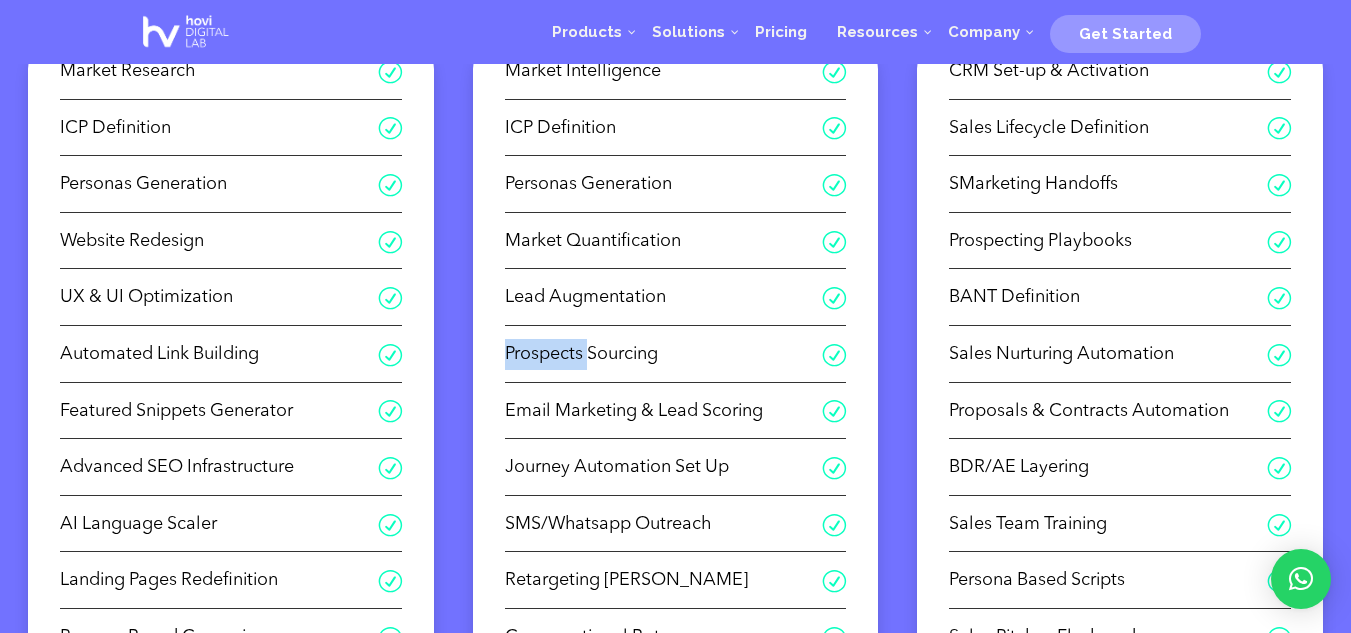 click on "Prospects Sourcing" at bounding box center (664, 354) 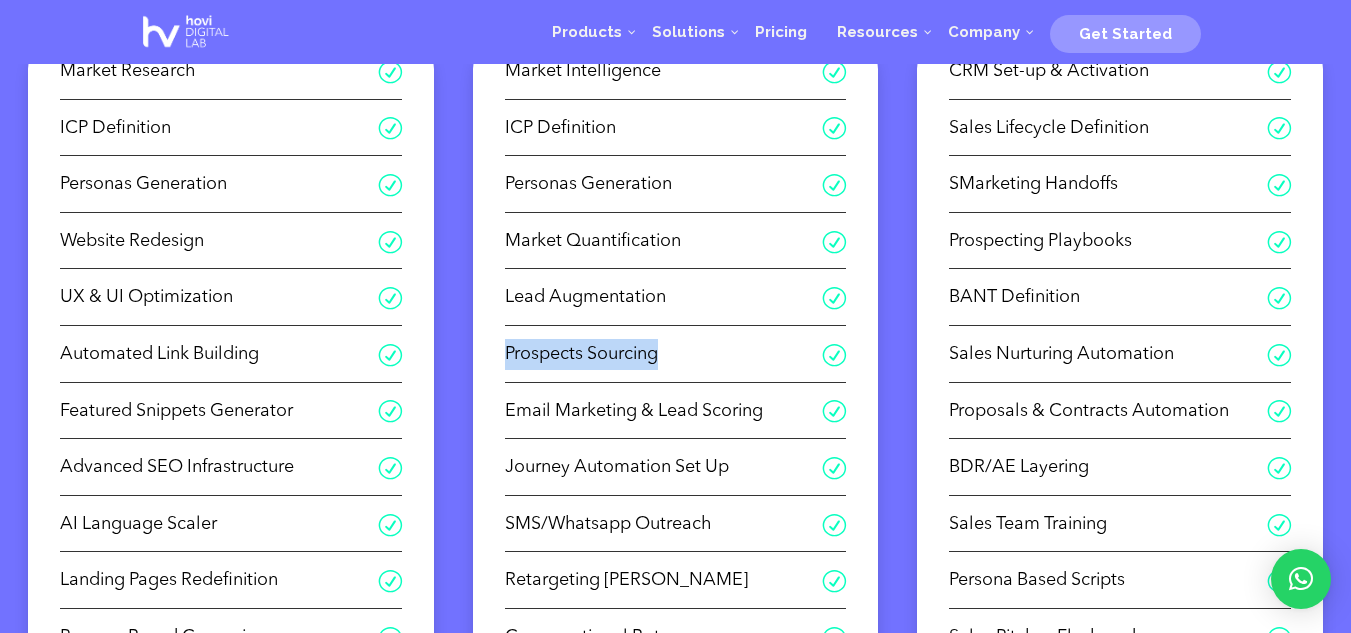 click on "Prospects Sourcing" at bounding box center [664, 354] 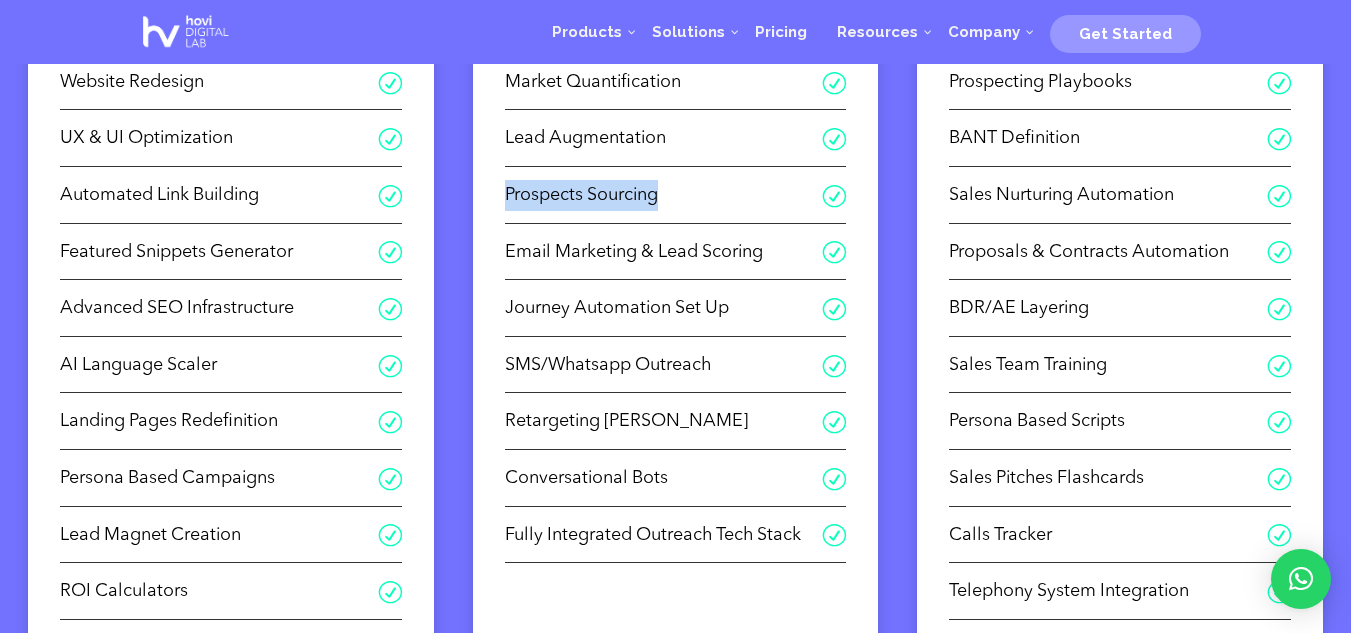 scroll, scrollTop: 714, scrollLeft: 0, axis: vertical 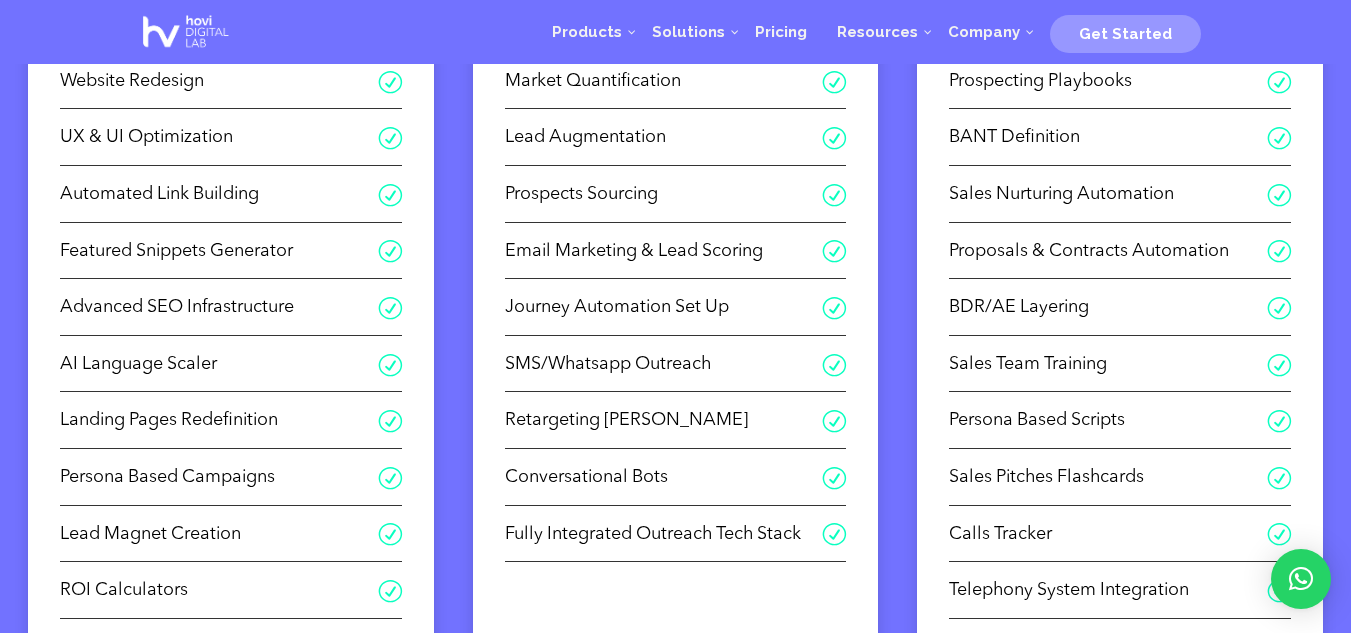 click on "Journey Automation Set Up" at bounding box center [664, 307] 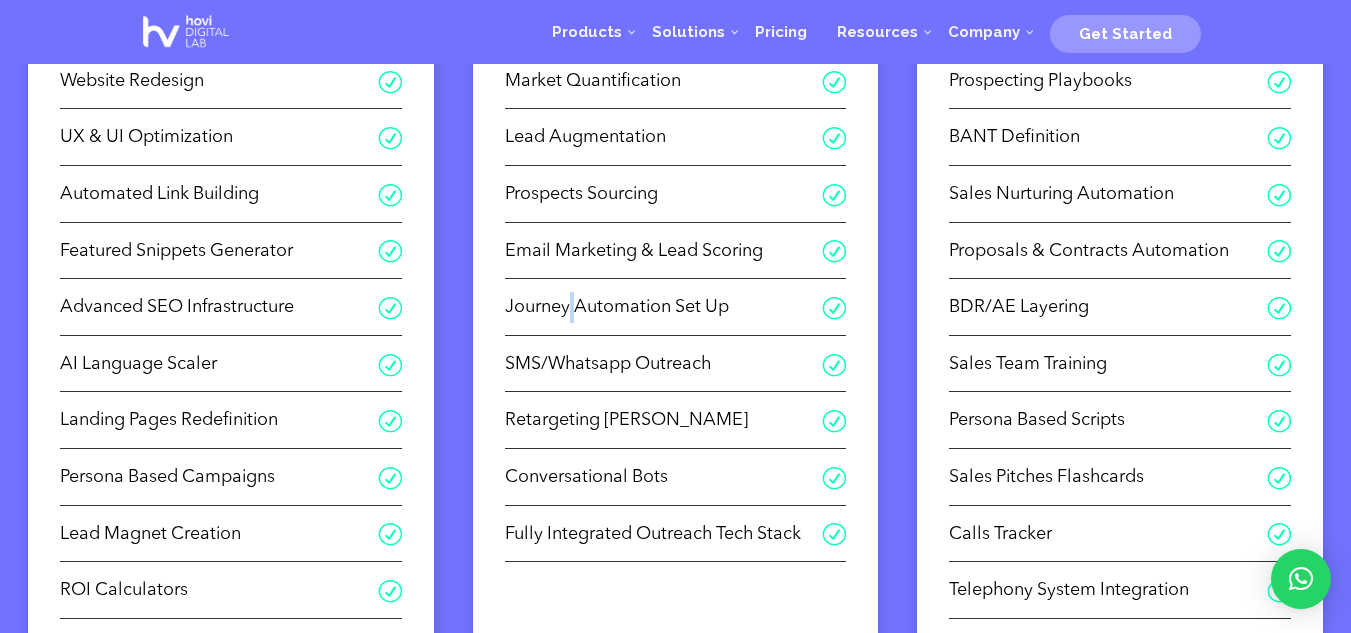 click on "Journey Automation Set Up" at bounding box center (664, 307) 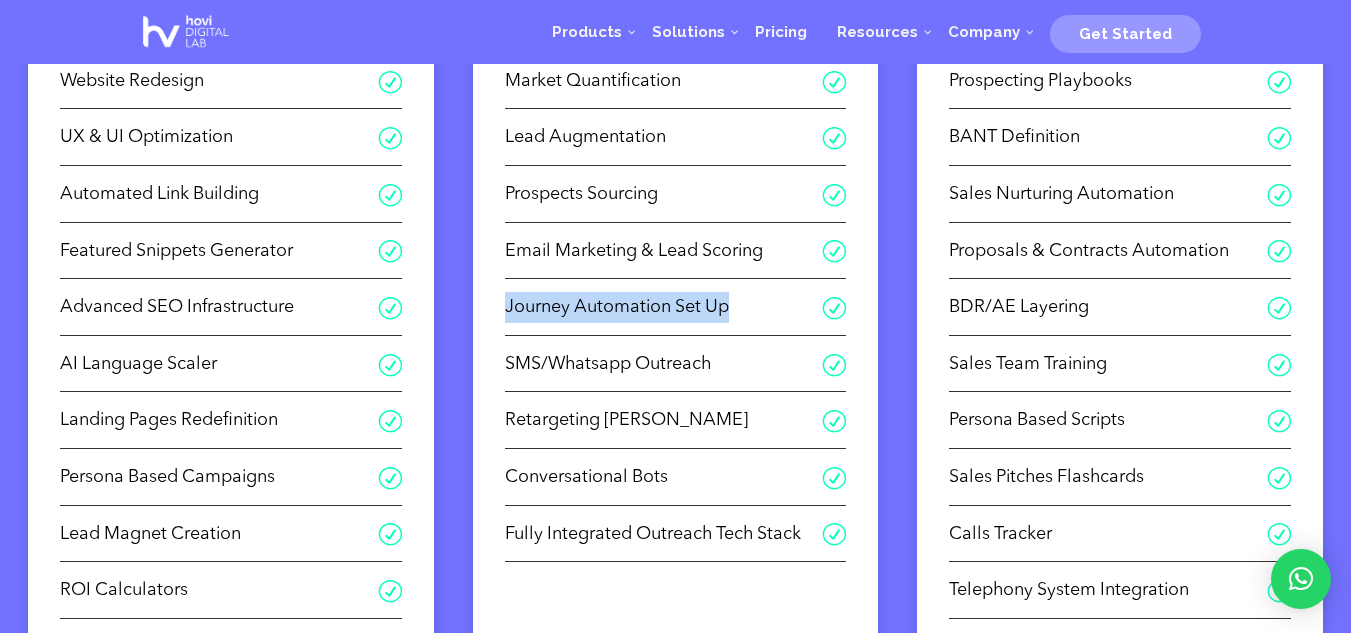click on "Journey Automation Set Up" at bounding box center [664, 307] 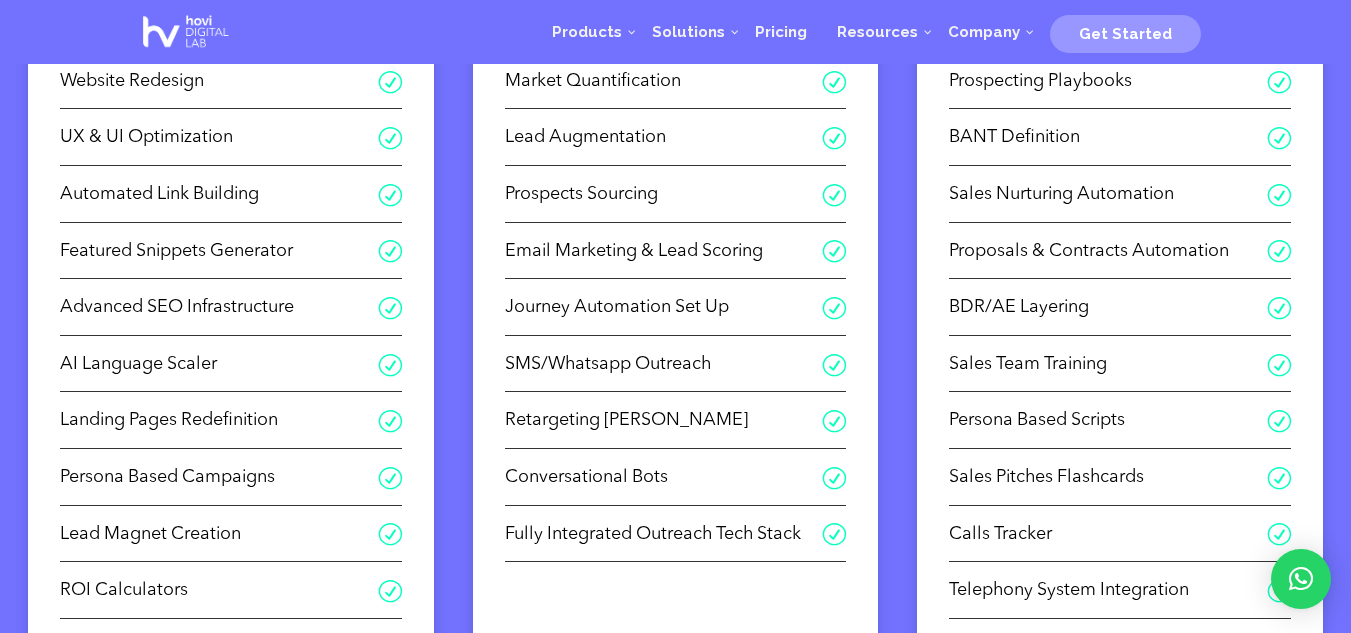 click on "SMS/Whatsapp Outreach" at bounding box center [664, 364] 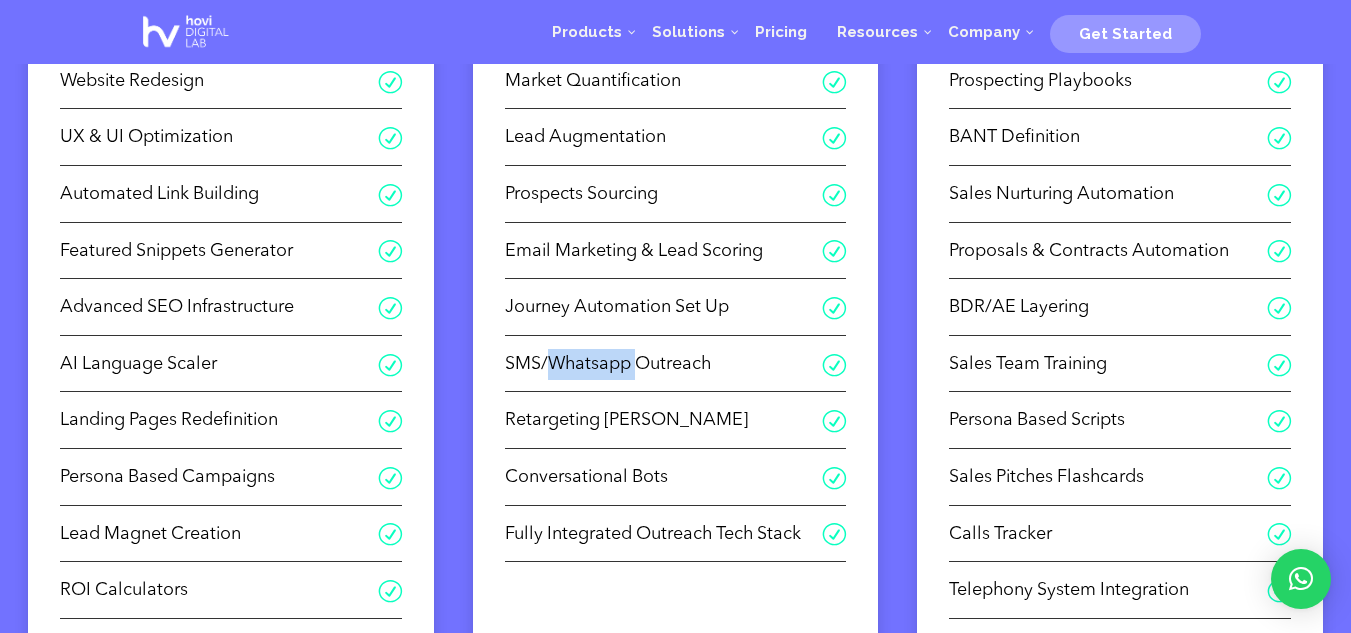 click on "SMS/Whatsapp Outreach" at bounding box center [664, 364] 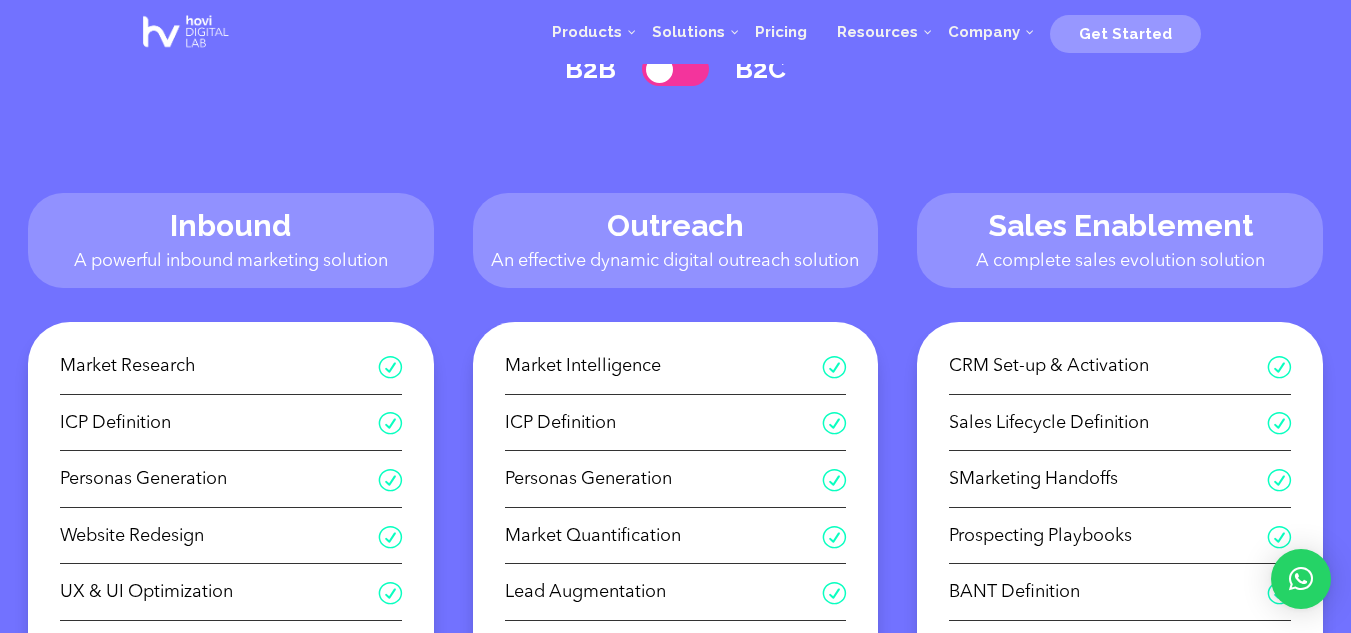 scroll, scrollTop: 0, scrollLeft: 0, axis: both 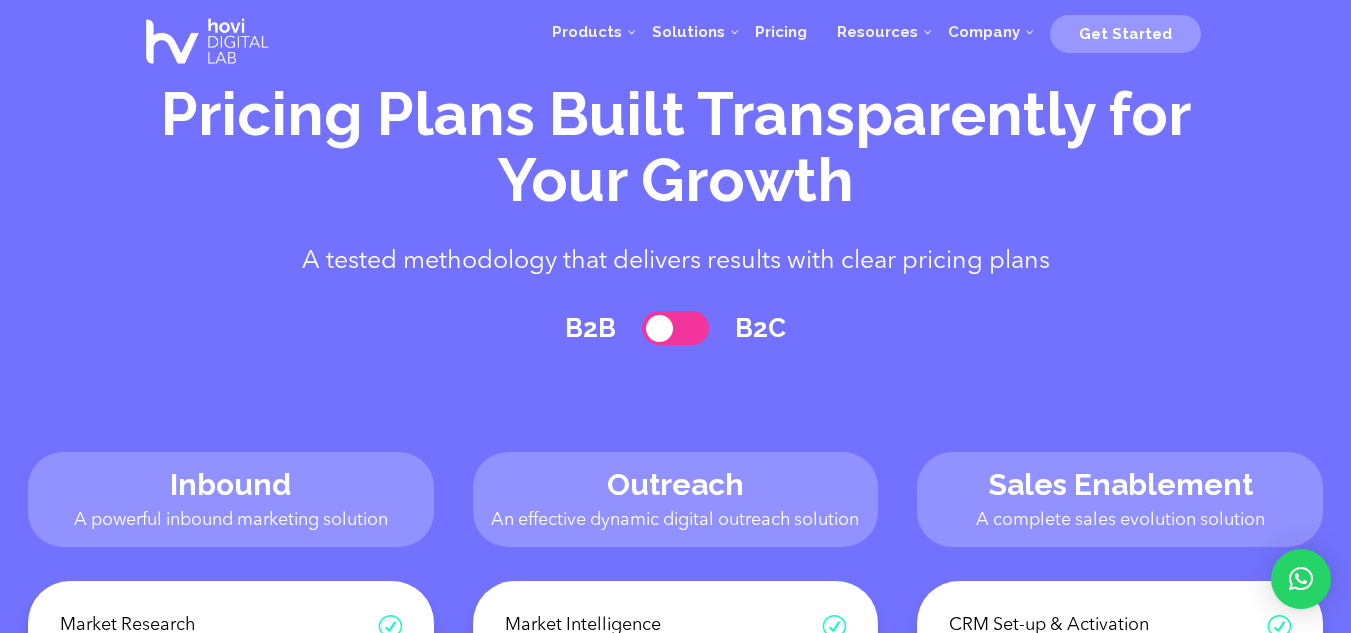 click at bounding box center (676, 328) 